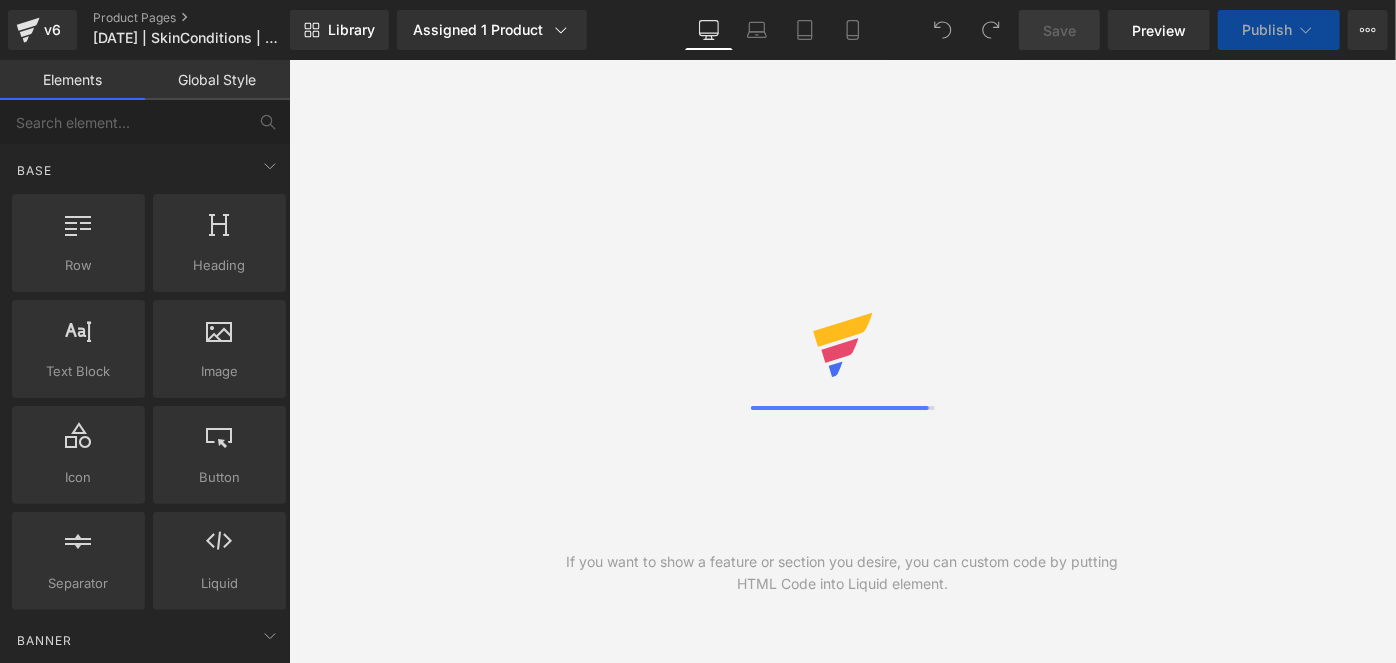 scroll, scrollTop: 0, scrollLeft: 0, axis: both 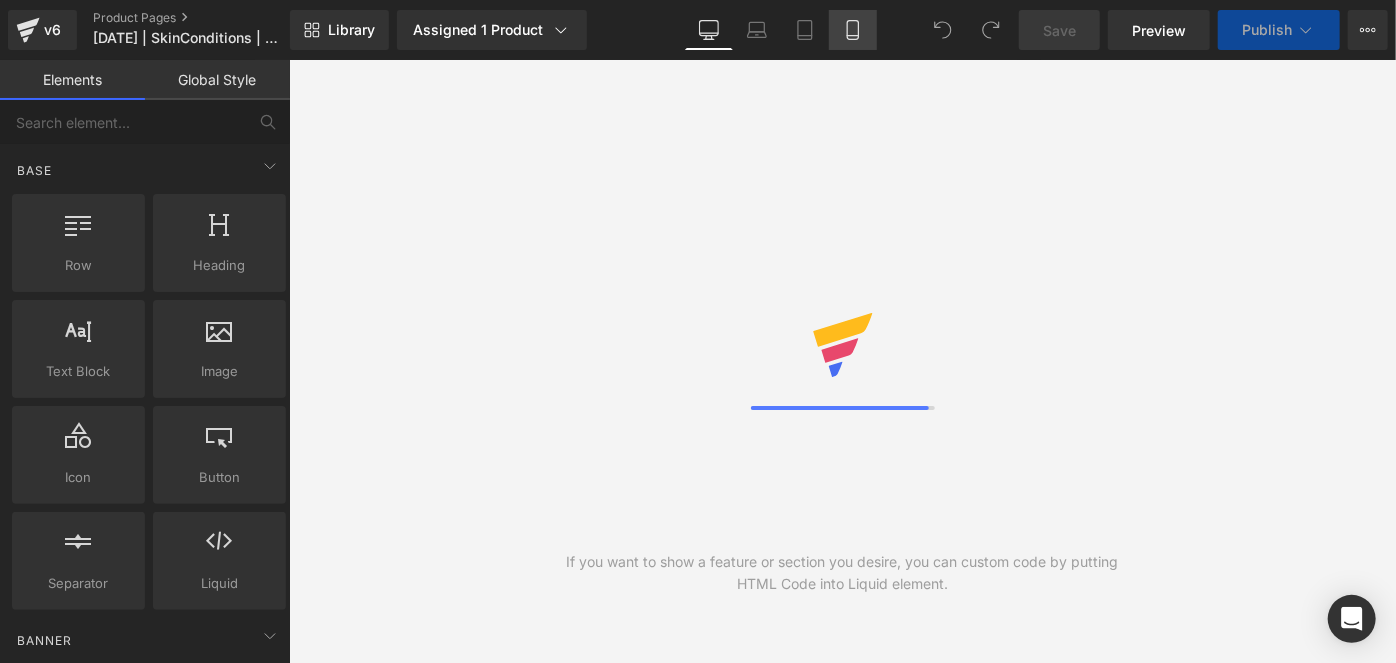click 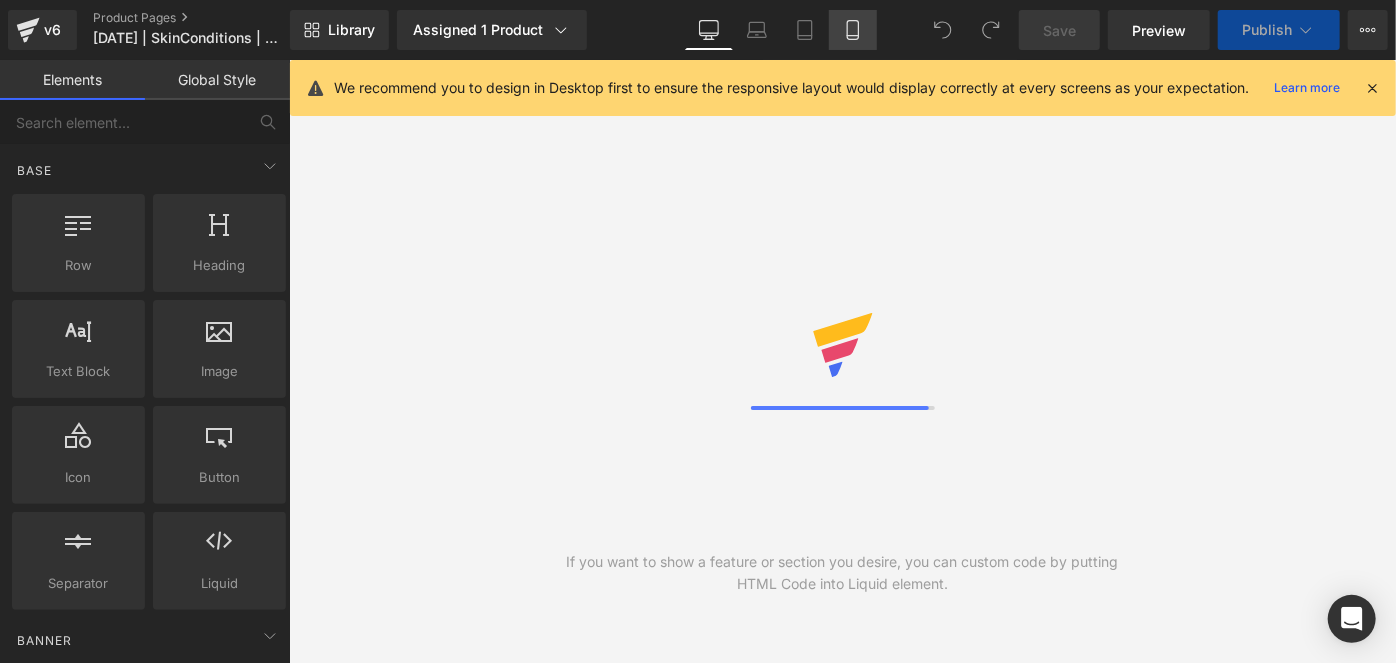click 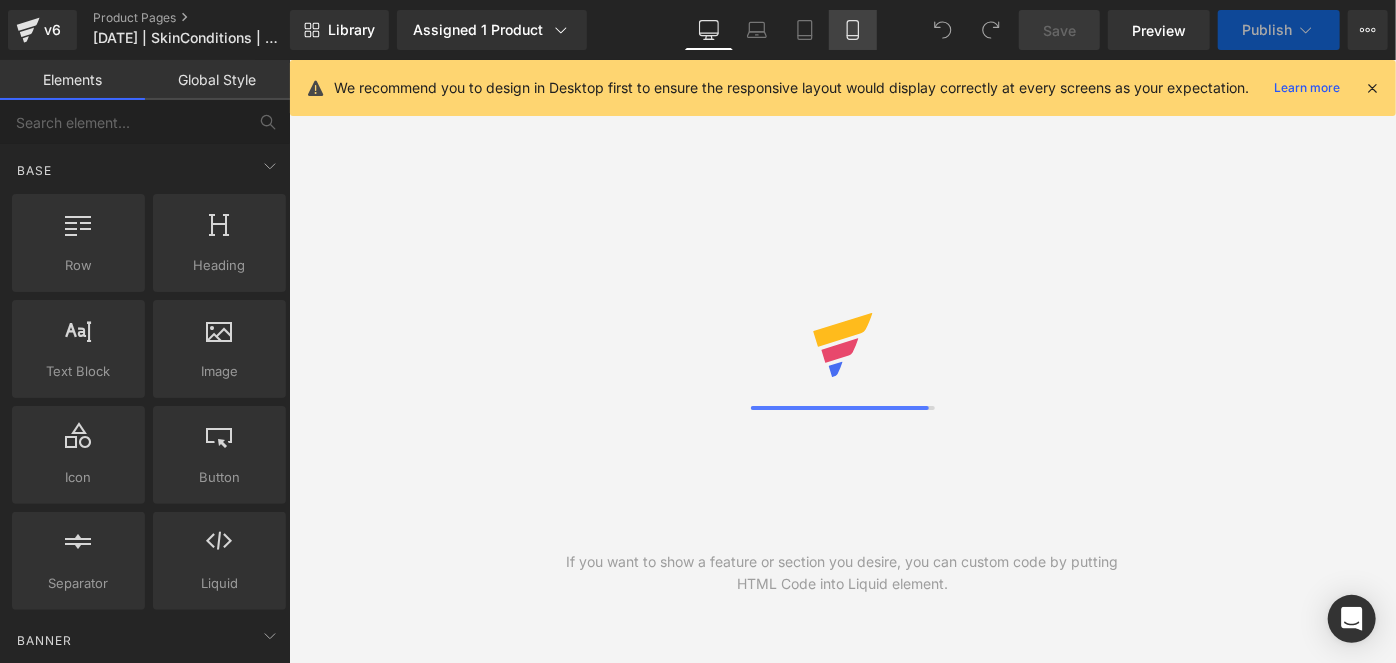 drag, startPoint x: 829, startPoint y: 43, endPoint x: 850, endPoint y: 40, distance: 21.213203 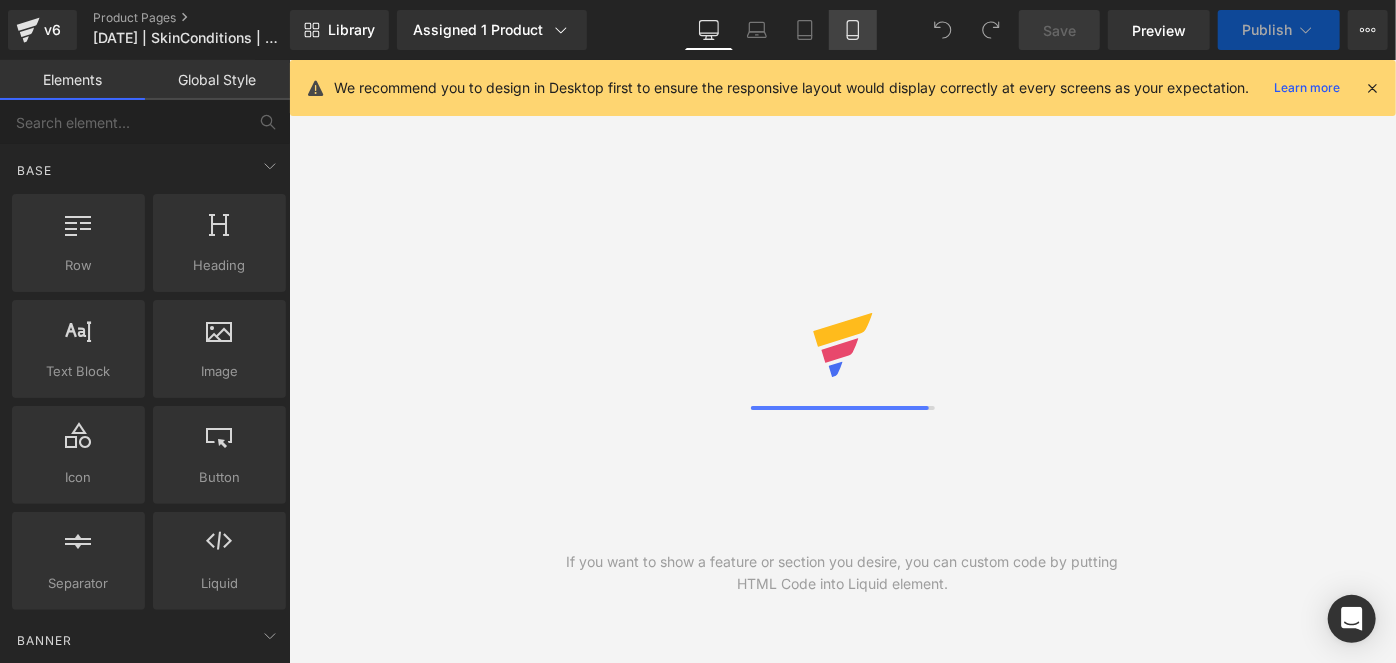 click on "Mobile" at bounding box center (853, 30) 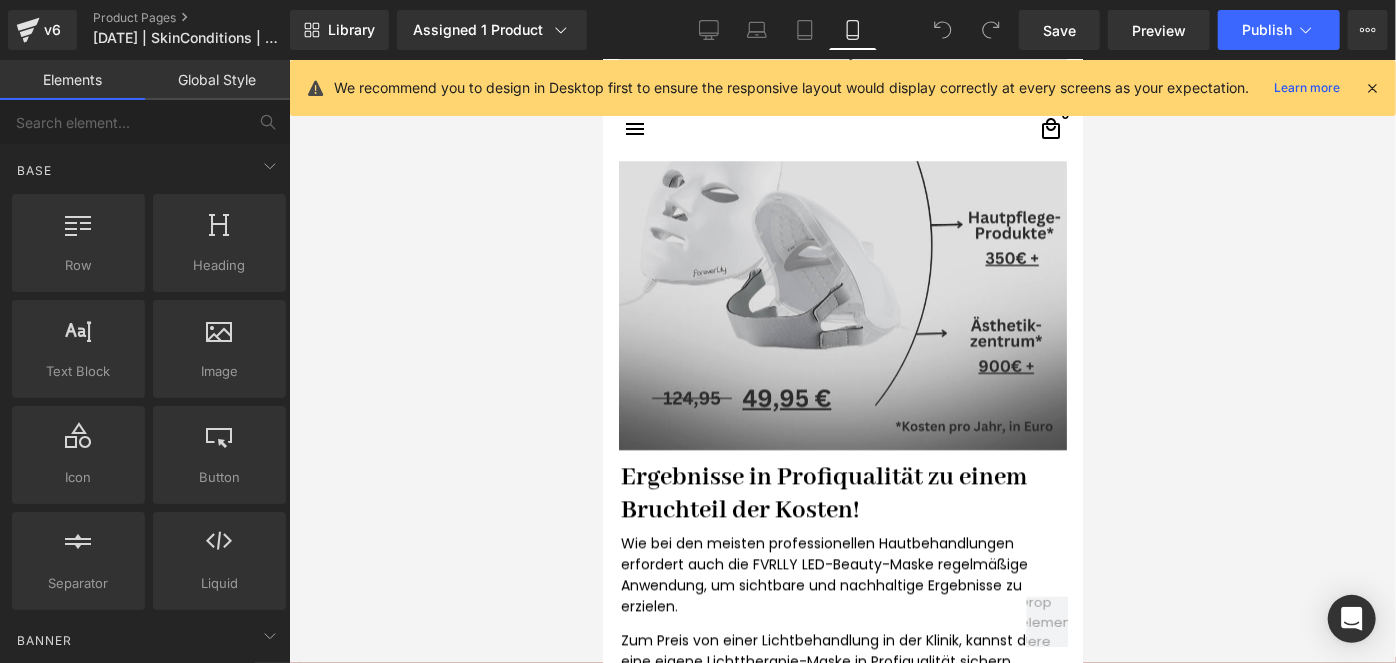 scroll, scrollTop: 6744, scrollLeft: 0, axis: vertical 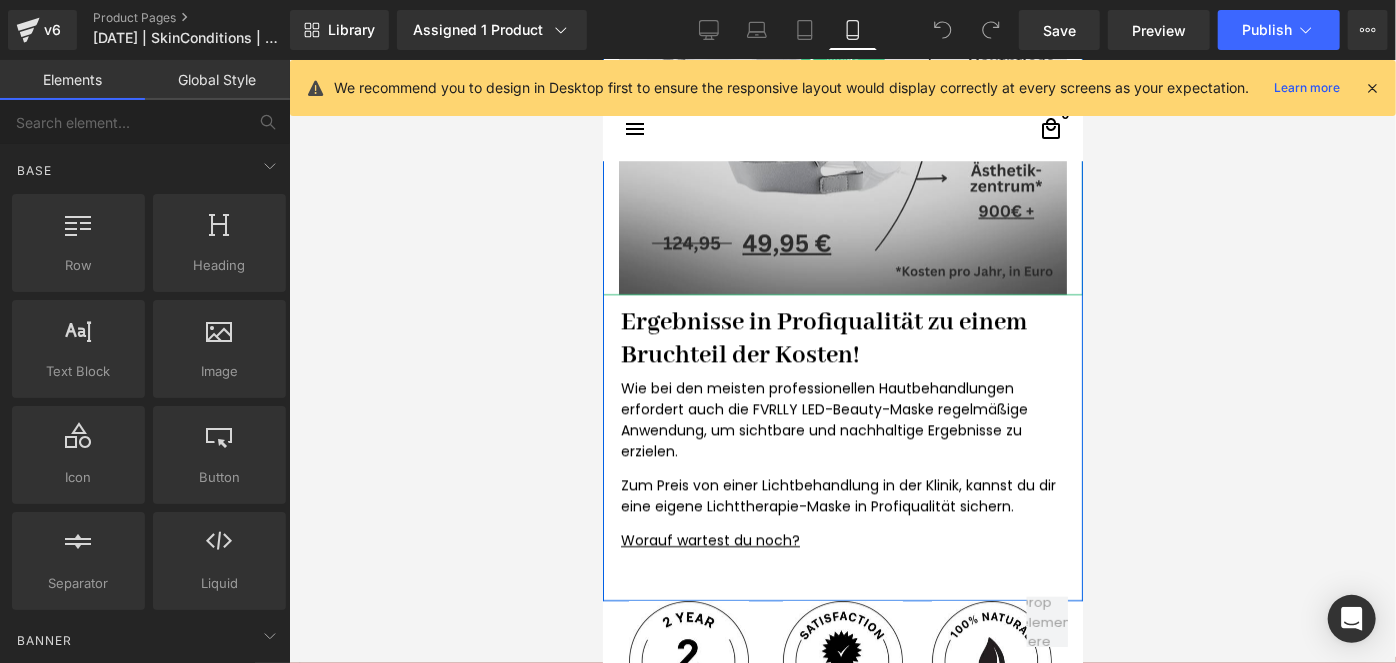 click at bounding box center [842, 54] 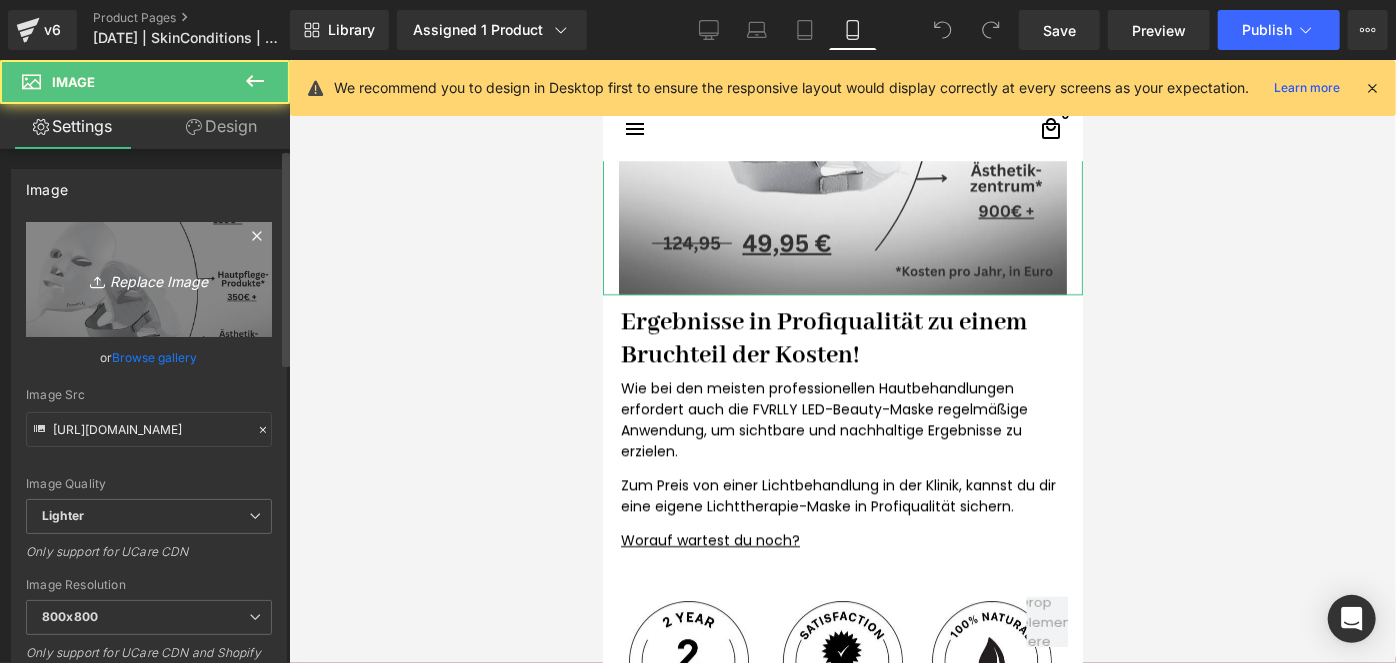 click on "Replace Image" at bounding box center [149, 279] 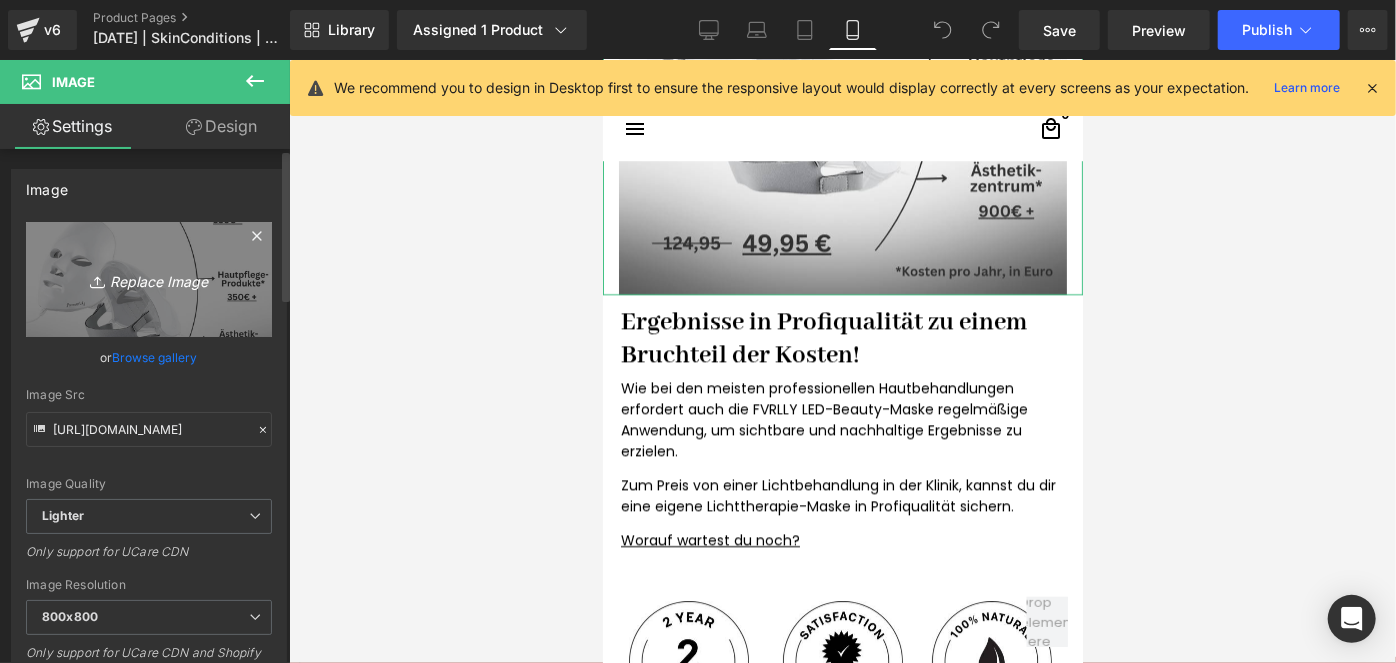type on "C:\fakepath\Kein Titel (1000 × 1000 px) (1).png" 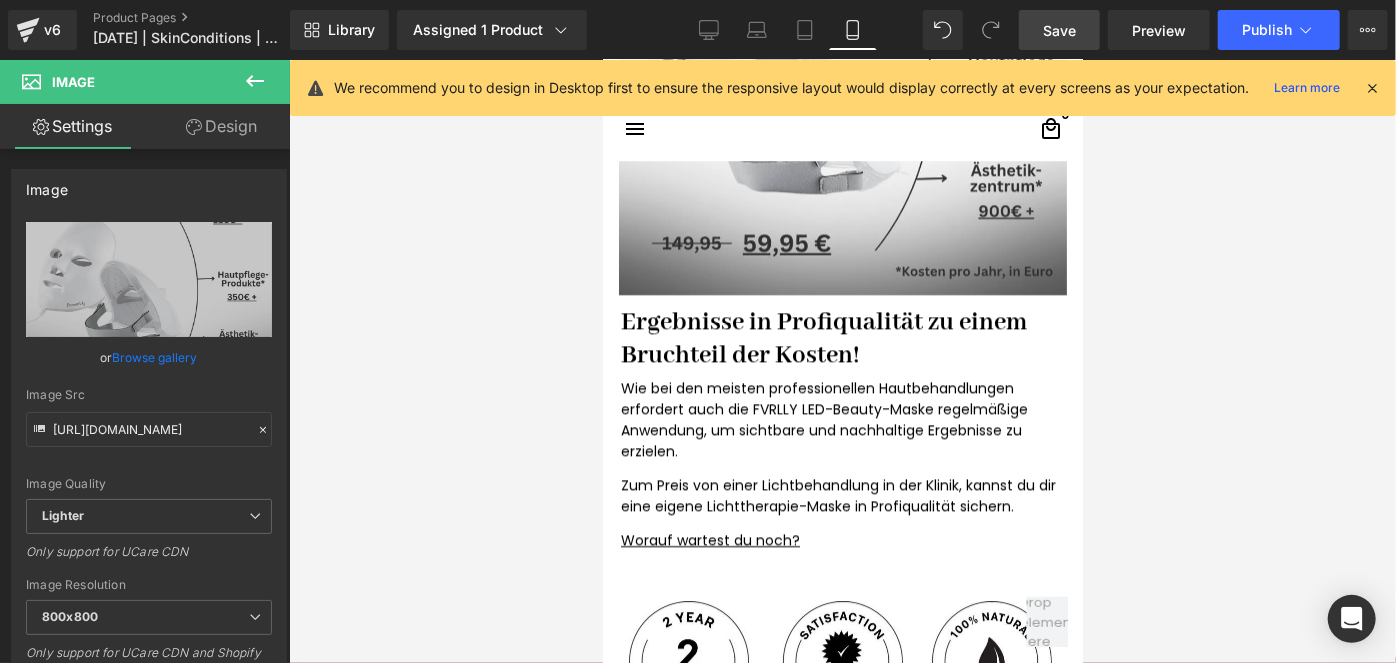 click on "Save" at bounding box center (1059, 30) 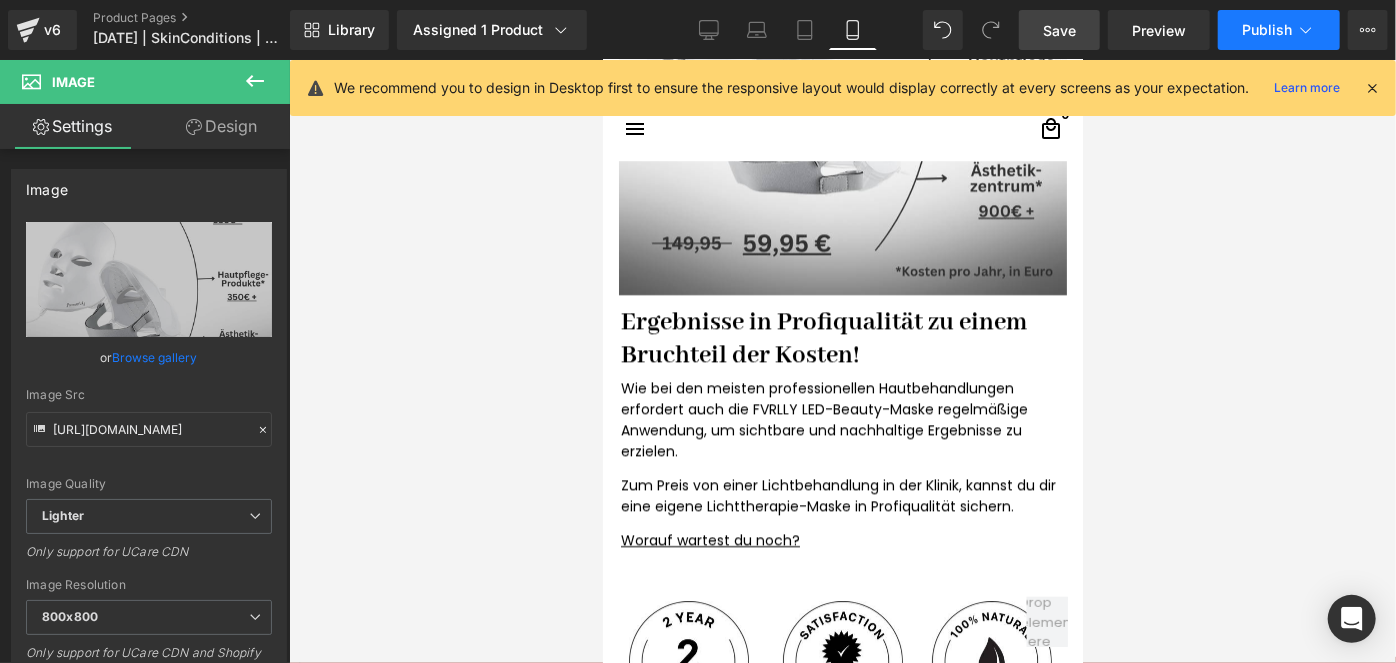 click on "Publish" at bounding box center [1279, 30] 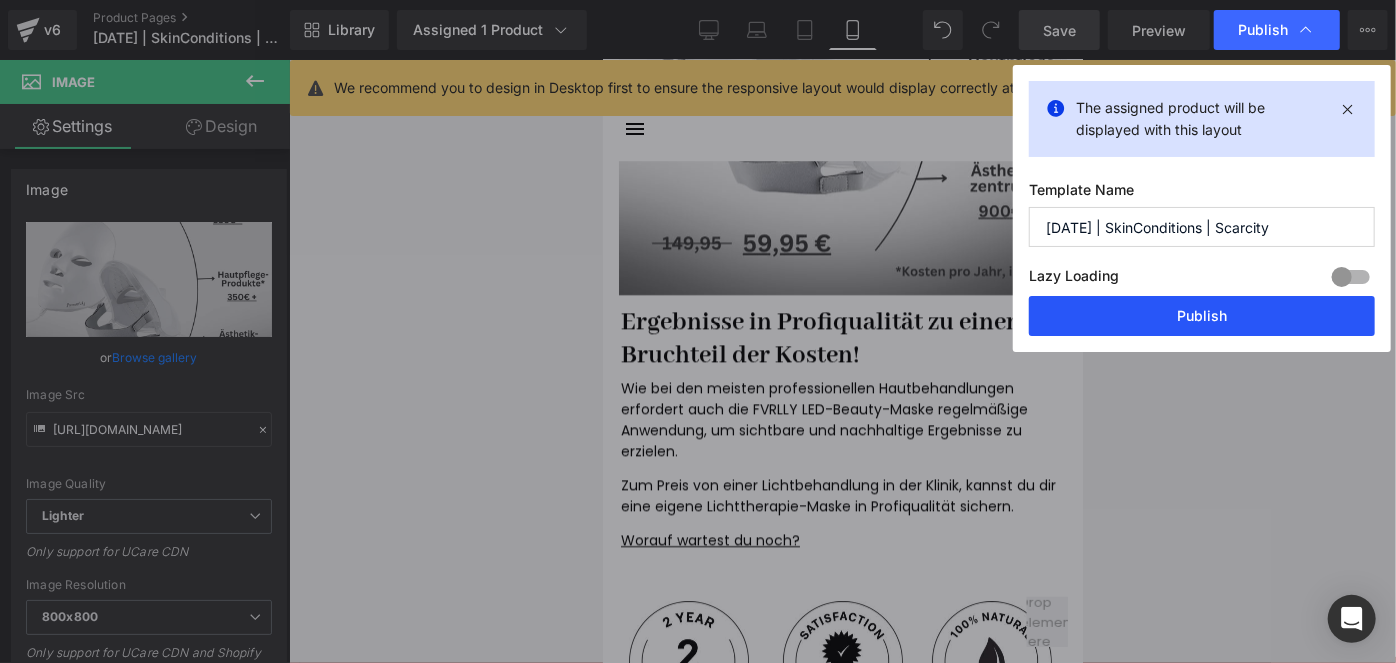 click on "Publish" at bounding box center (1202, 316) 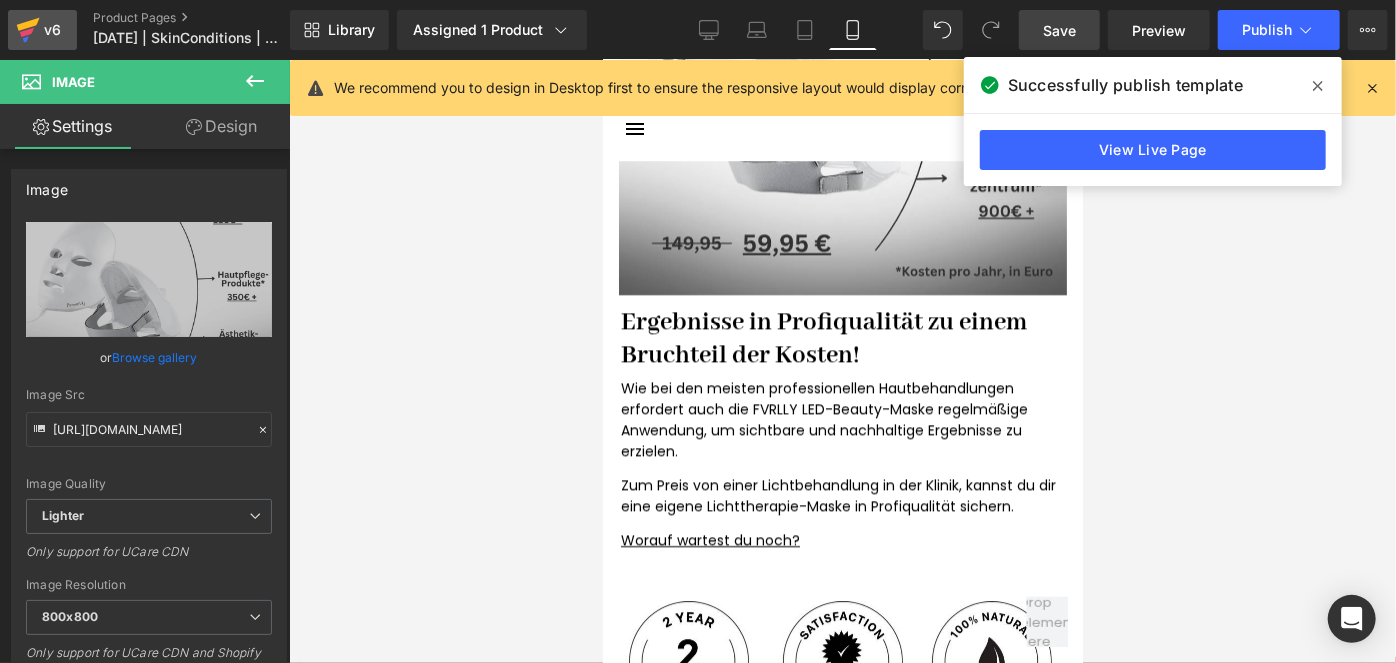 click 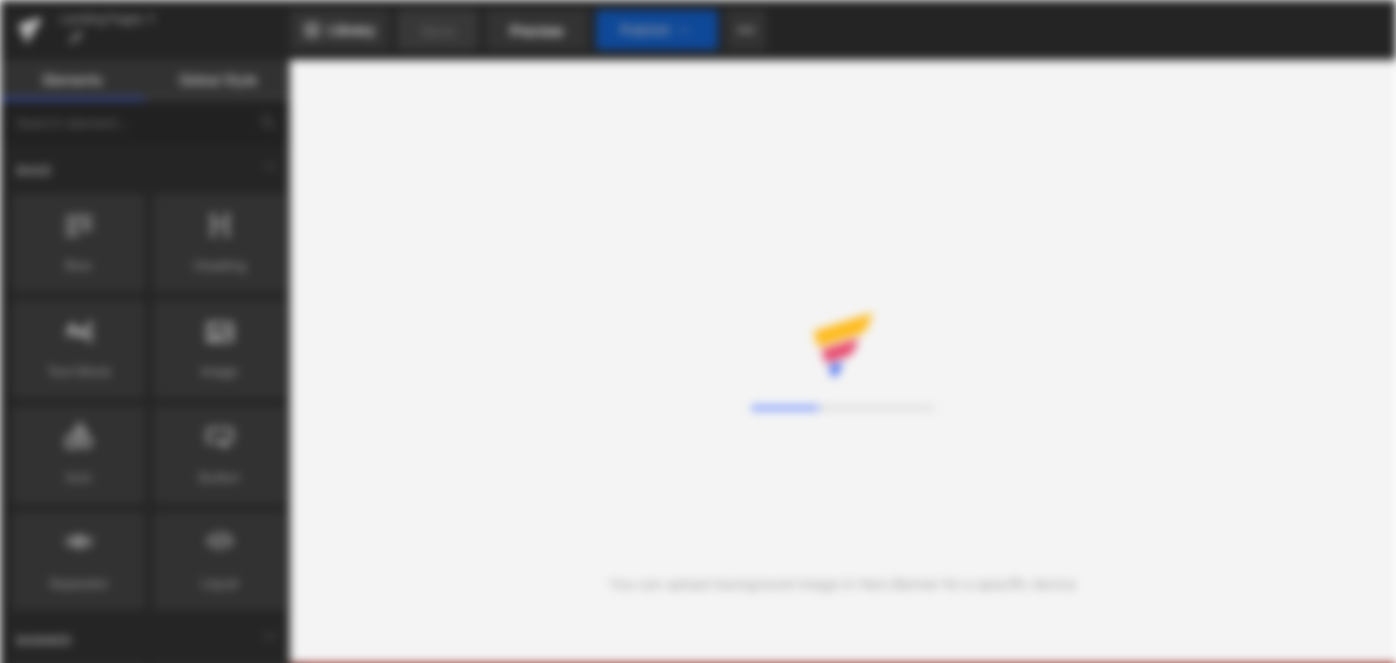 scroll, scrollTop: 0, scrollLeft: 0, axis: both 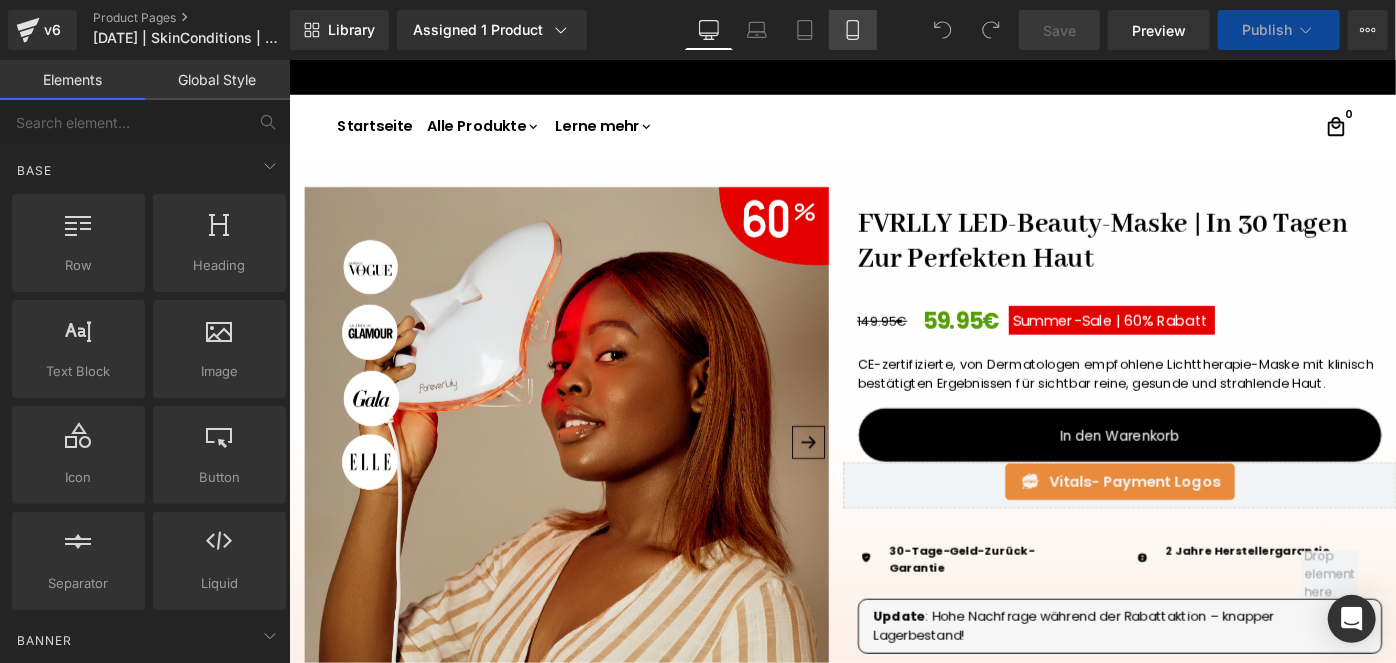click 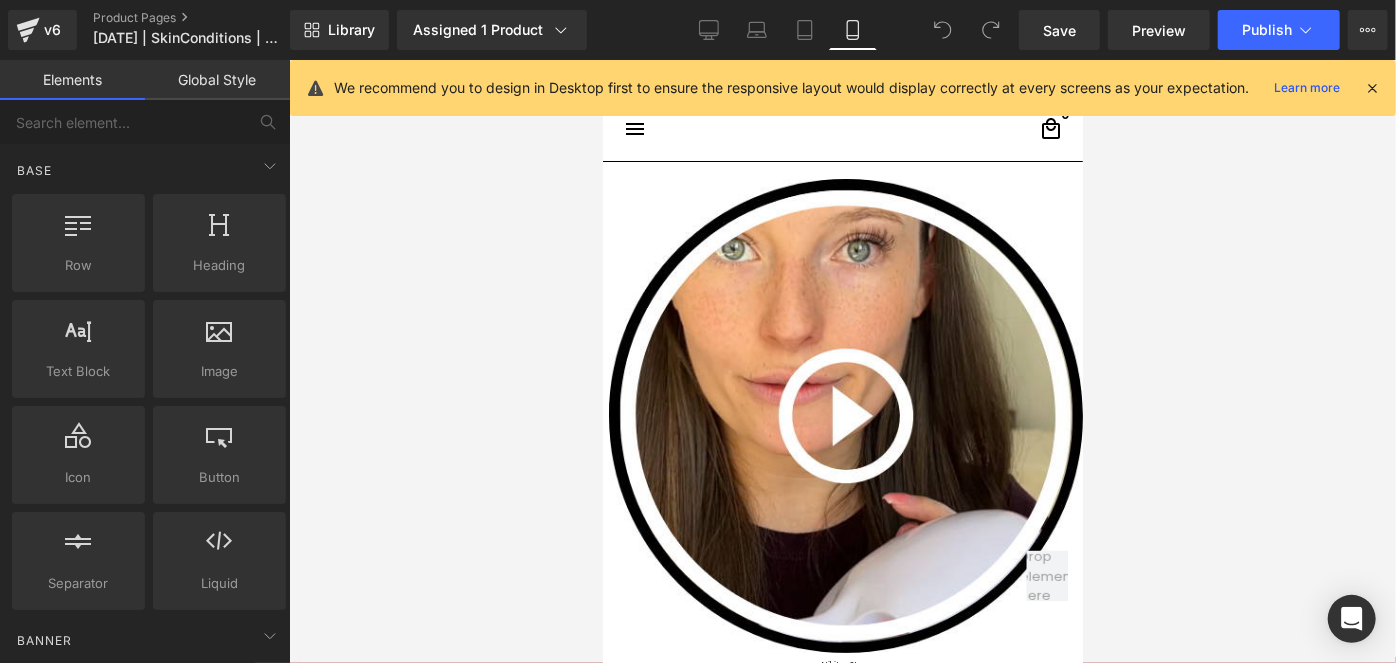 scroll, scrollTop: 108, scrollLeft: 0, axis: vertical 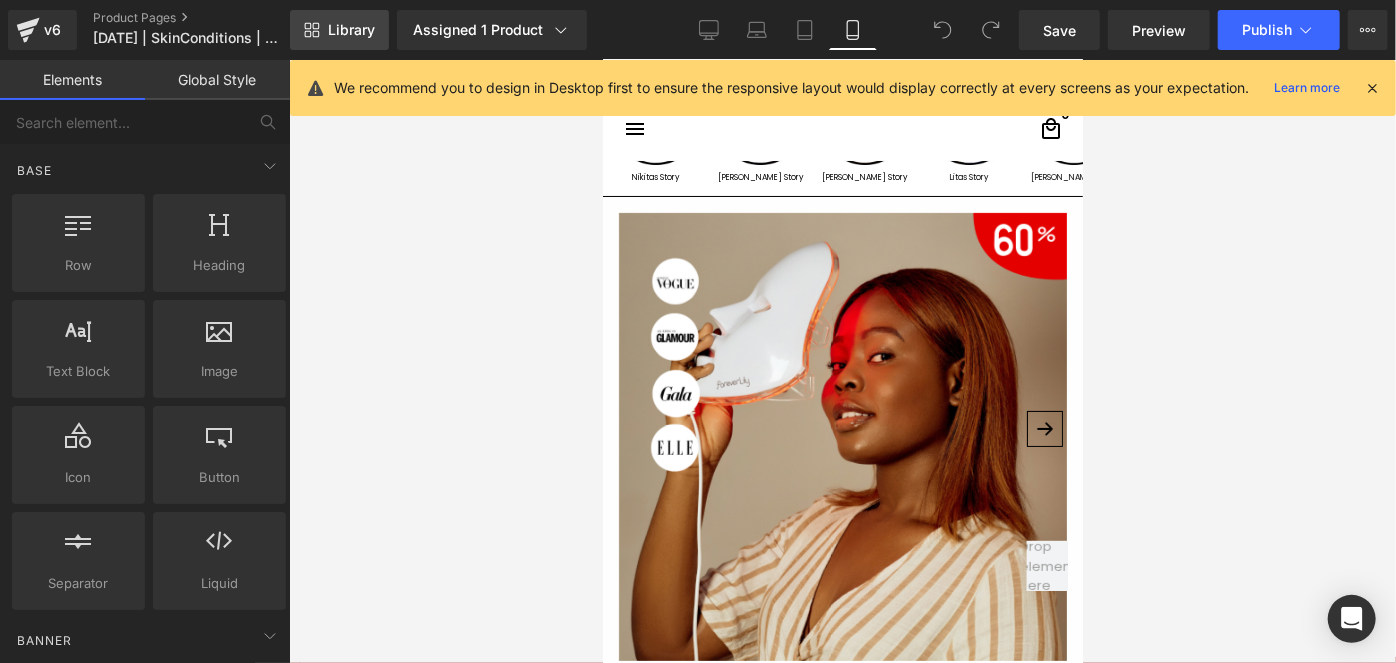 click on "Library" at bounding box center (351, 30) 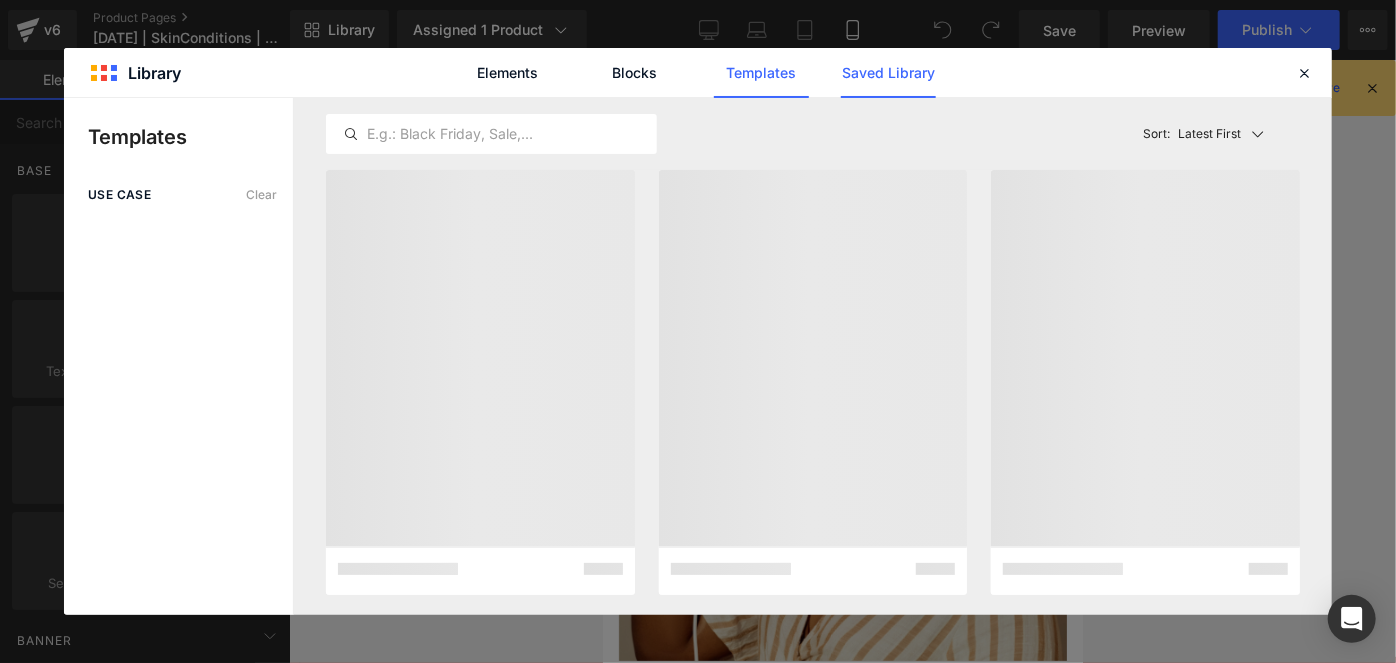 click on "Saved Library" 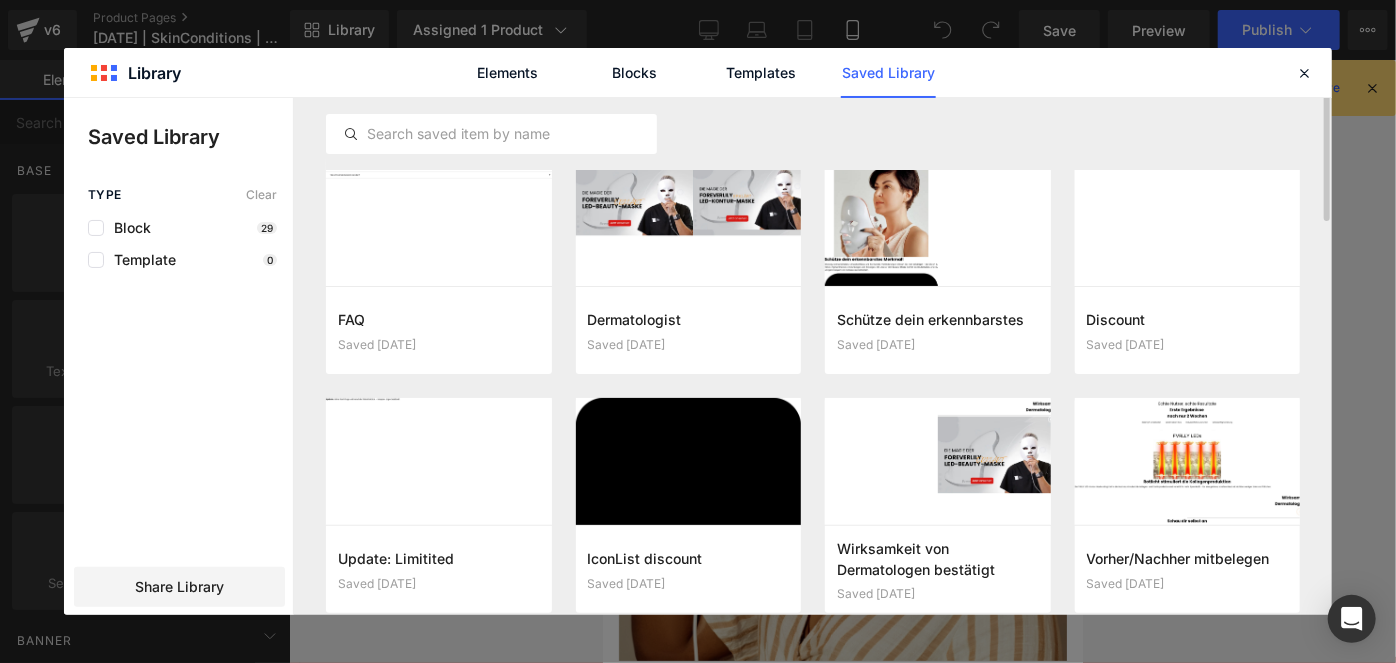scroll, scrollTop: 0, scrollLeft: 0, axis: both 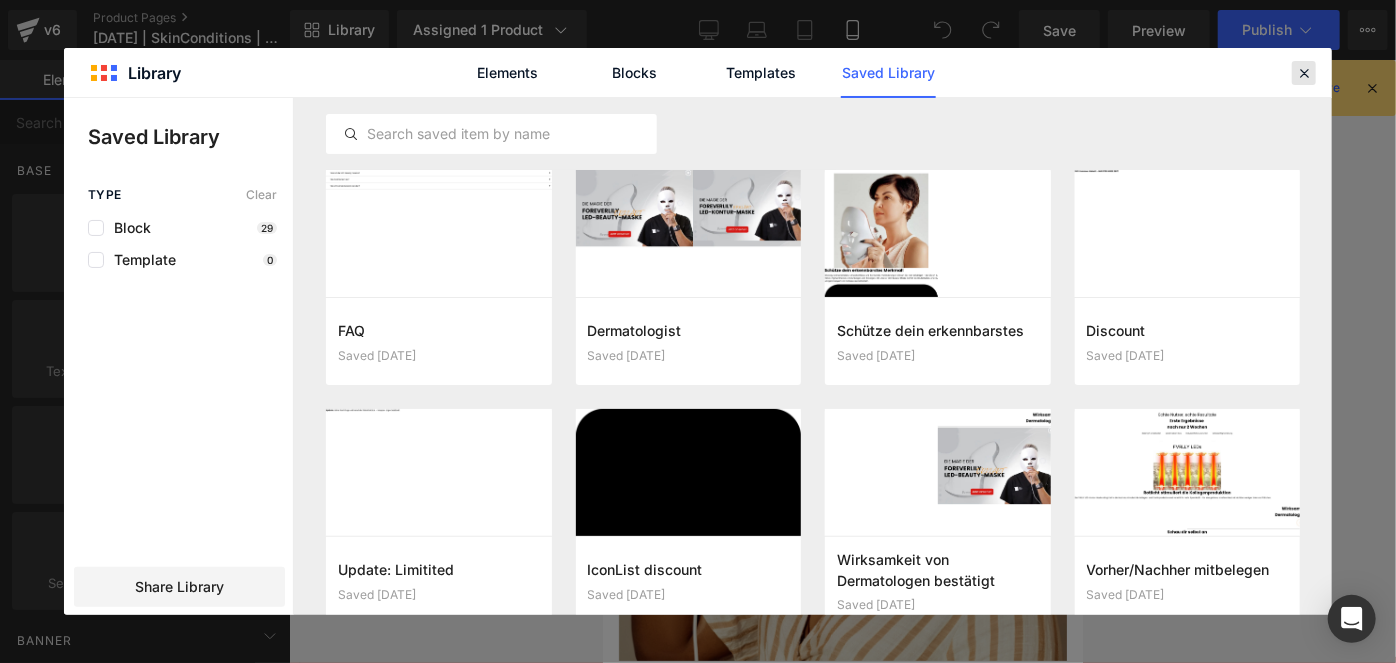 click at bounding box center [1304, 73] 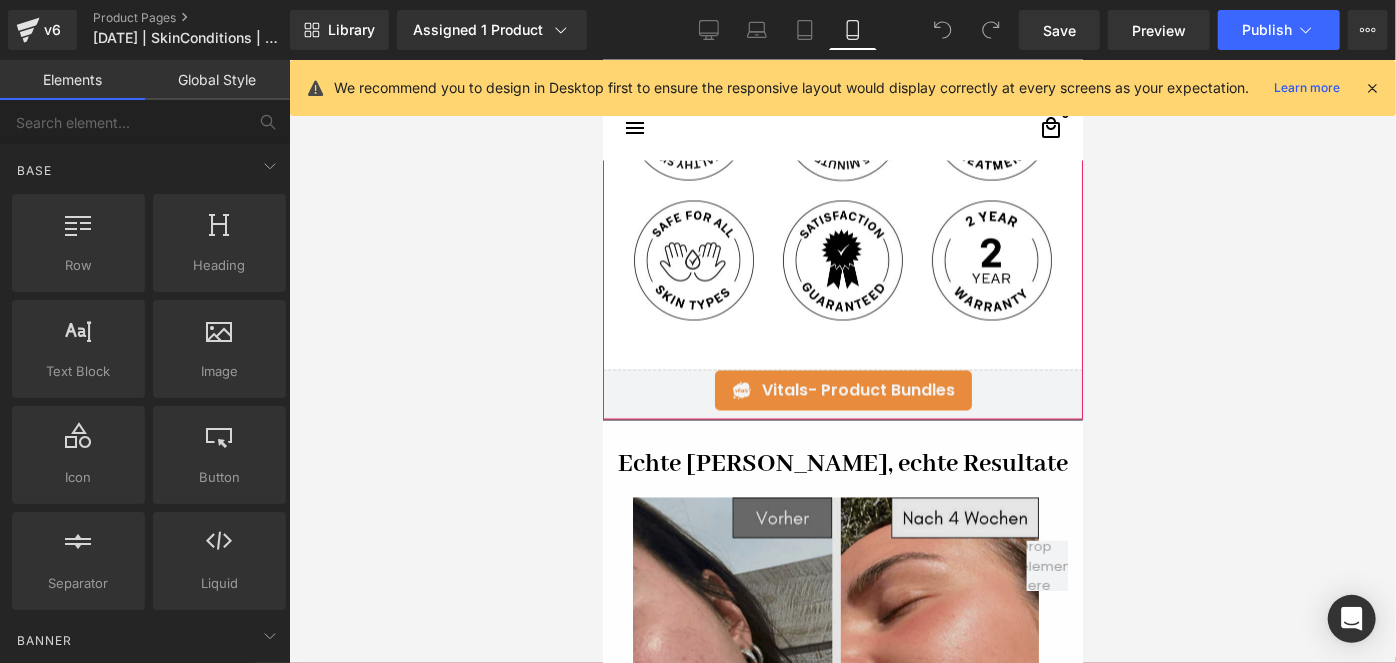 scroll, scrollTop: 2108, scrollLeft: 0, axis: vertical 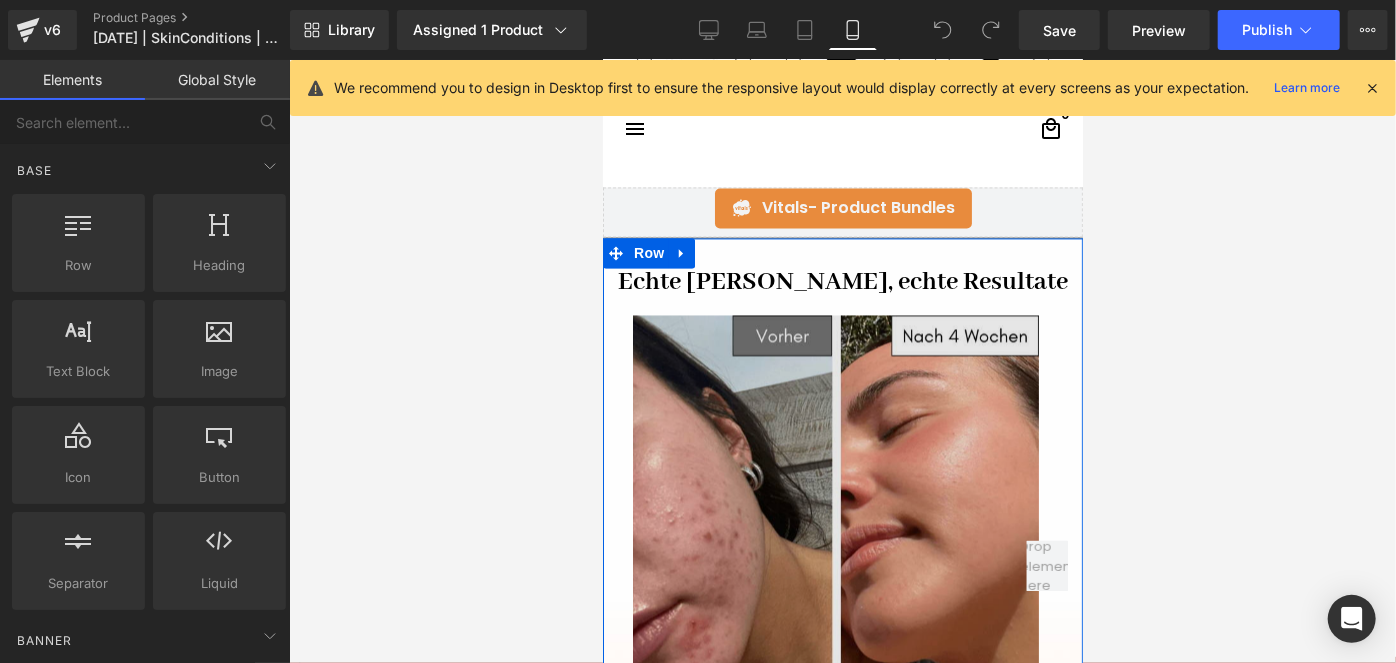 click at bounding box center [835, 517] 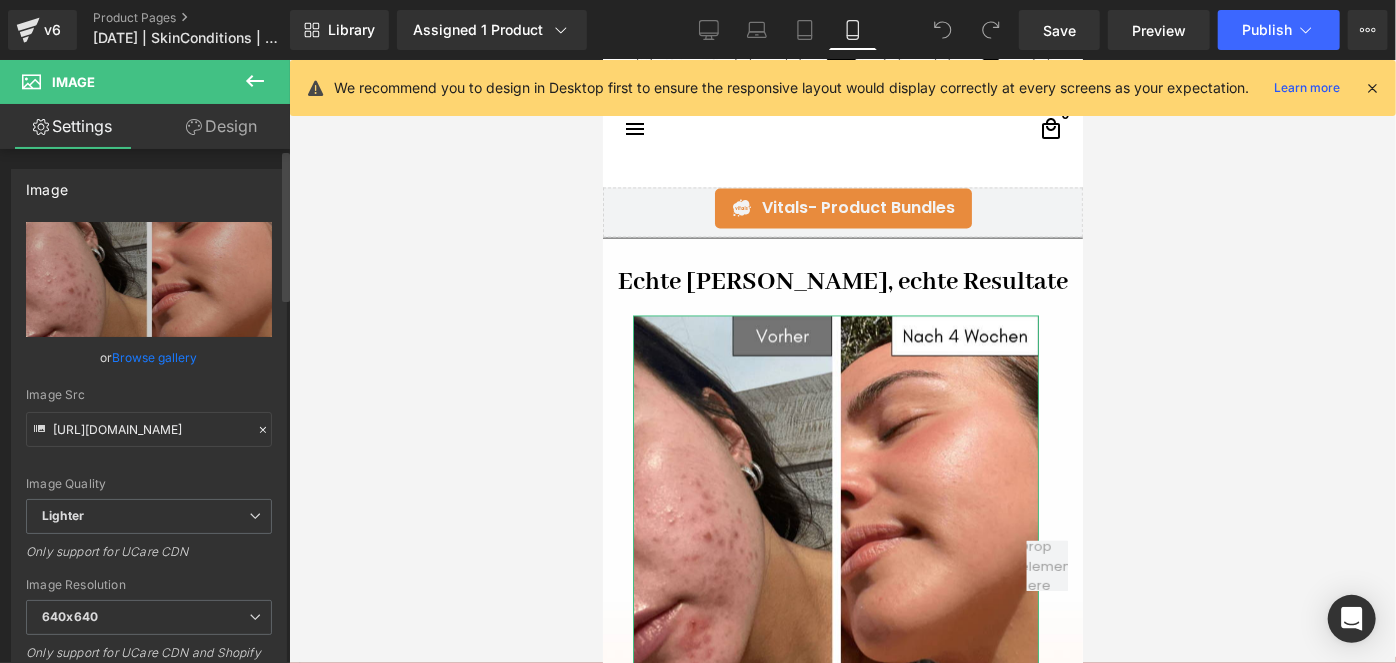 click on "Browse gallery" at bounding box center (155, 357) 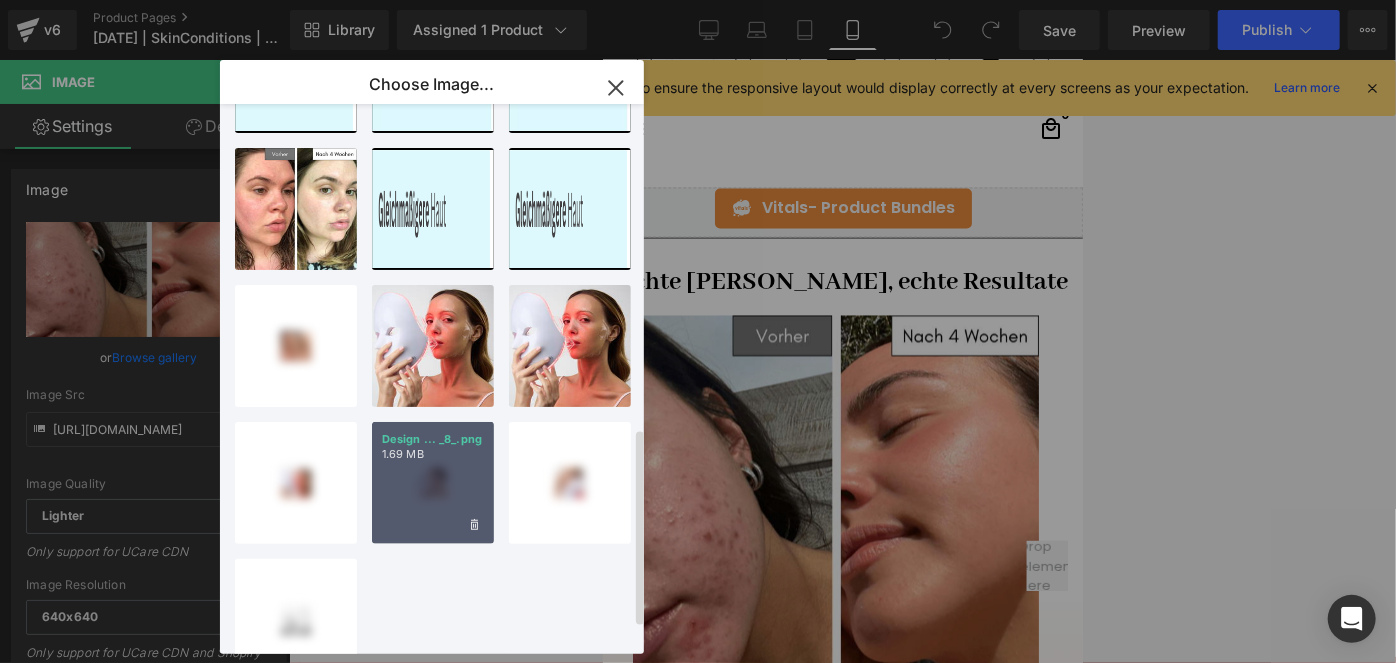 scroll, scrollTop: 986, scrollLeft: 0, axis: vertical 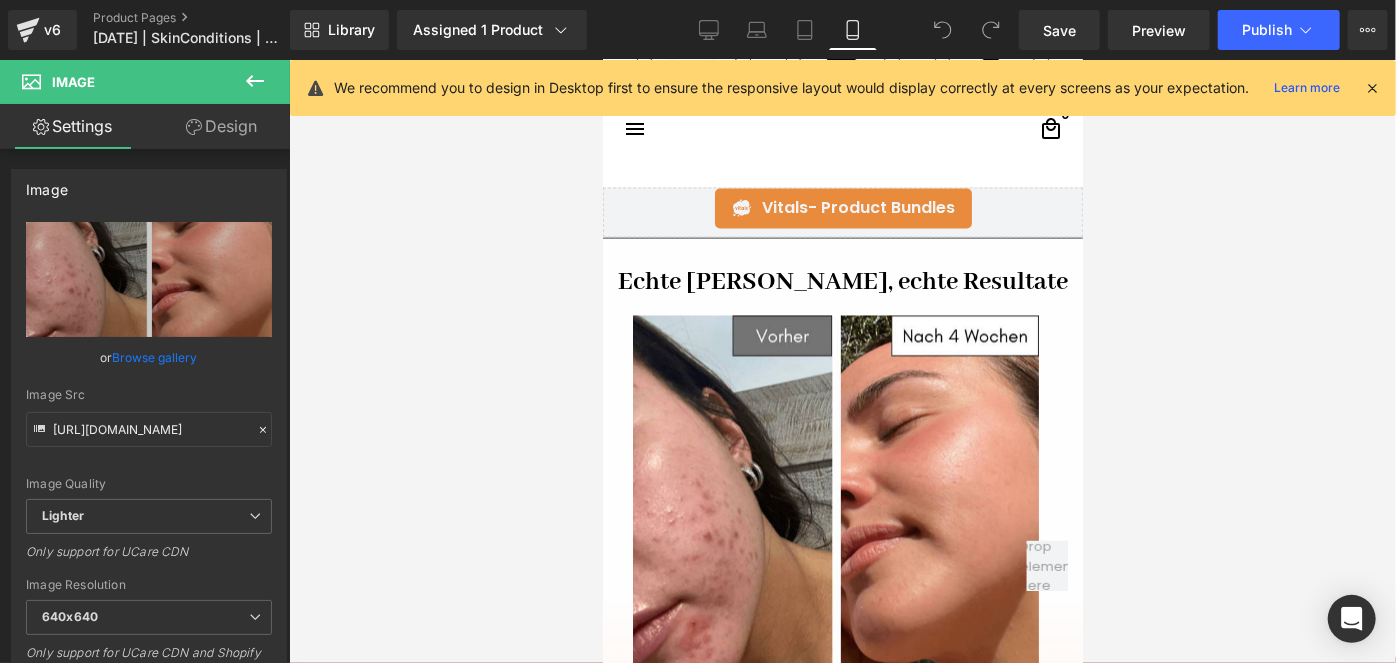 click 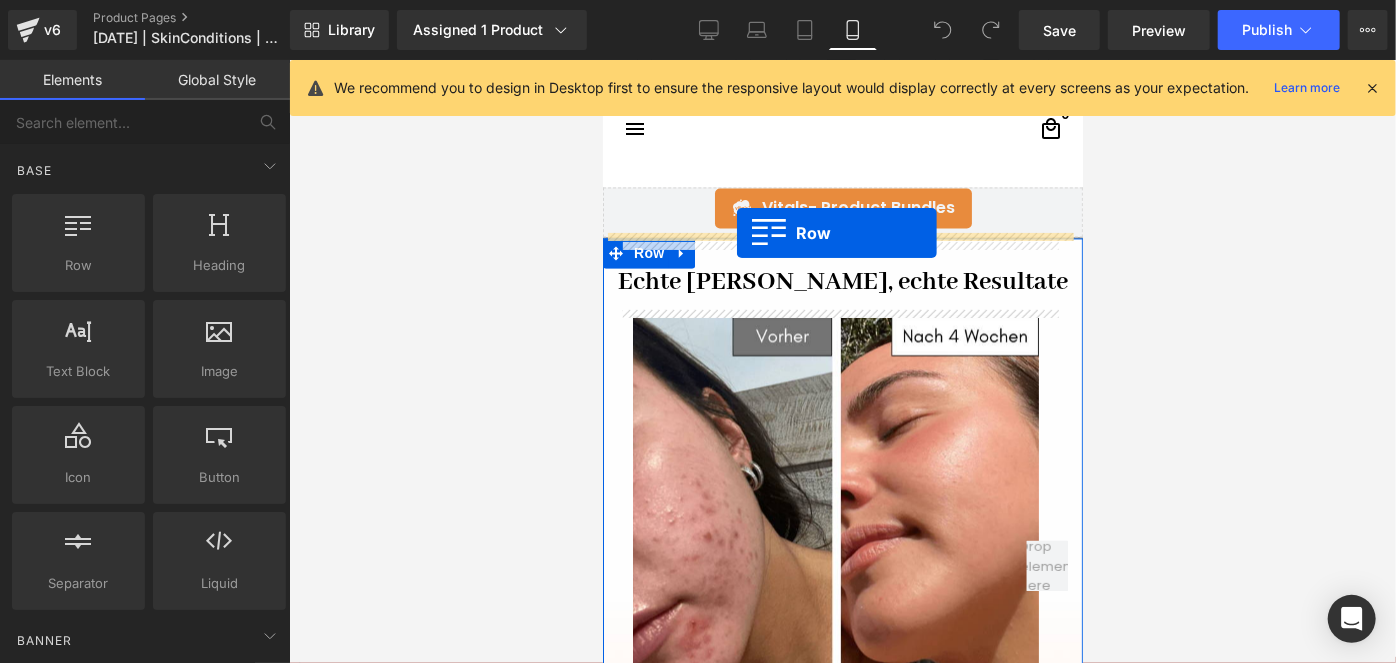 drag, startPoint x: 675, startPoint y: 310, endPoint x: 736, endPoint y: 232, distance: 99.0202 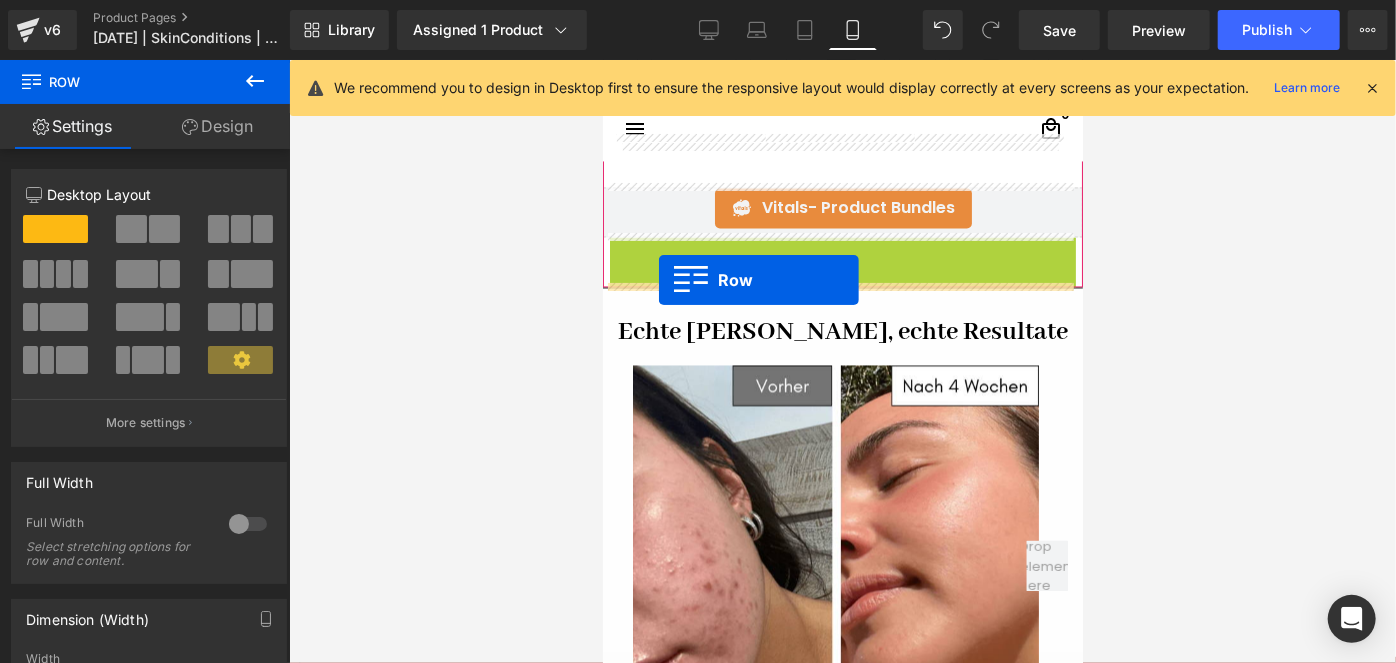 drag, startPoint x: 642, startPoint y: 242, endPoint x: 658, endPoint y: 279, distance: 40.311287 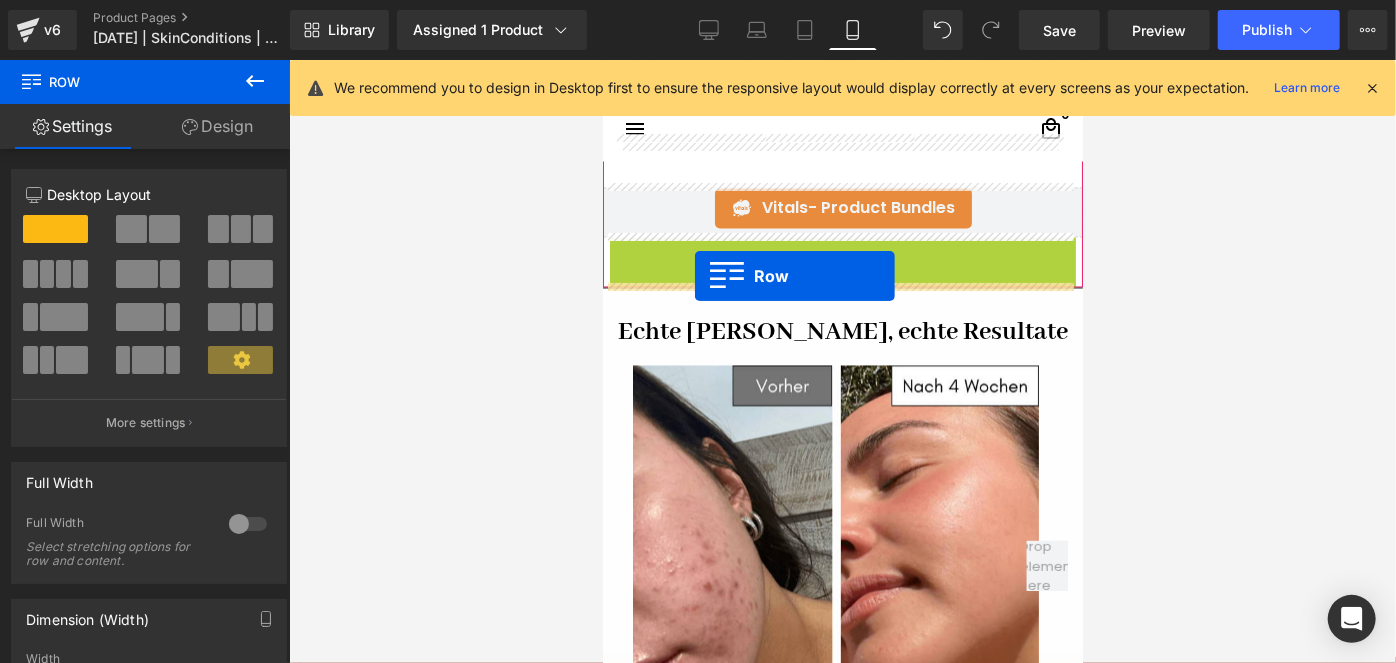 drag, startPoint x: 639, startPoint y: 251, endPoint x: 694, endPoint y: 275, distance: 60.00833 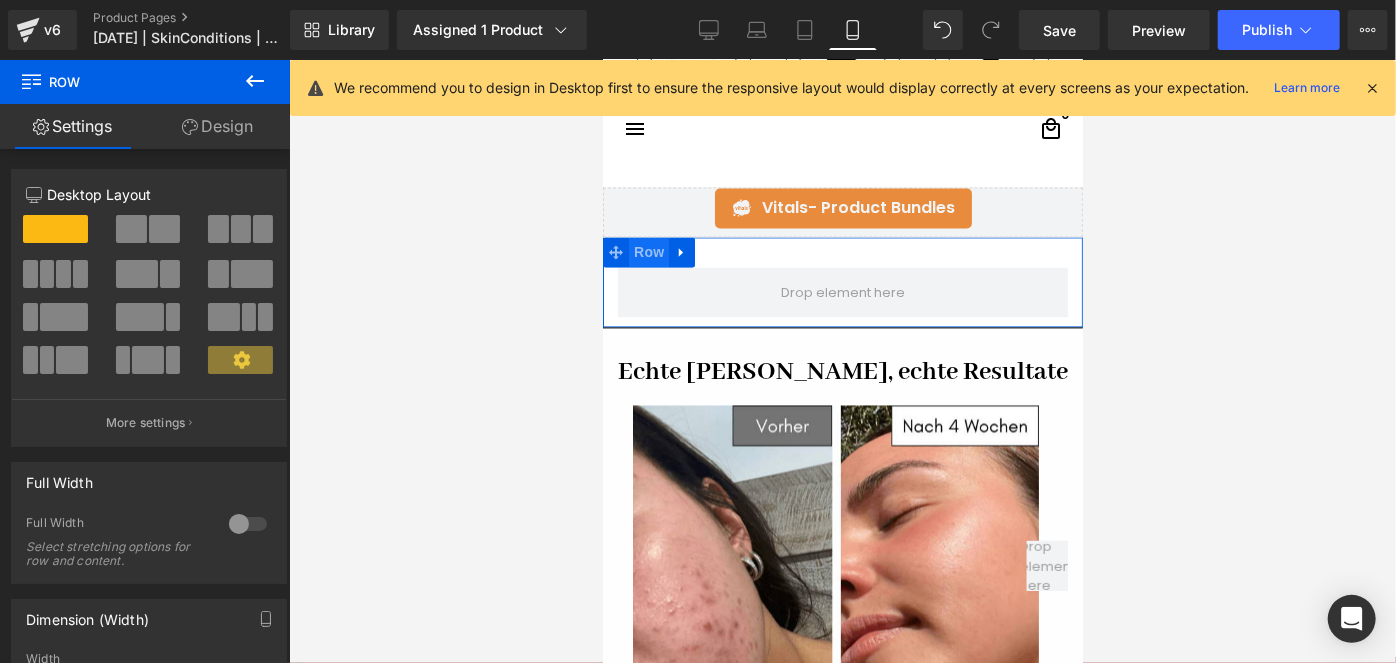 click on "Row" at bounding box center (648, 251) 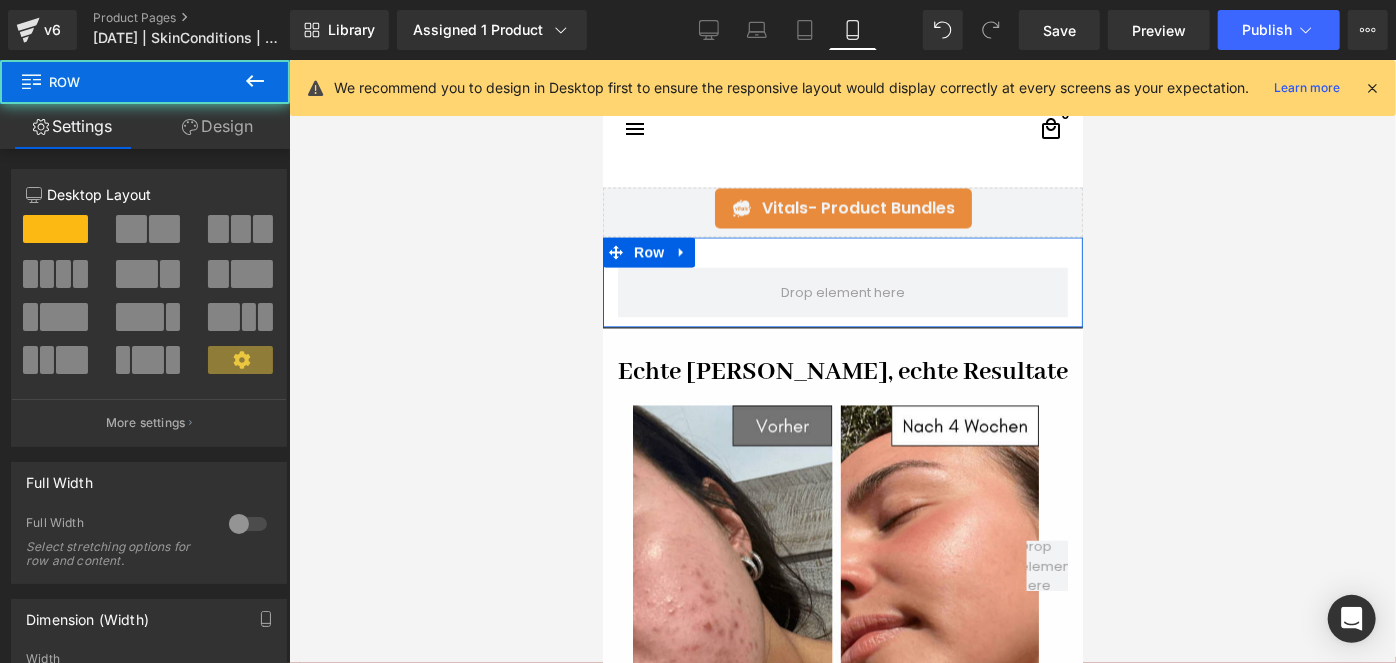 click on "Design" at bounding box center (217, 126) 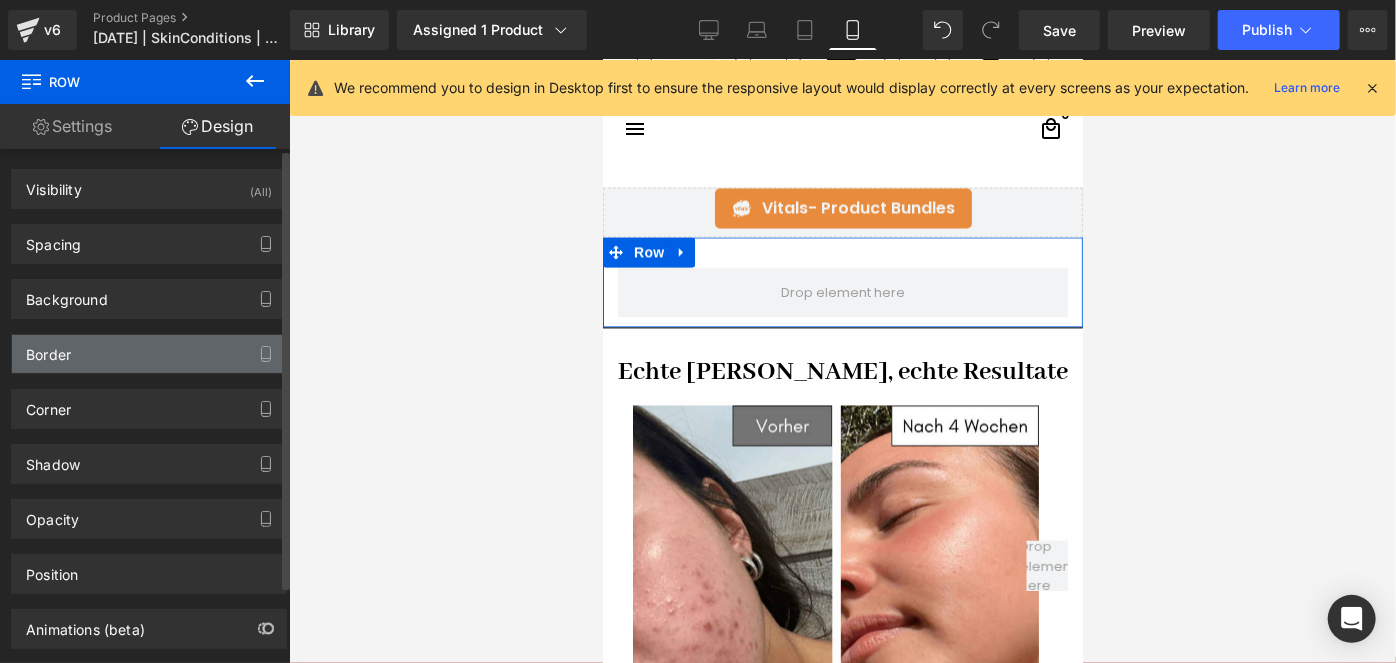 click on "Border" at bounding box center [149, 354] 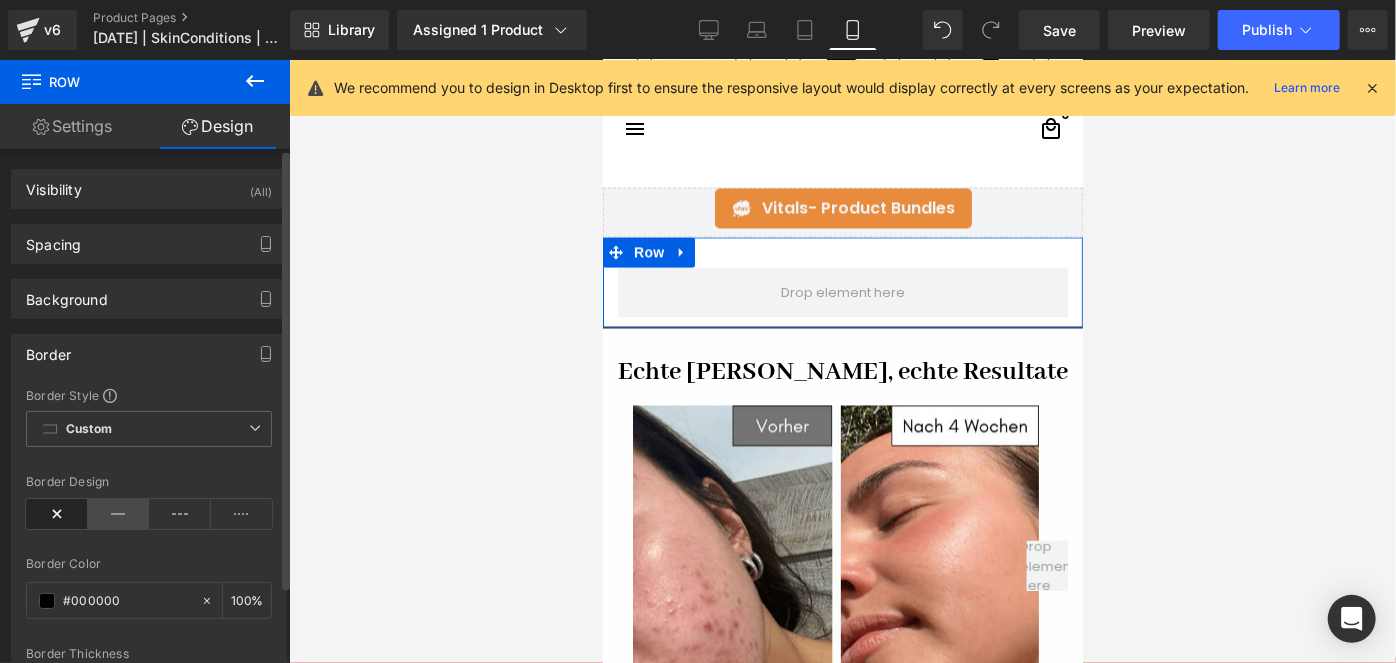 click at bounding box center [119, 514] 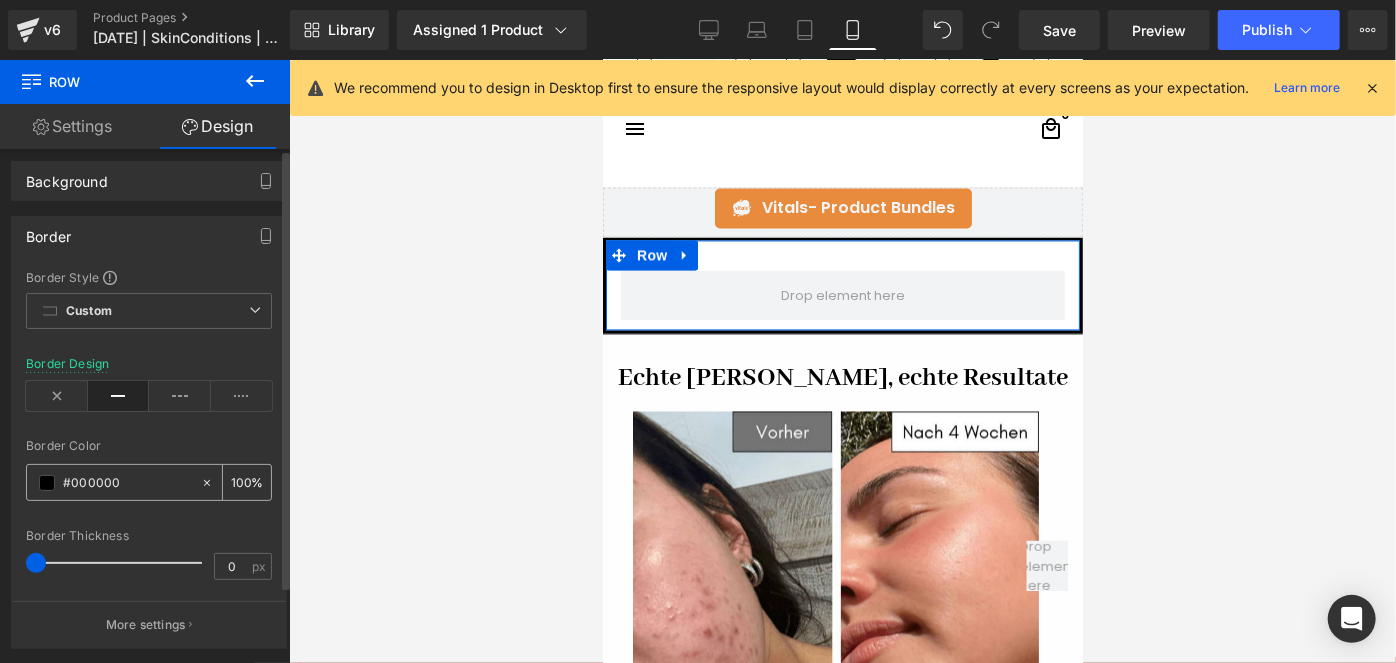 scroll, scrollTop: 272, scrollLeft: 0, axis: vertical 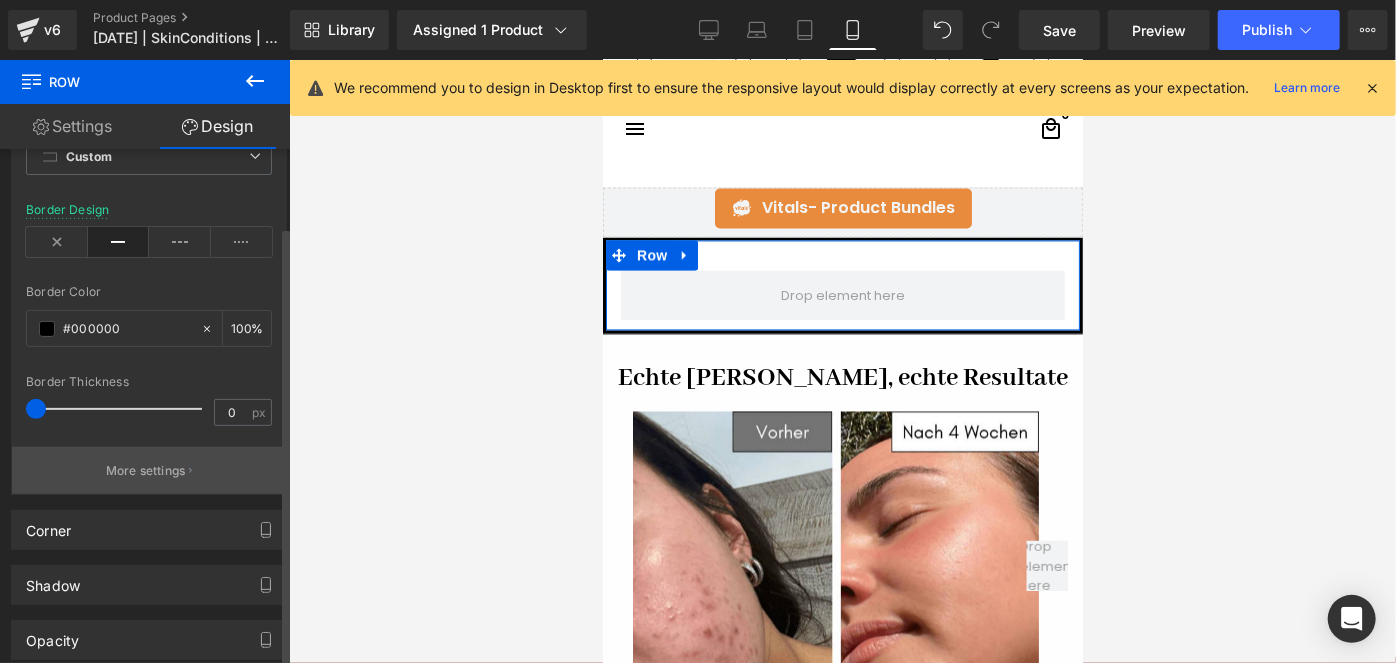 click on "More settings" at bounding box center (146, 471) 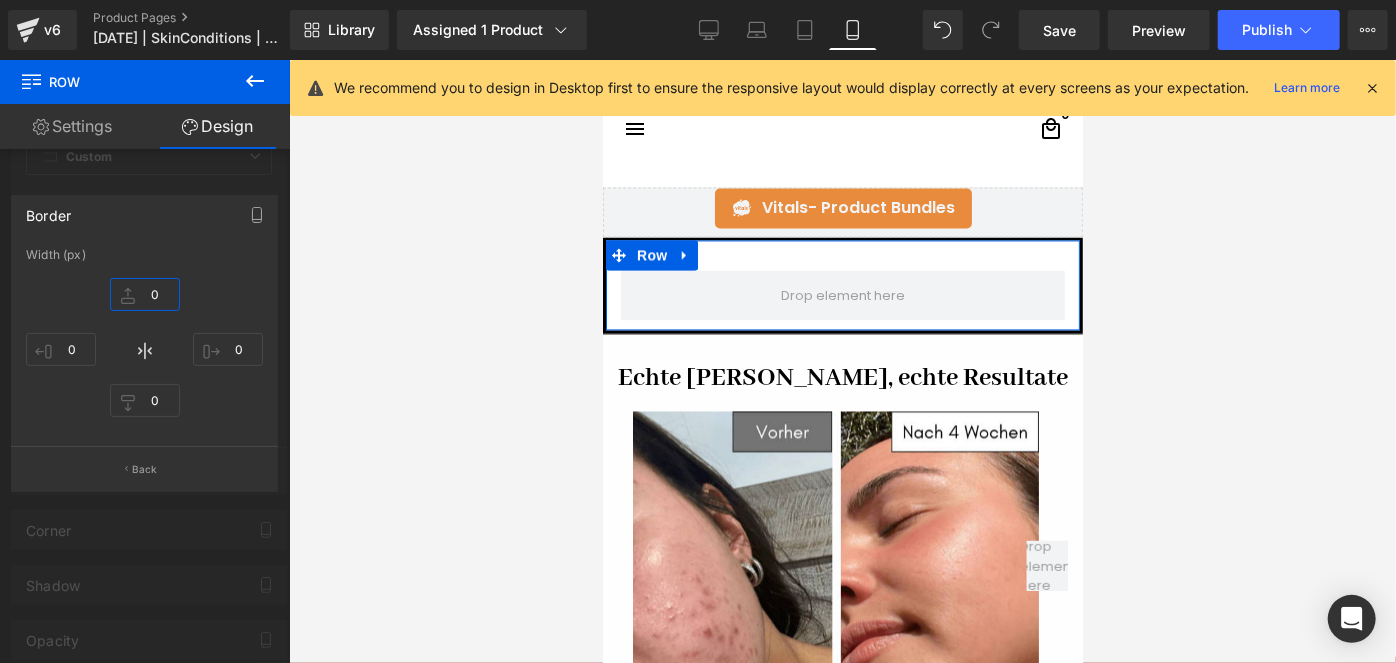click on "0" at bounding box center [145, 294] 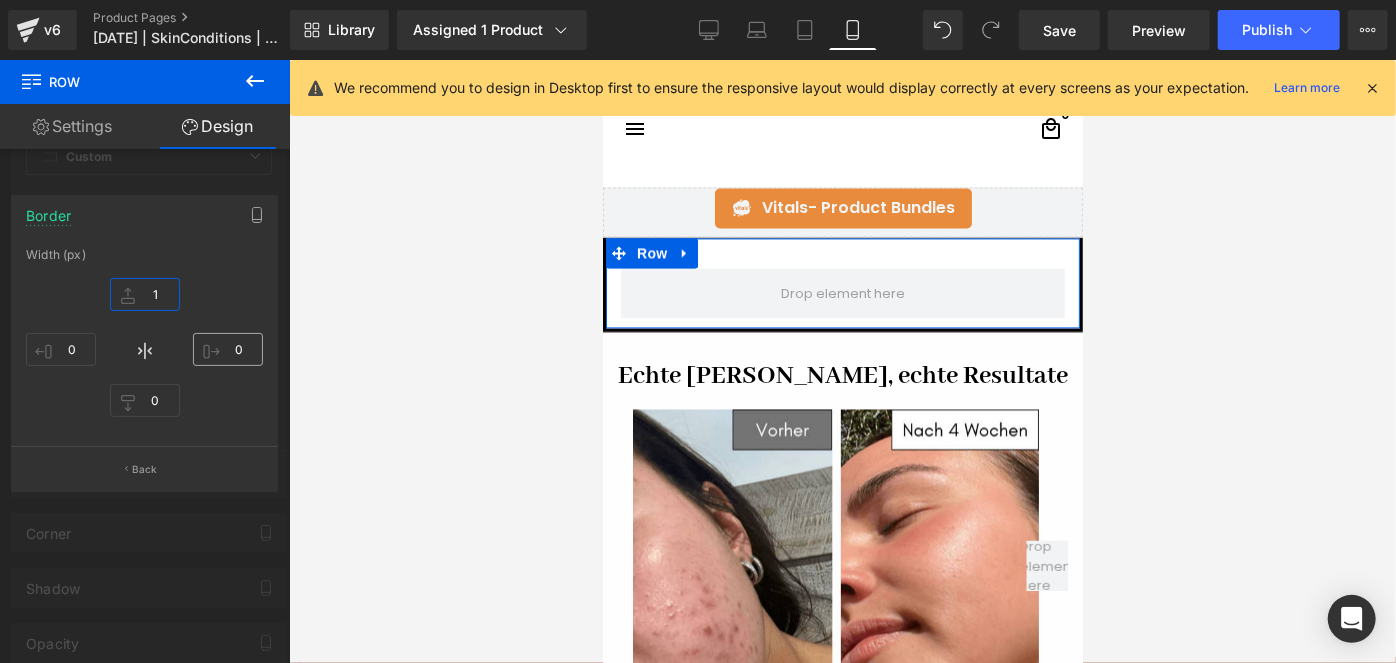 type on "1" 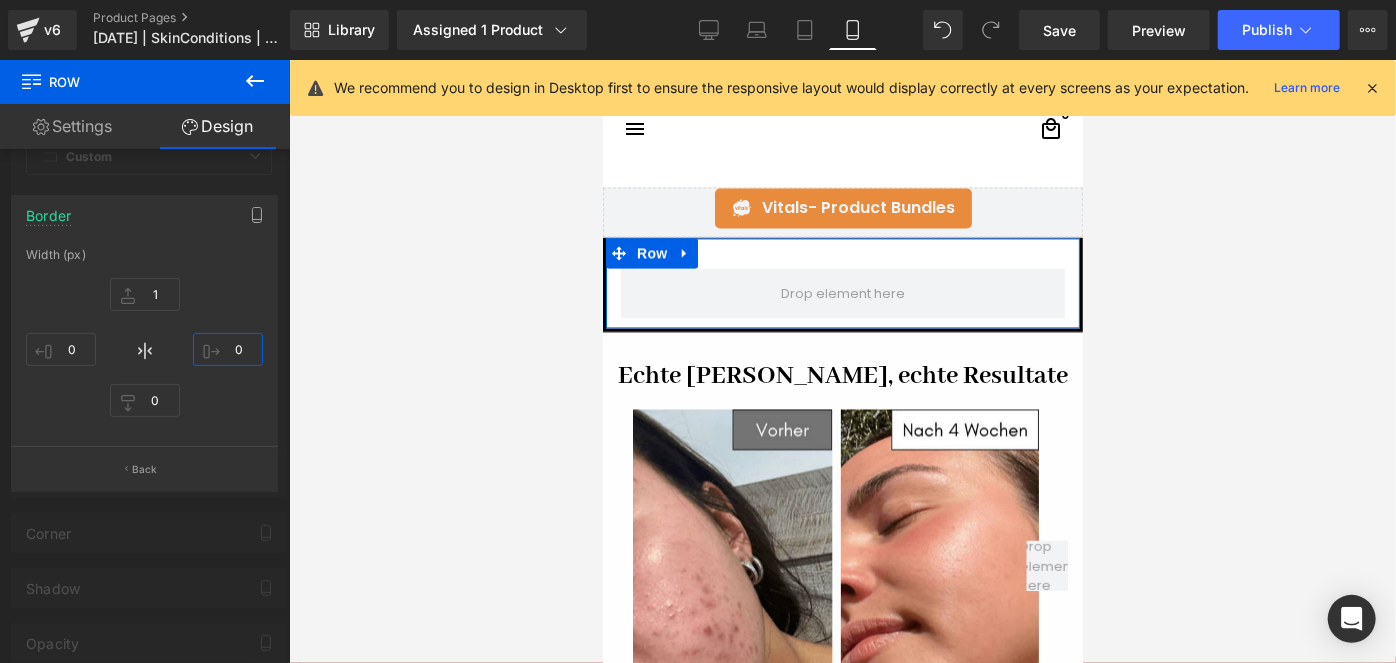 click on "0" at bounding box center [228, 349] 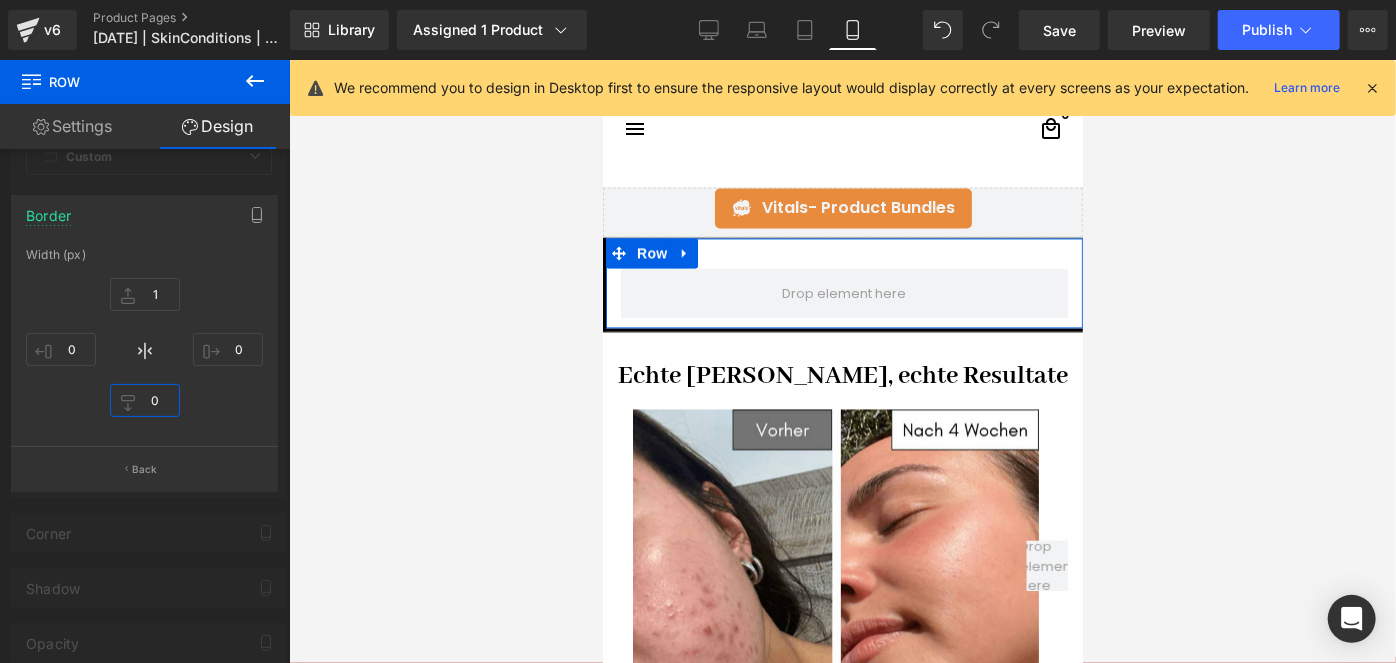 click on "0" at bounding box center [145, 400] 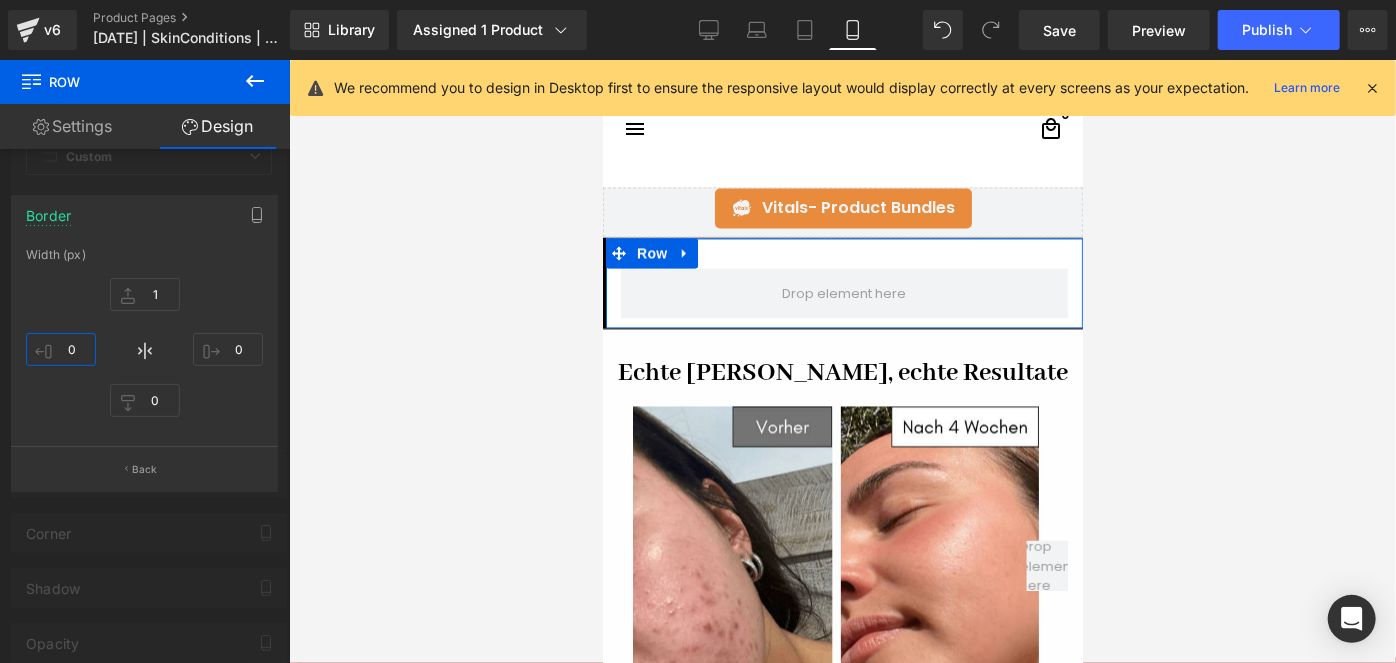 click on "0" at bounding box center (61, 349) 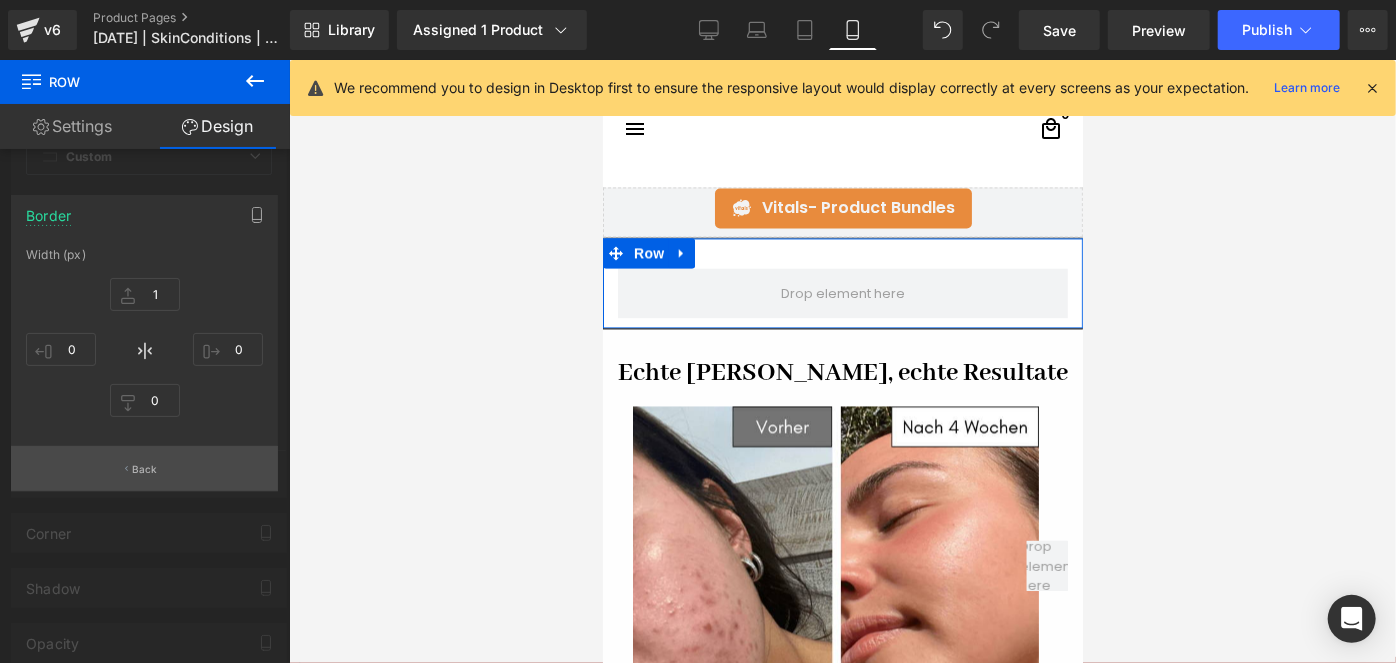 click on "Back" at bounding box center [145, 469] 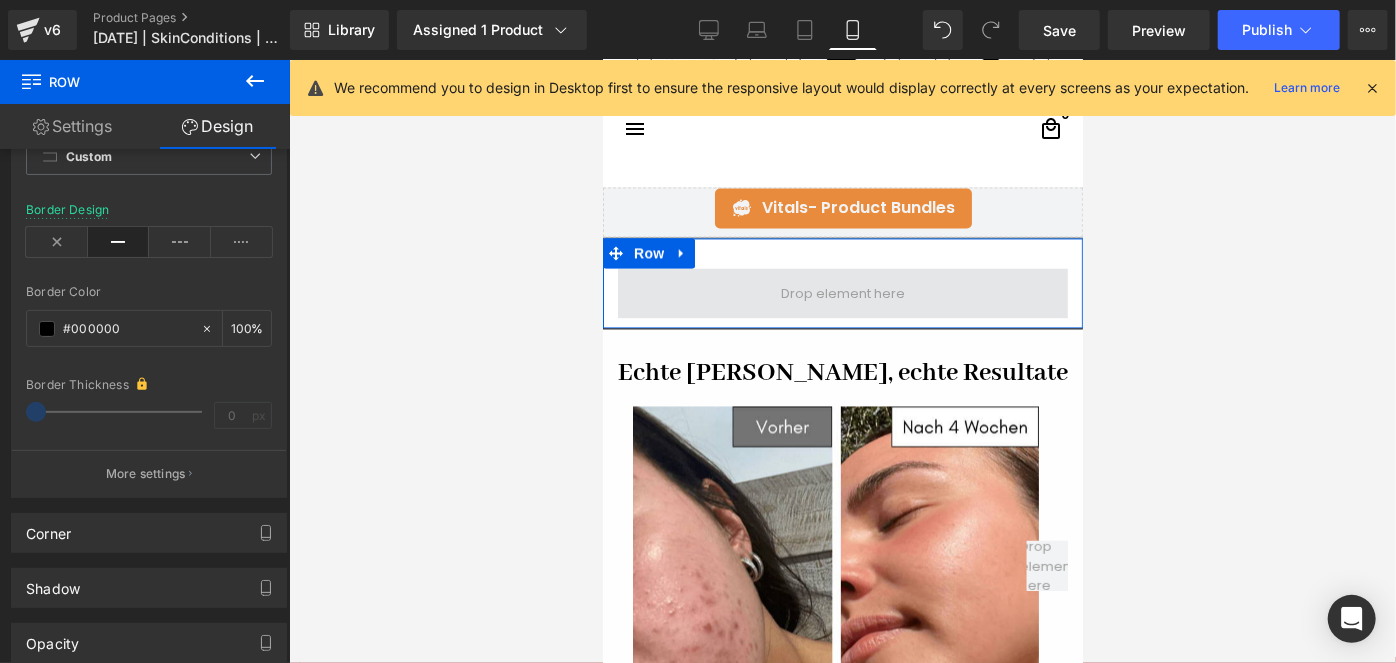 click at bounding box center (842, 292) 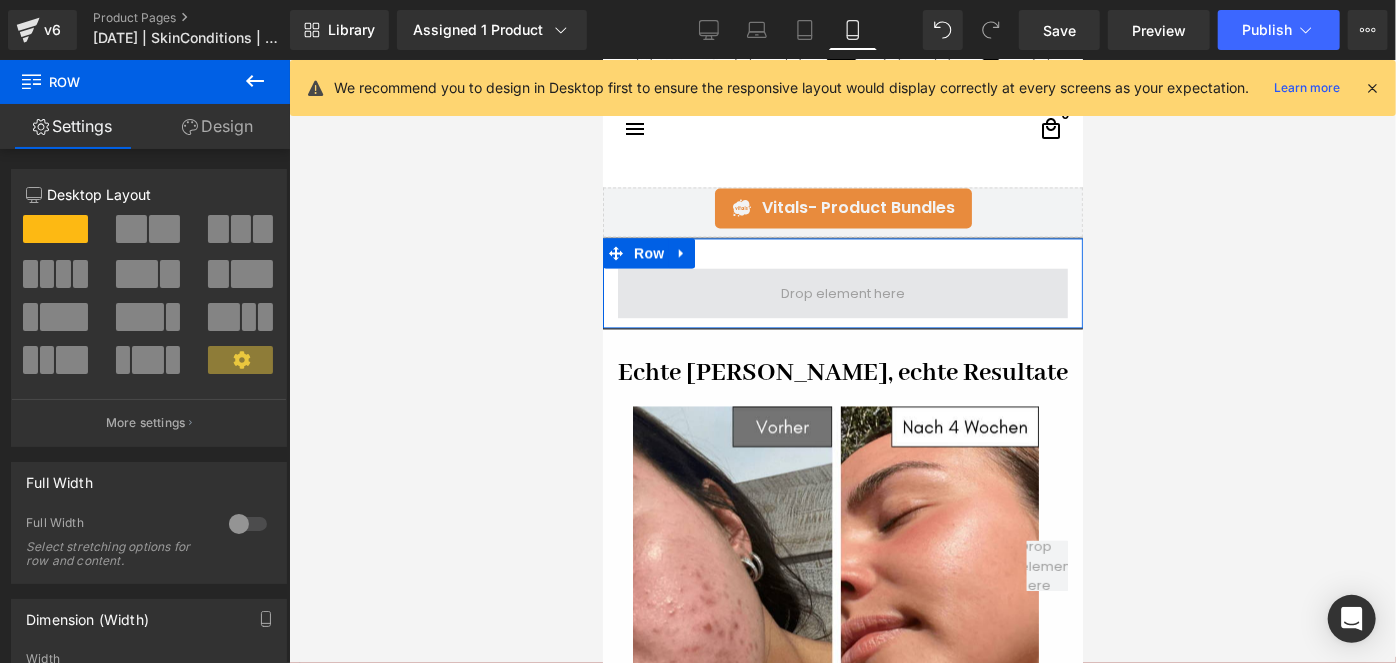 click at bounding box center (842, 292) 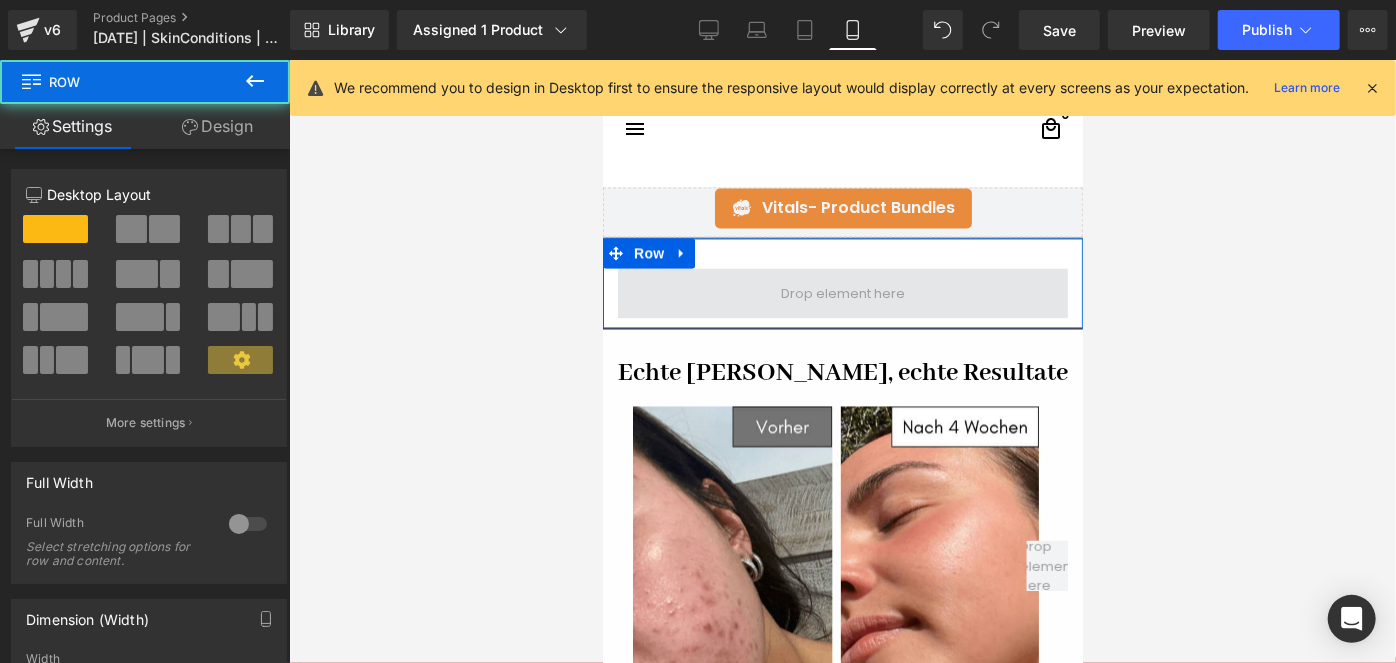 click at bounding box center (842, 292) 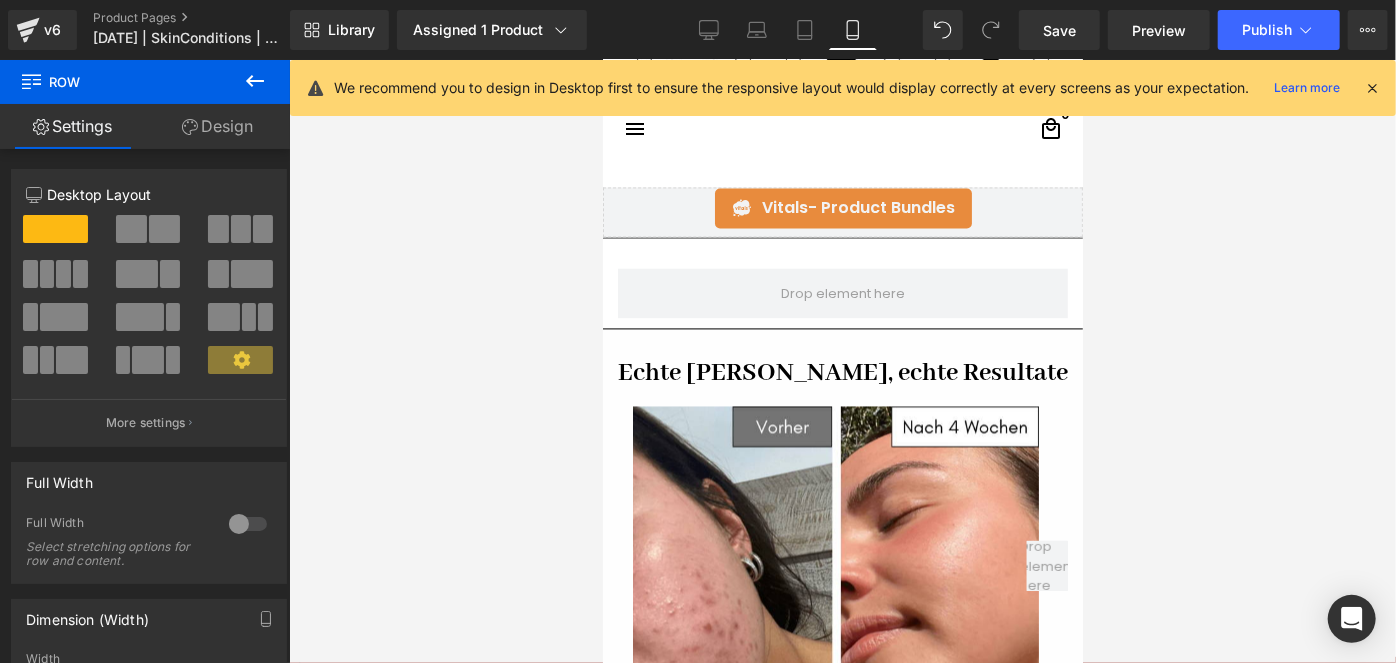click at bounding box center (255, 82) 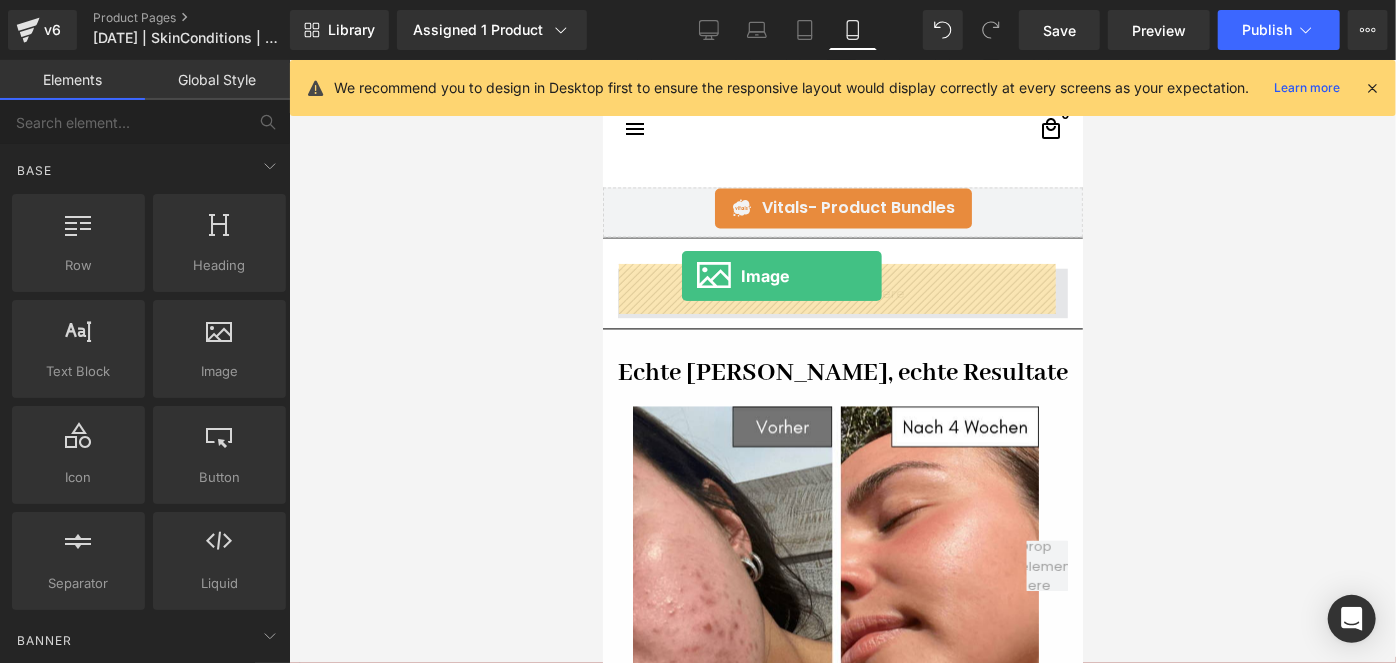drag, startPoint x: 836, startPoint y: 416, endPoint x: 681, endPoint y: 275, distance: 209.53758 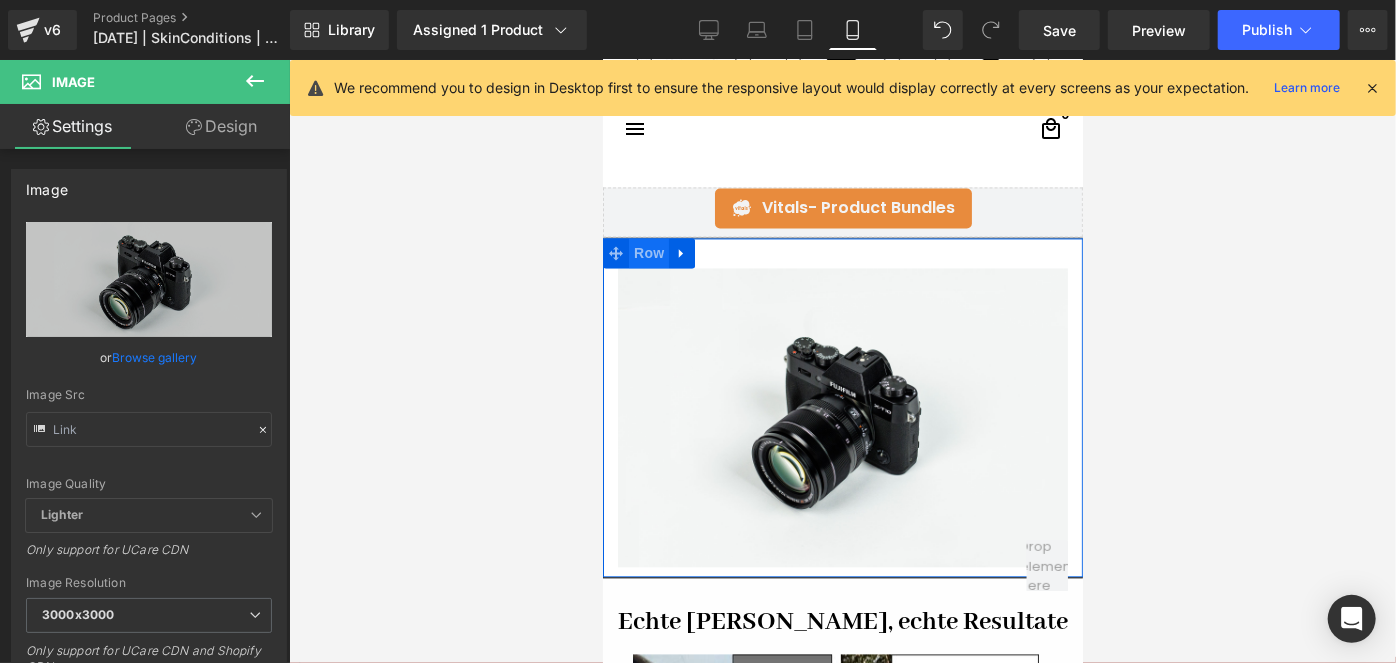 drag, startPoint x: 641, startPoint y: 250, endPoint x: 1127, endPoint y: 342, distance: 494.63116 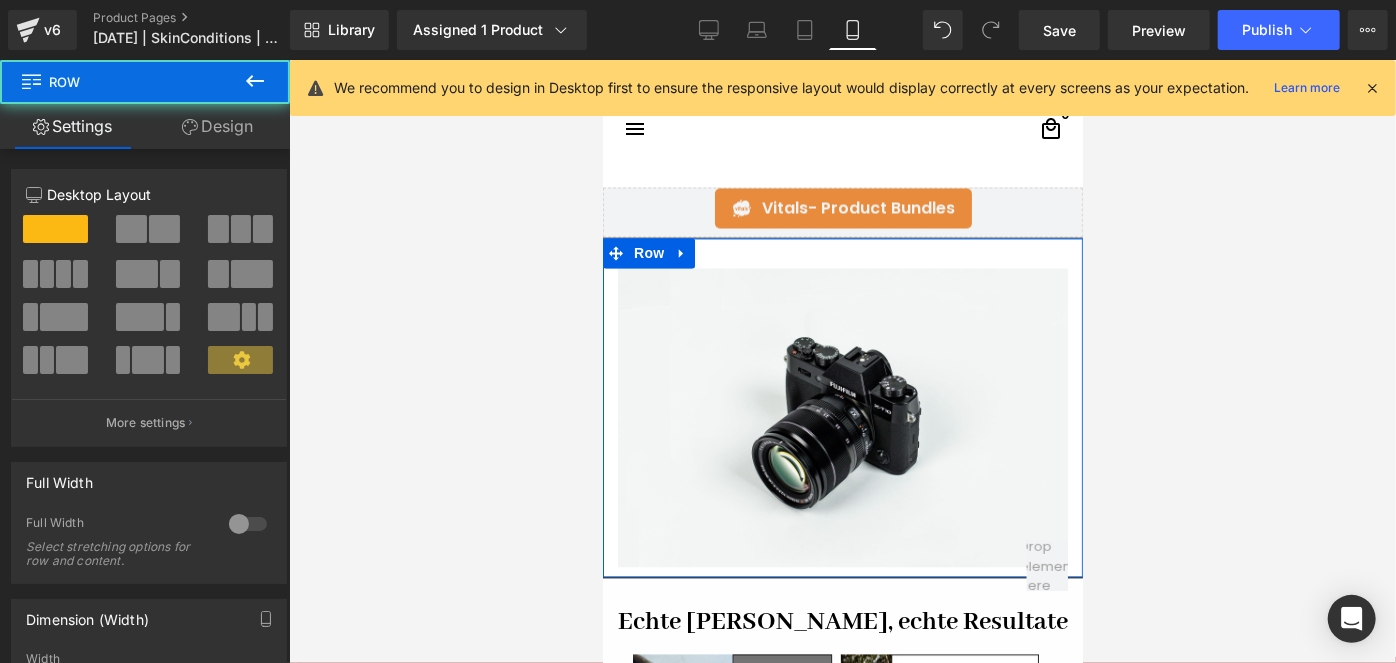 scroll, scrollTop: 90, scrollLeft: 0, axis: vertical 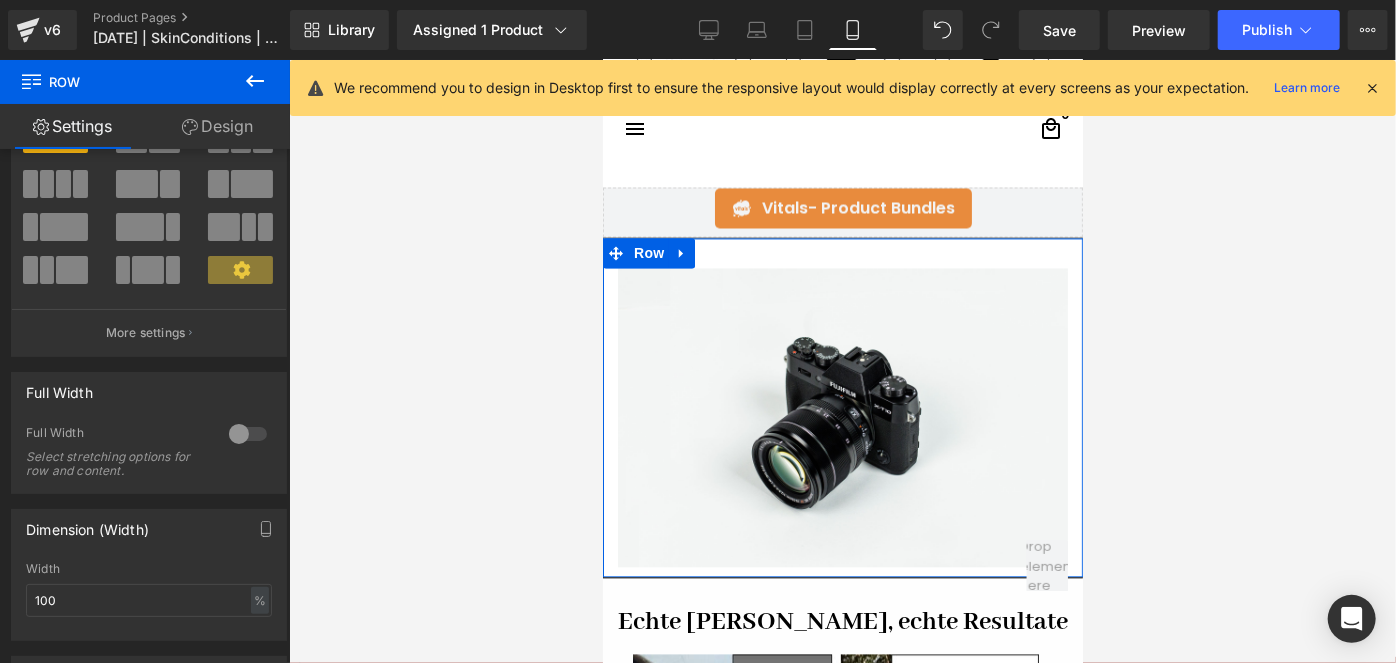 click at bounding box center [248, 434] 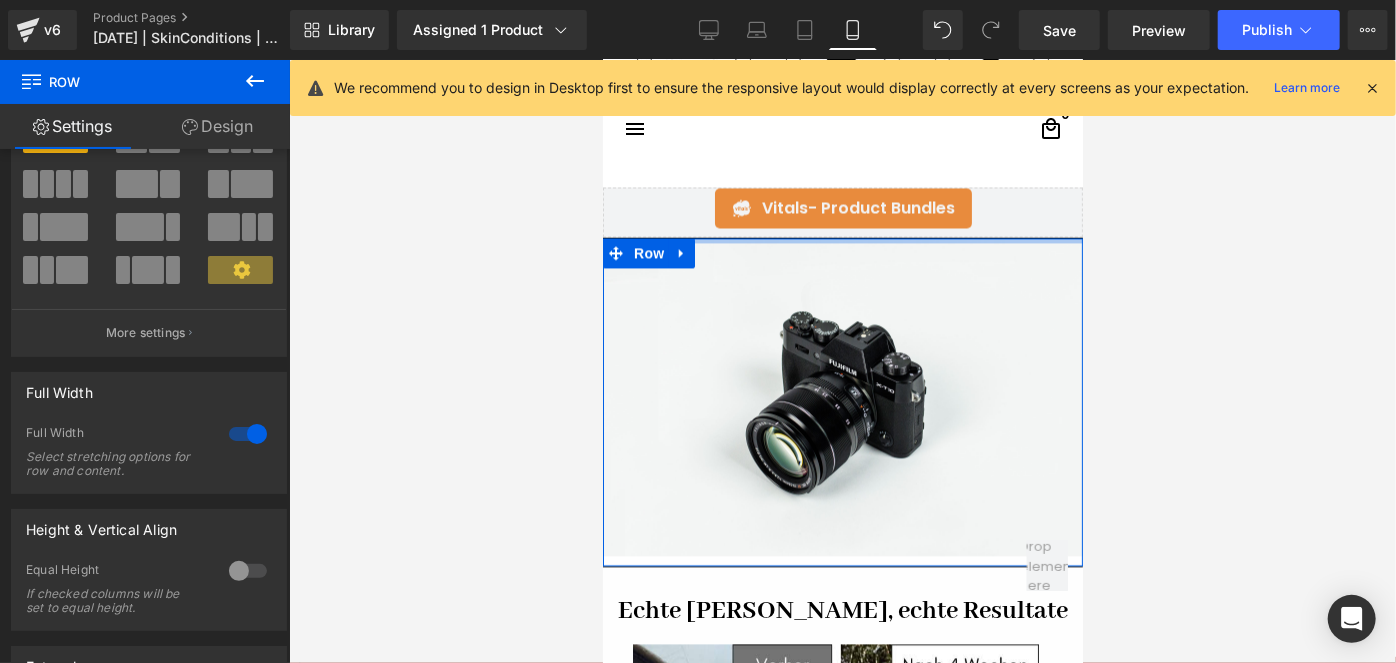 drag, startPoint x: 741, startPoint y: 233, endPoint x: 890, endPoint y: 161, distance: 165.48413 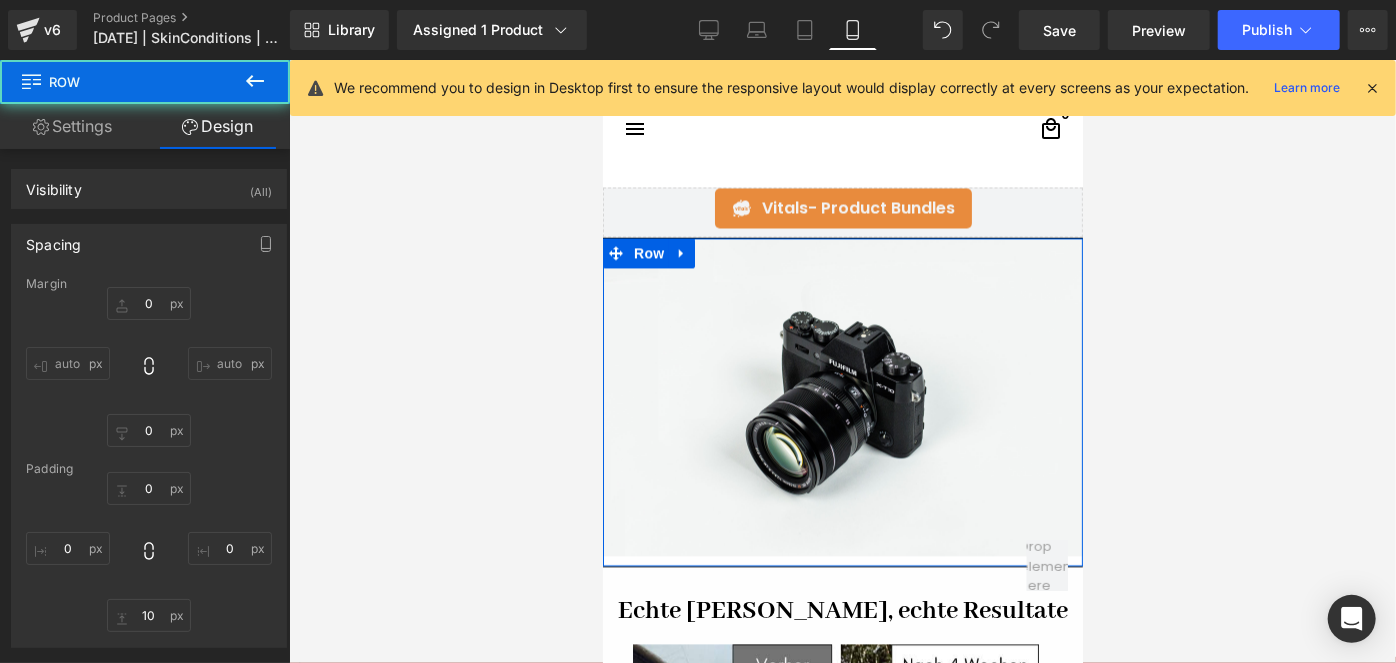 click at bounding box center (842, 361) 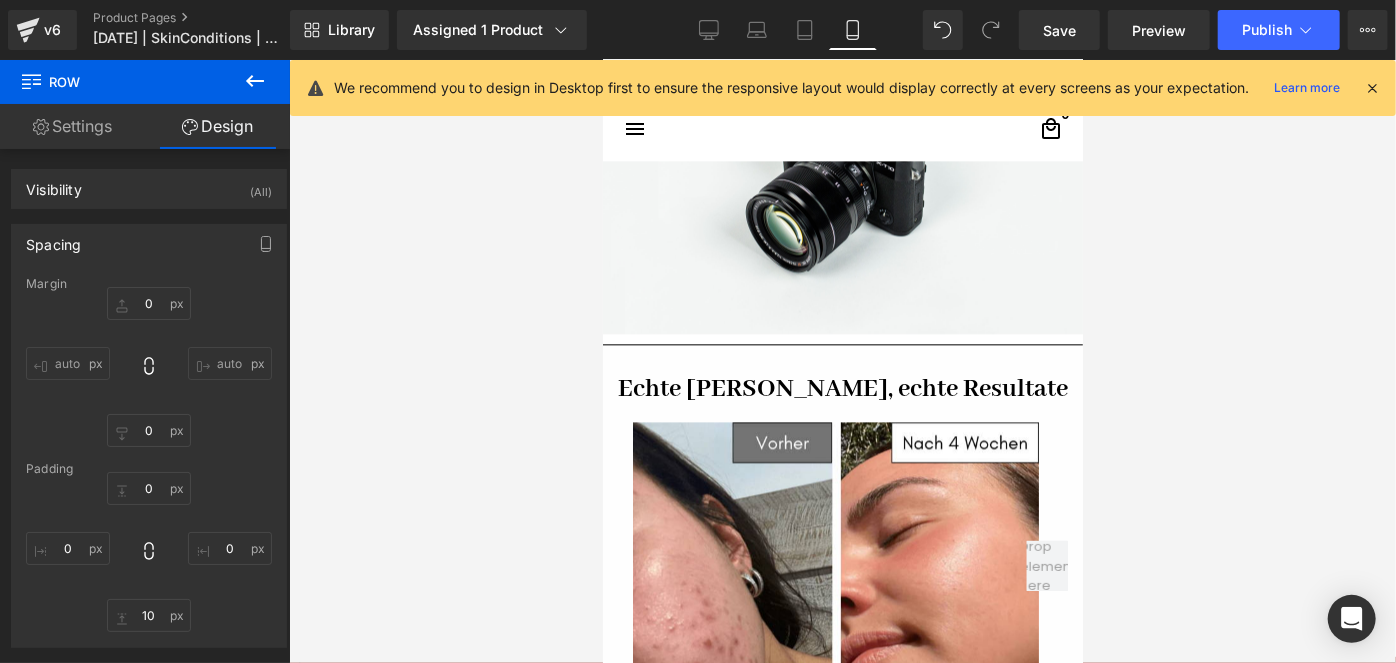 scroll, scrollTop: 2290, scrollLeft: 0, axis: vertical 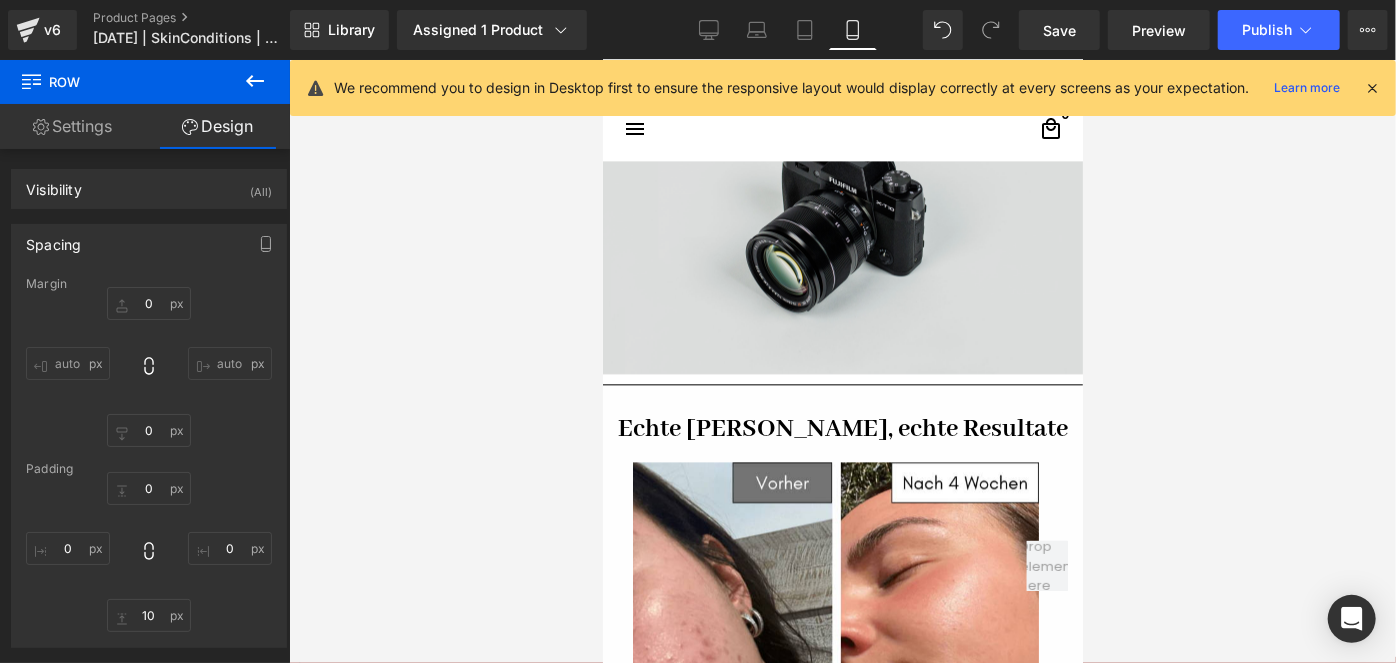 click at bounding box center [842, 214] 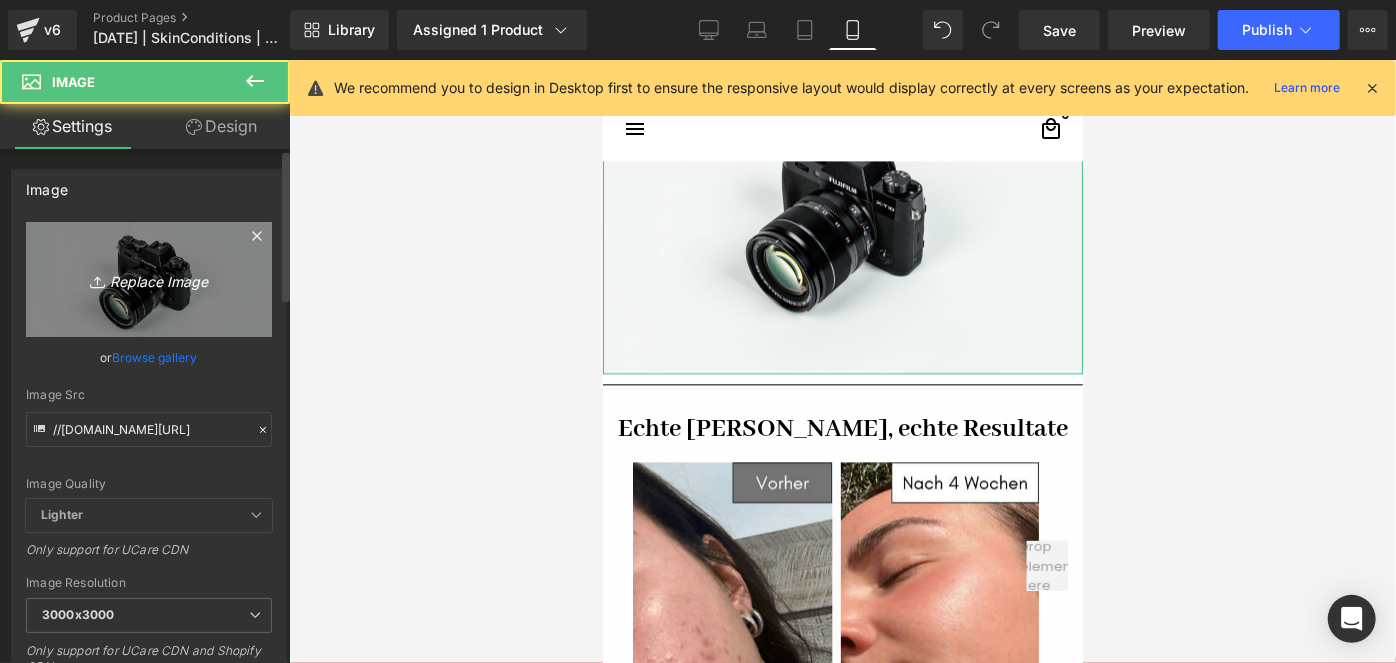 click on "Replace Image" at bounding box center [149, 279] 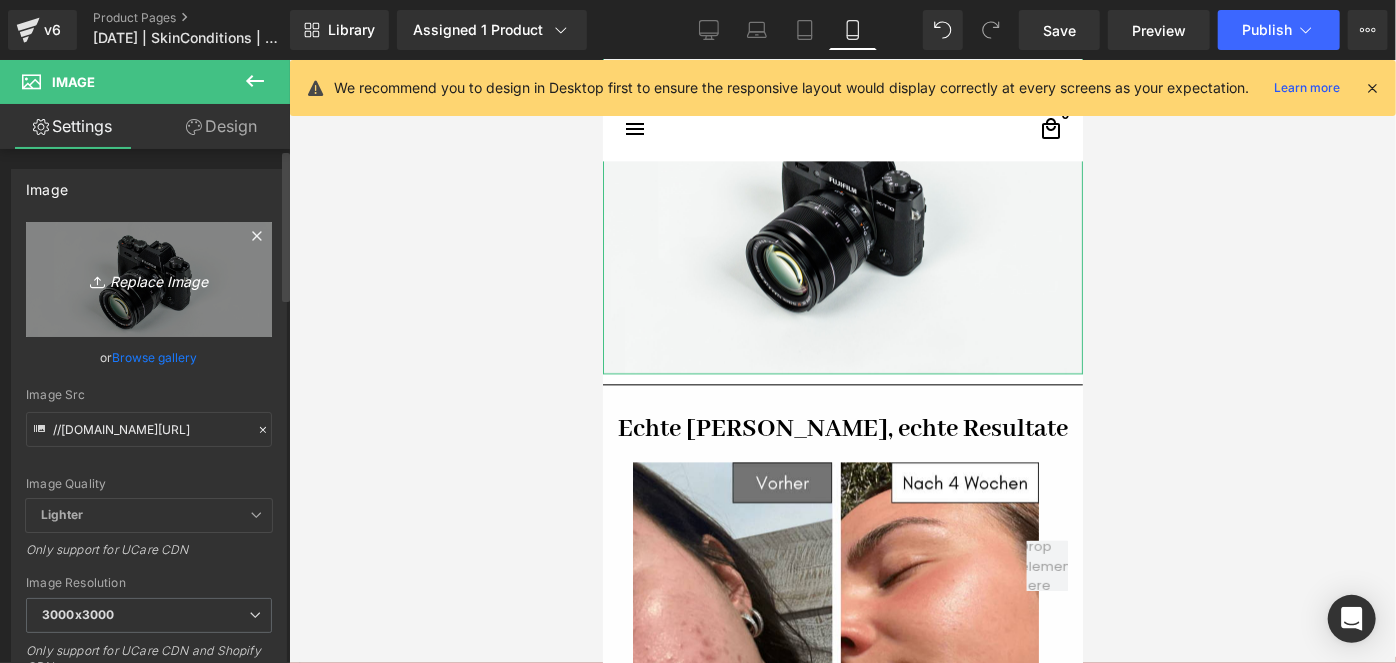 type on "C:\fakepath\Warum_unsere_Kunden_die_FVRLLY_LED-Kontur-Maske_lieben_11_ddd7ab58-c98d-47aa-80e8-34f8c44b0cb3.png" 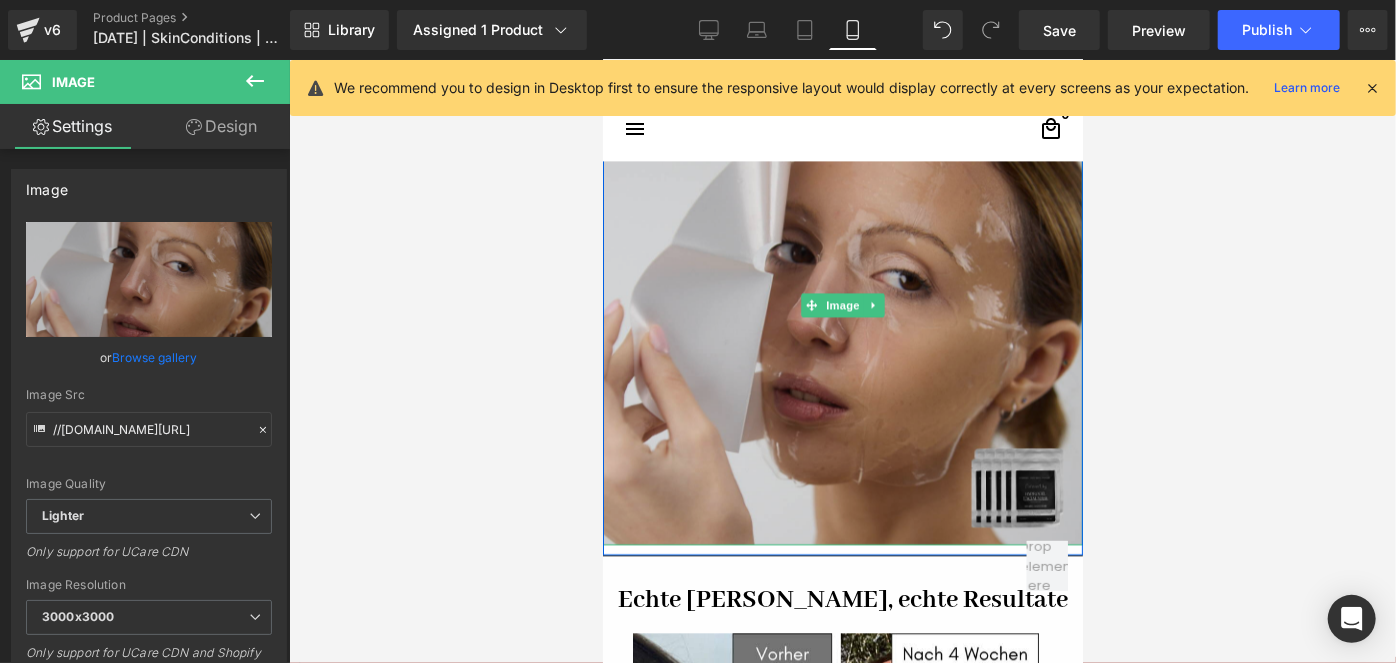 scroll, scrollTop: 2290, scrollLeft: 0, axis: vertical 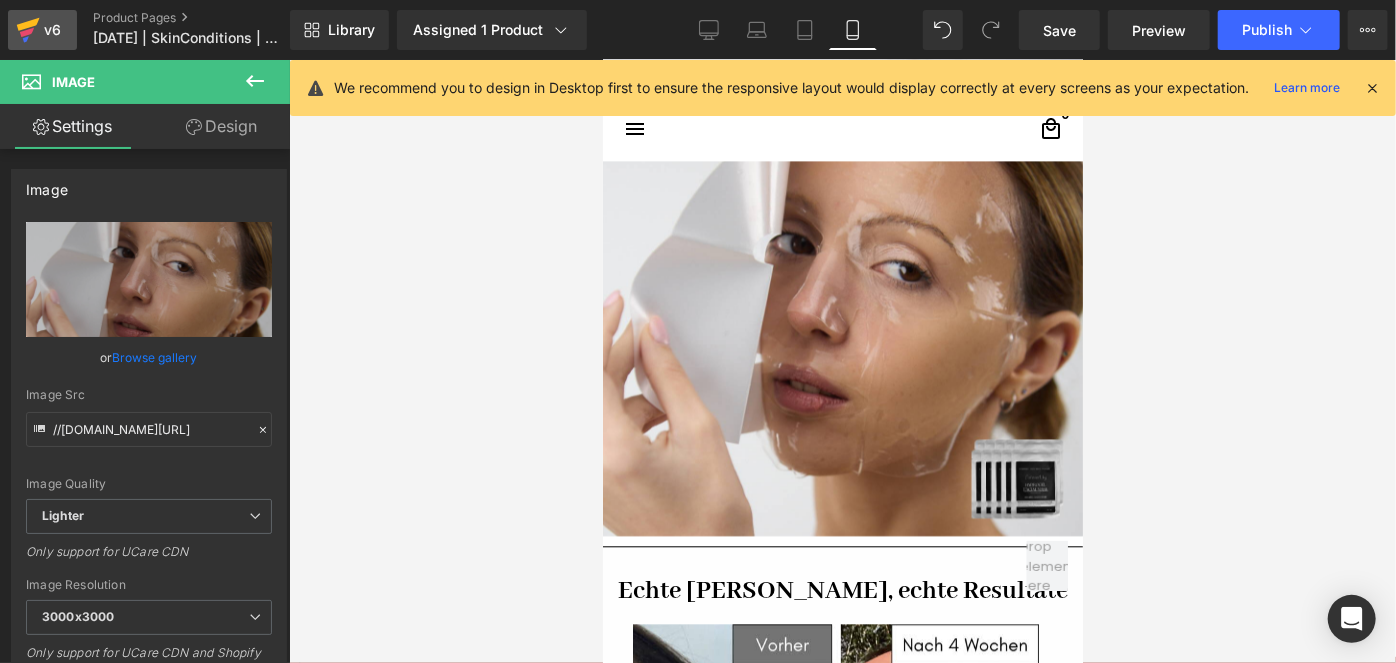 click on "v6" at bounding box center [52, 30] 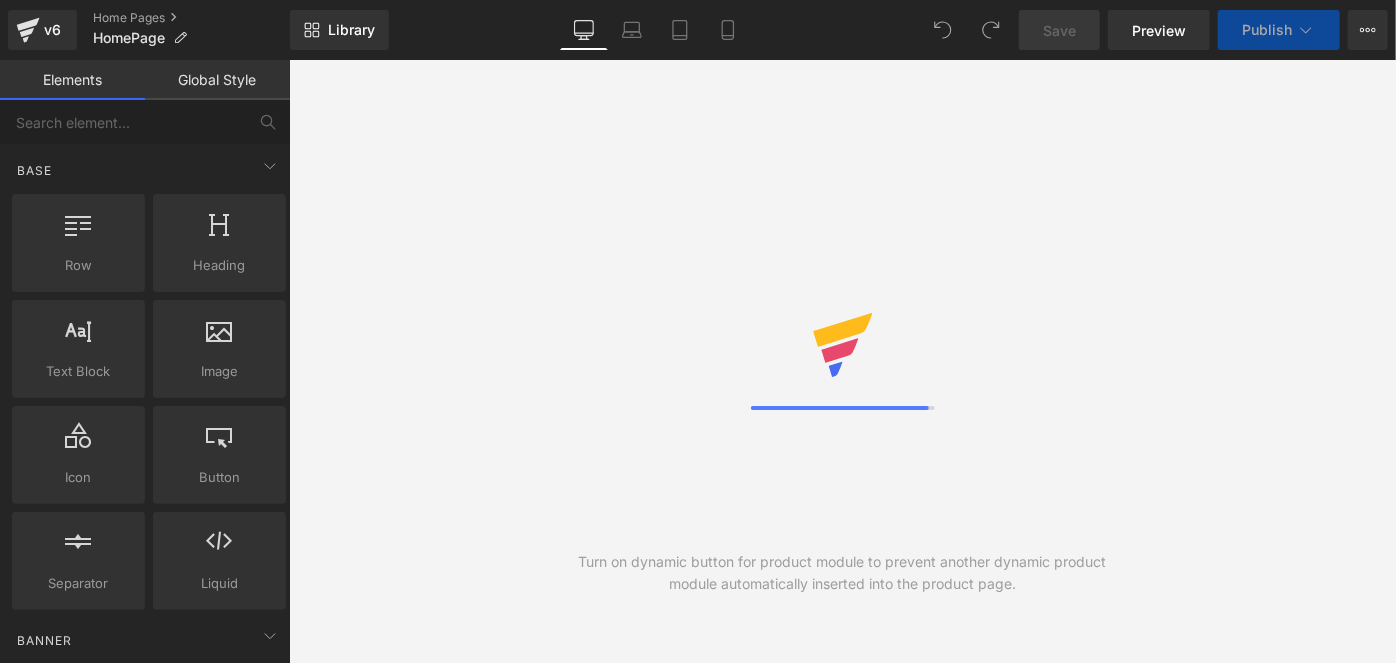 scroll, scrollTop: 0, scrollLeft: 0, axis: both 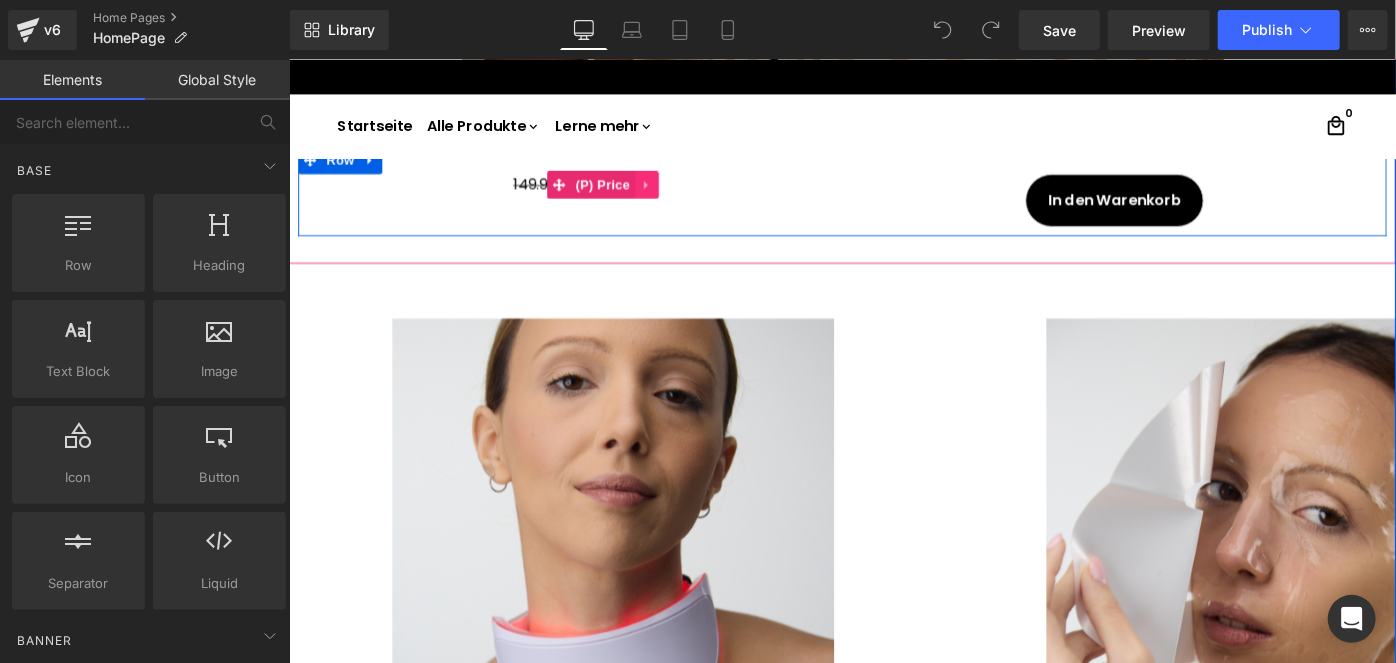 click at bounding box center (679, 196) 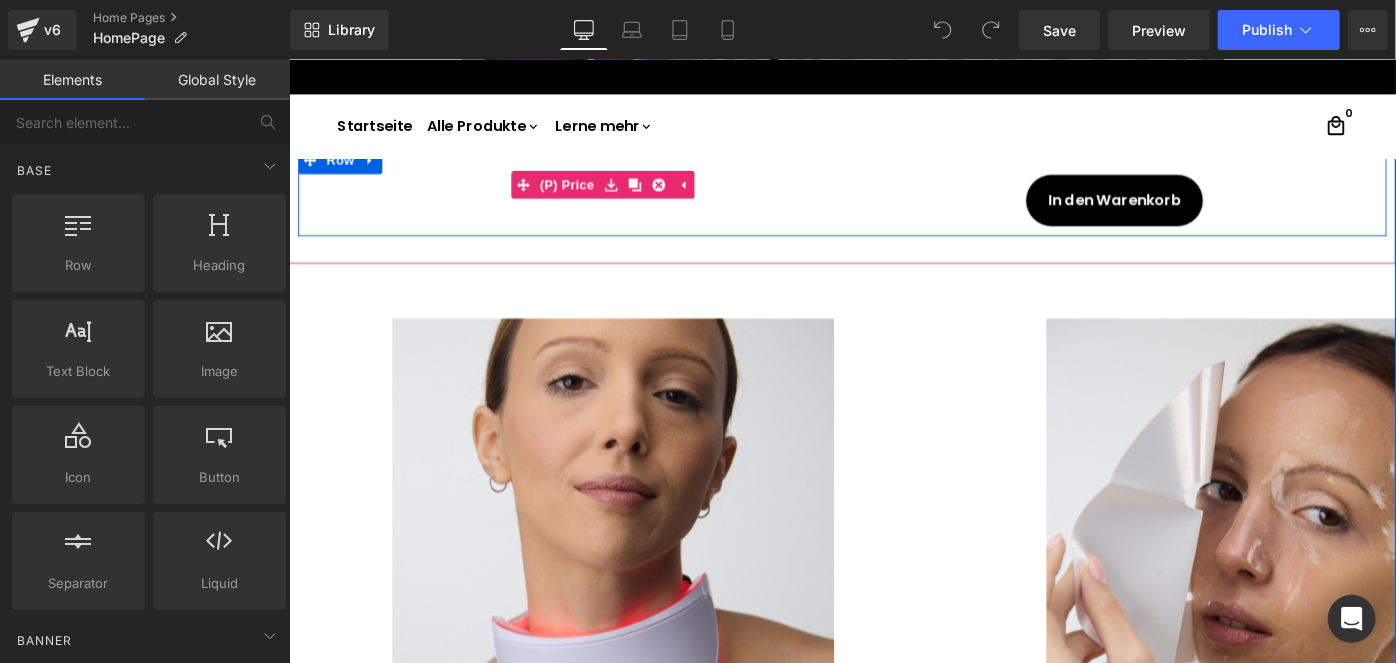 click on "149.95€
59.95€
(P) Price
In den Warenkorb
(P) Cart Button
Row" at bounding box center (893, 203) 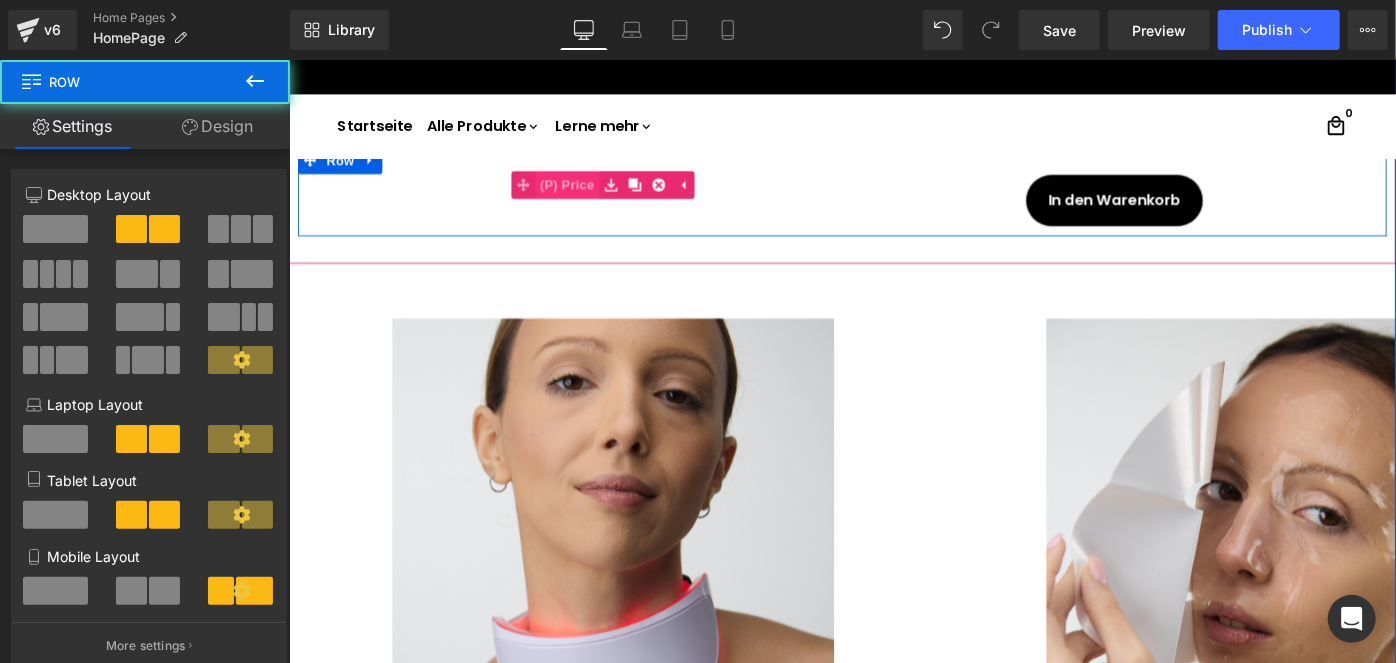click on "(P) Price" at bounding box center (592, 196) 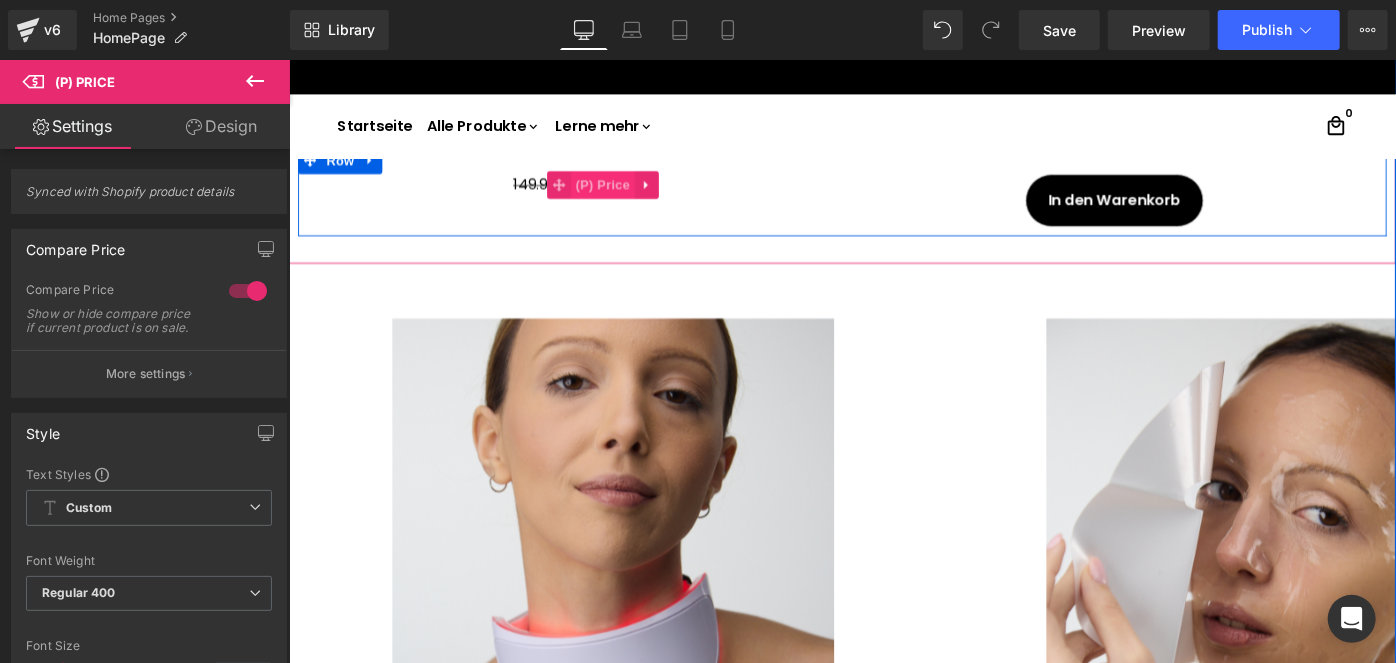 click on "(P) Price" at bounding box center [631, 196] 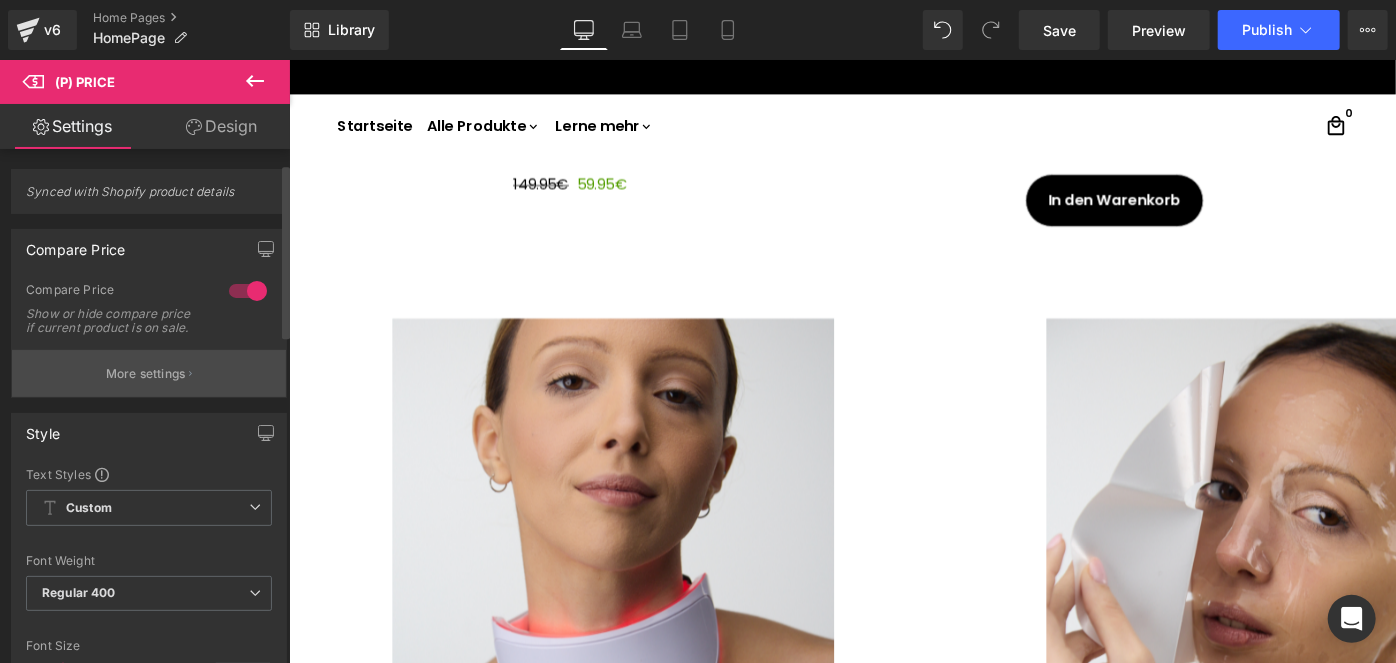 scroll, scrollTop: 363, scrollLeft: 0, axis: vertical 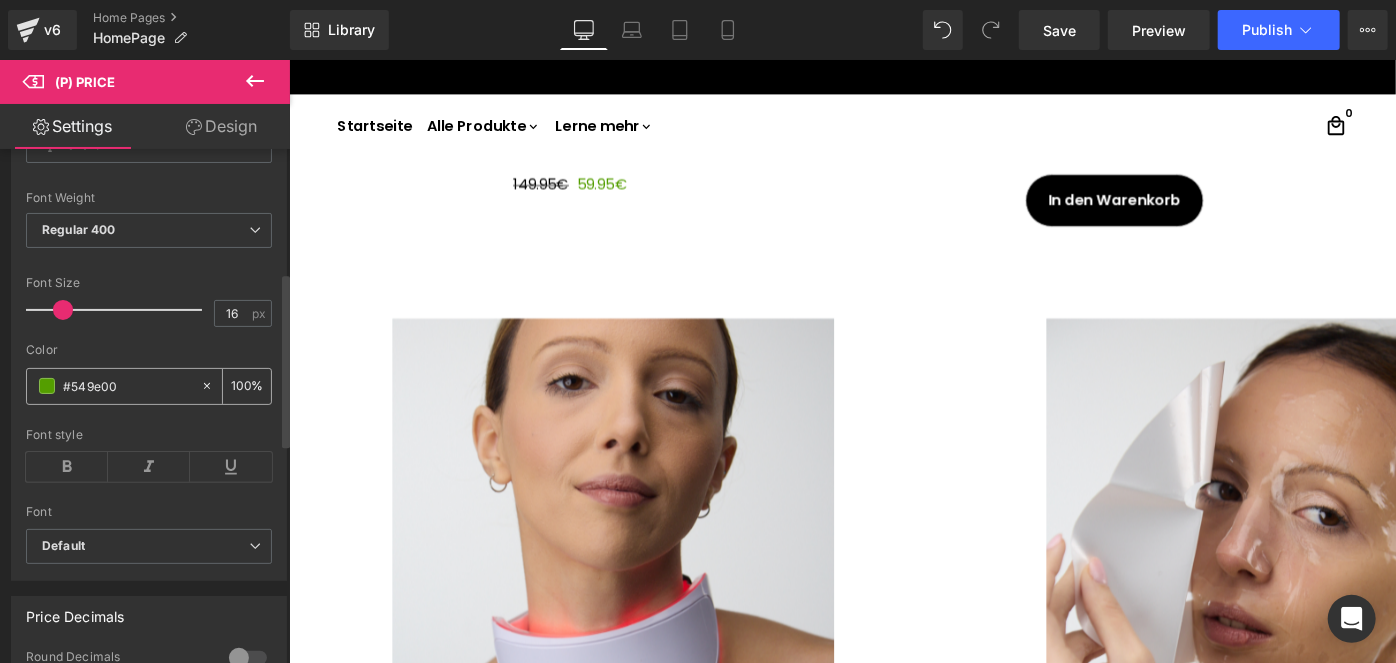 click on "#549e00" at bounding box center [127, 386] 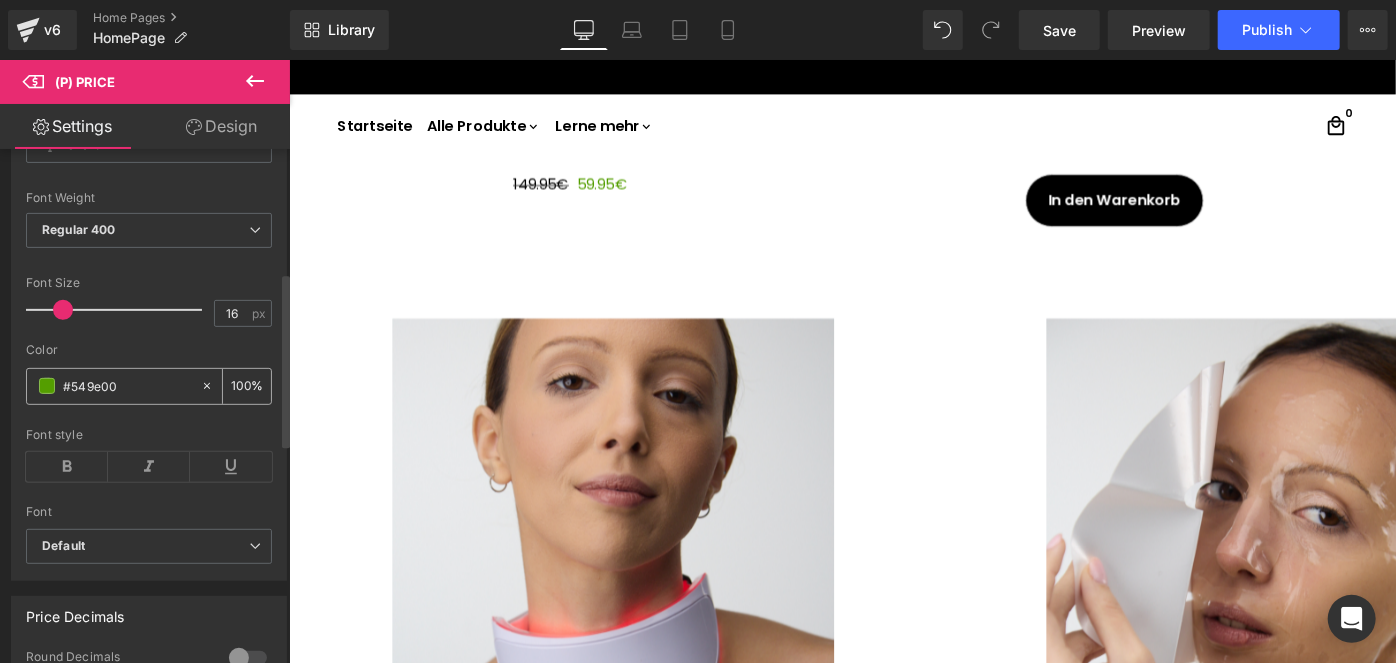 click on "#549e00" at bounding box center [127, 386] 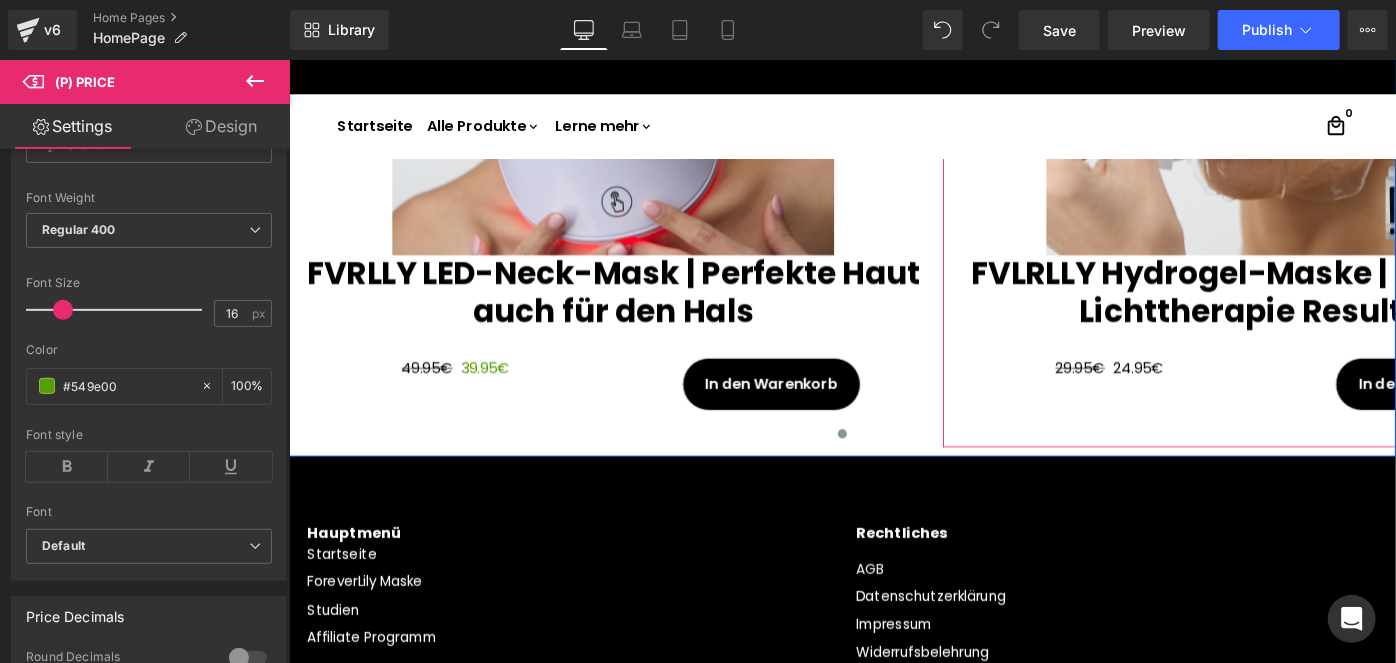 scroll, scrollTop: 1909, scrollLeft: 0, axis: vertical 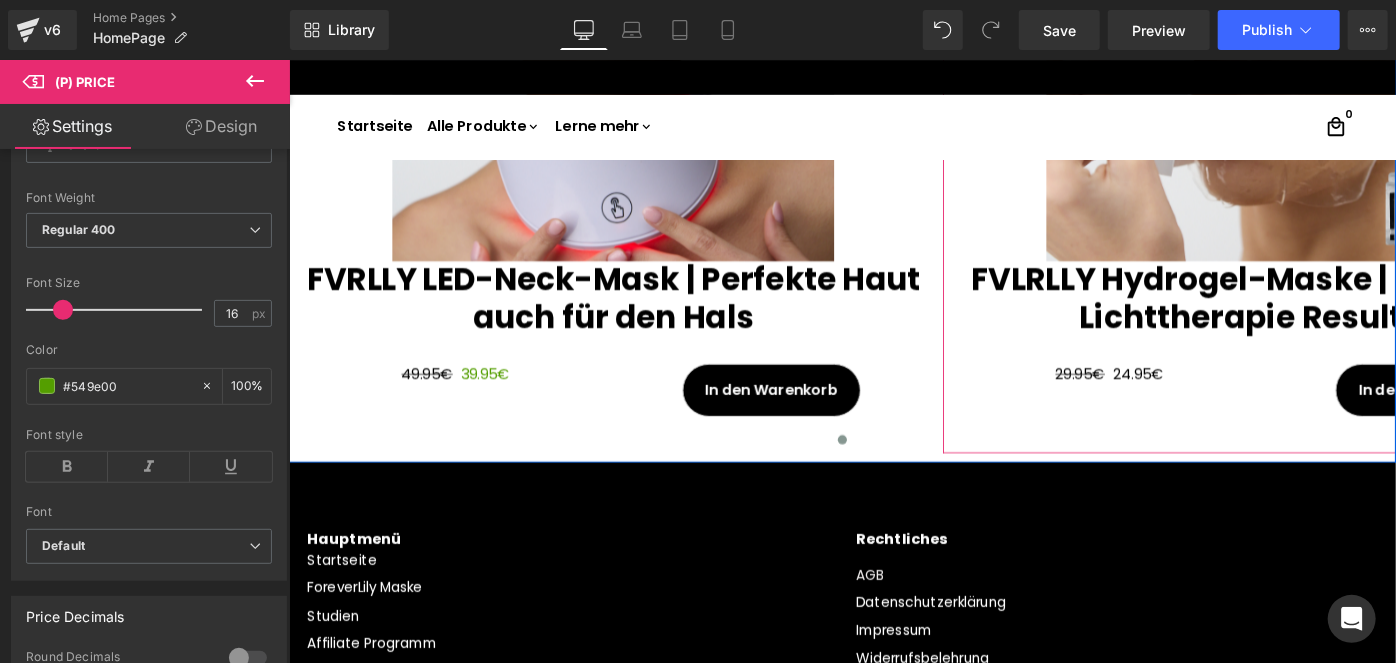 click on "29.95€
24.95€
(P) Price" at bounding box center (1185, 403) 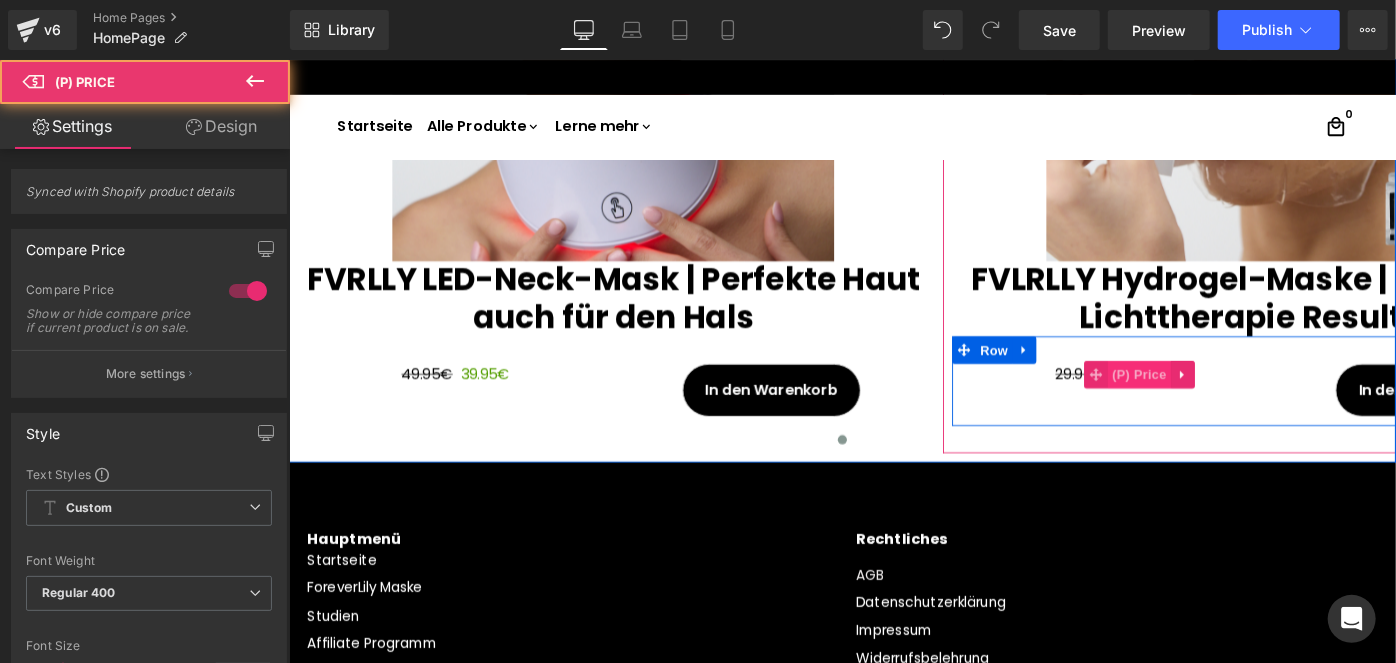 click on "(P) Price" at bounding box center (1218, 403) 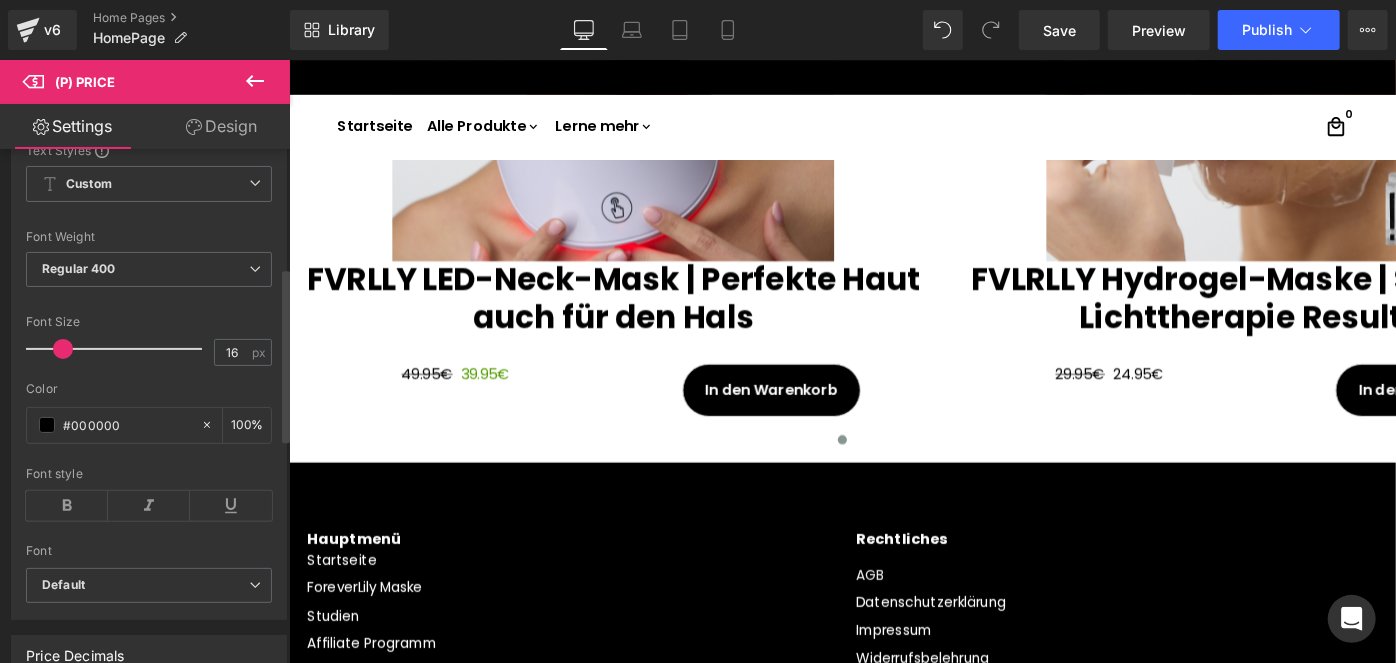 scroll, scrollTop: 363, scrollLeft: 0, axis: vertical 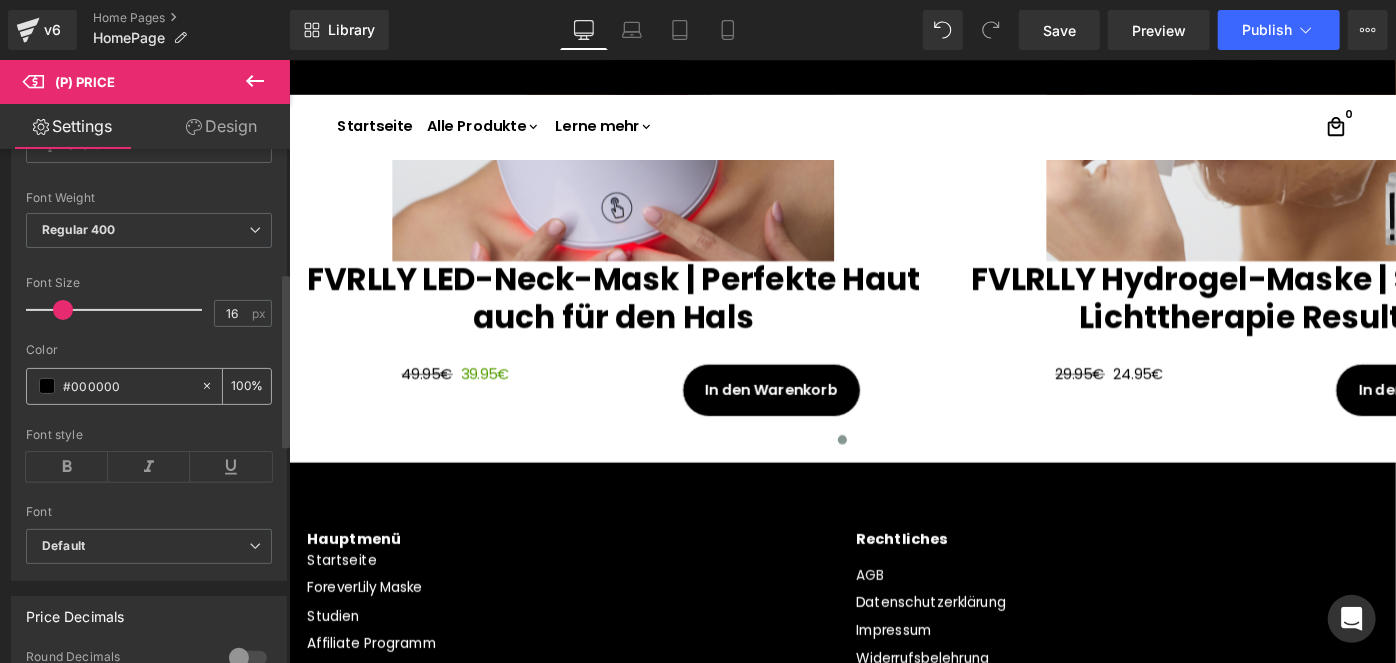 click on "#000000" at bounding box center (127, 386) 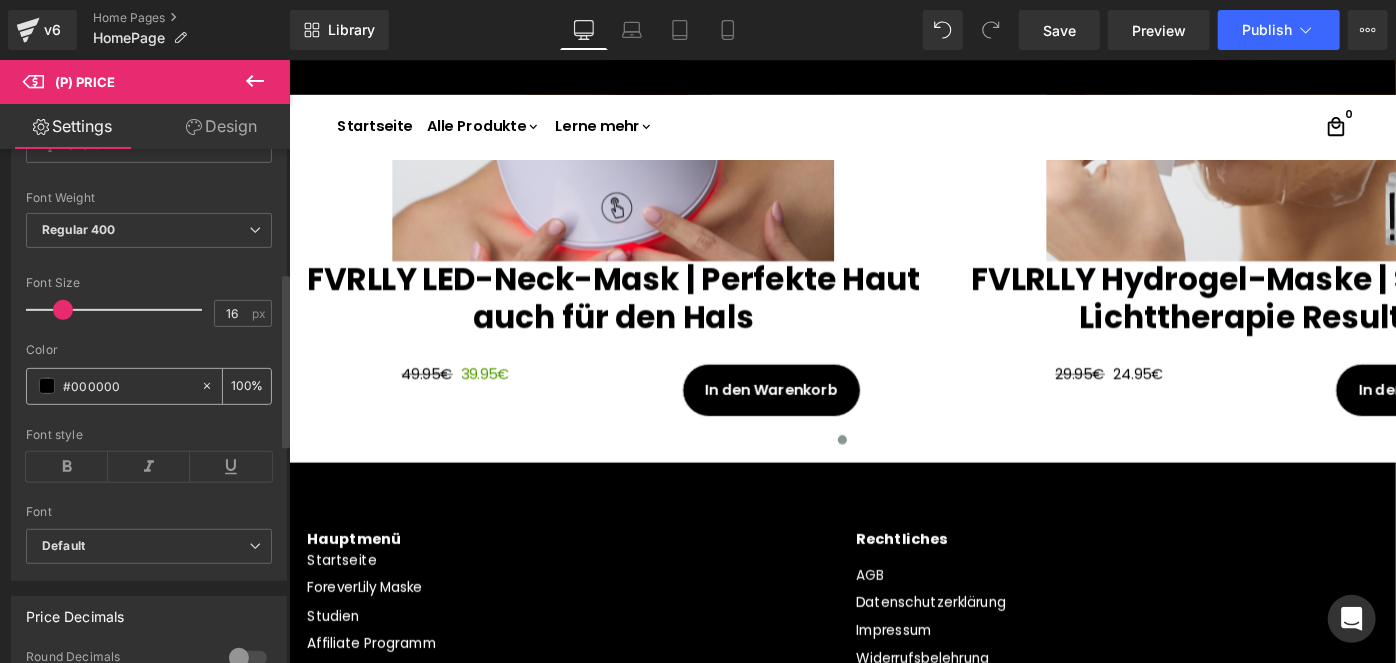 click on "#000000" at bounding box center (127, 386) 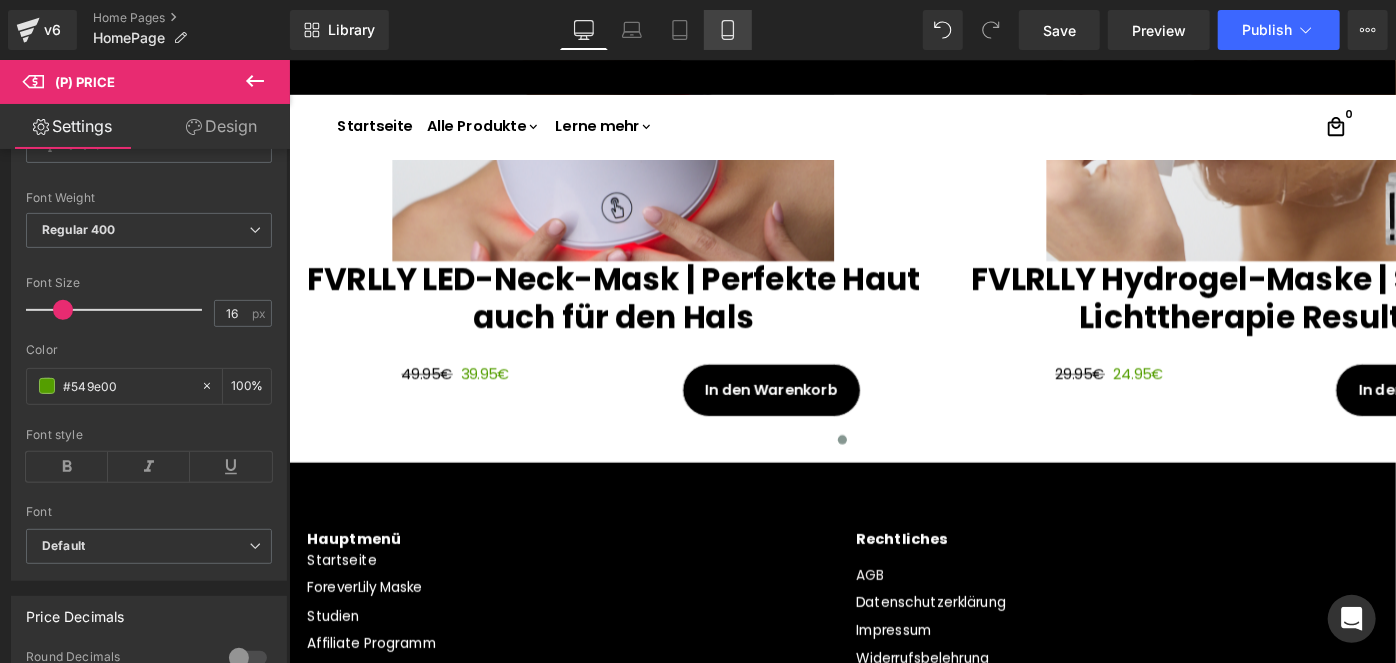 type on "#549e00" 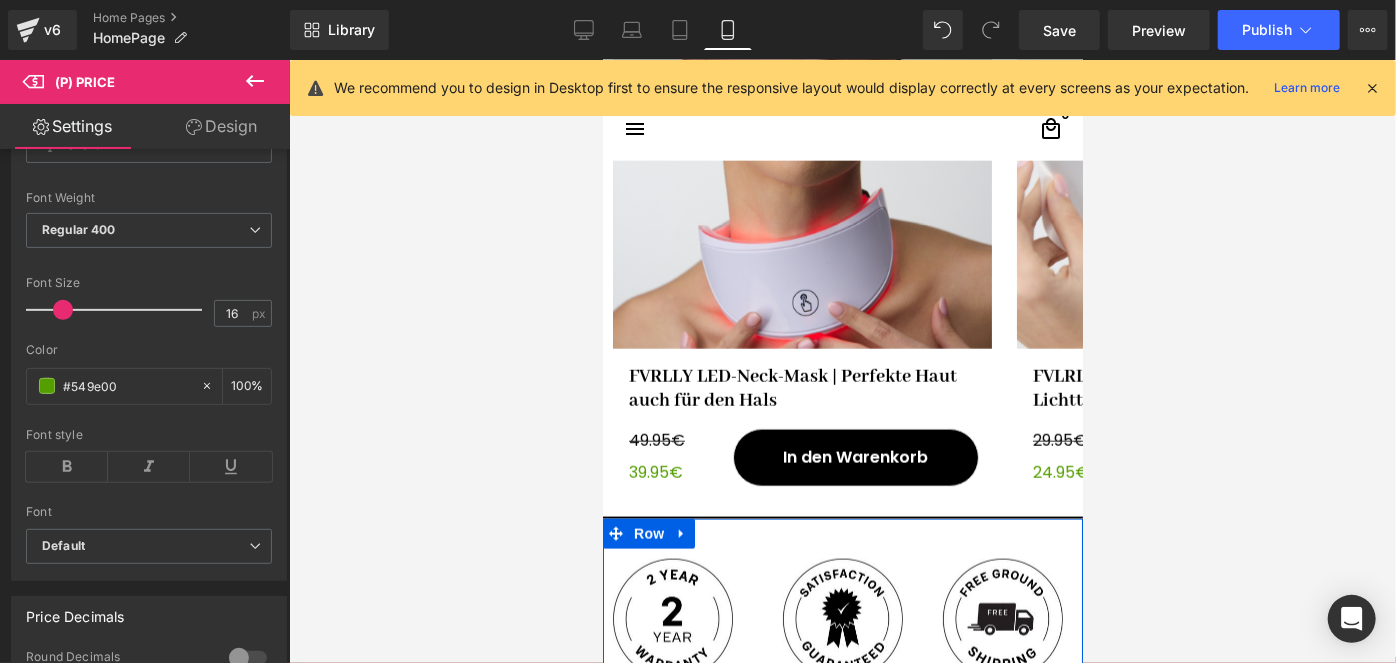 scroll, scrollTop: 1024, scrollLeft: 0, axis: vertical 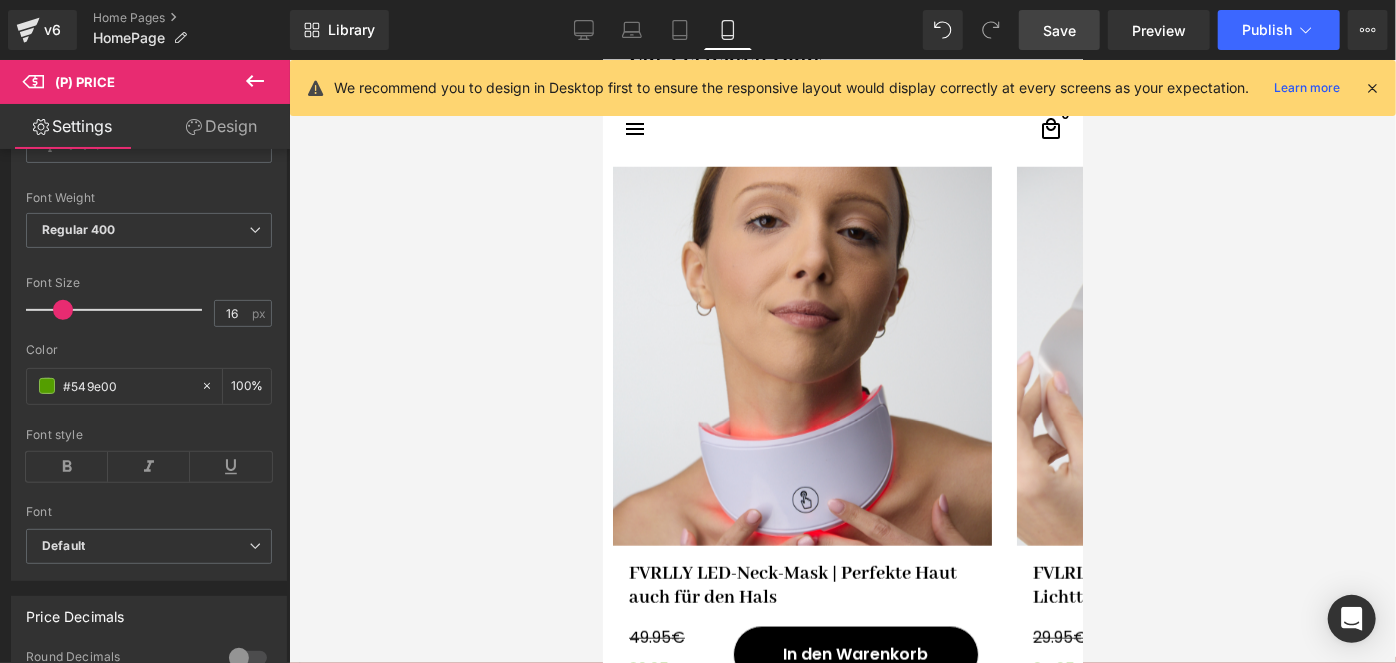 click on "Save" at bounding box center (1059, 30) 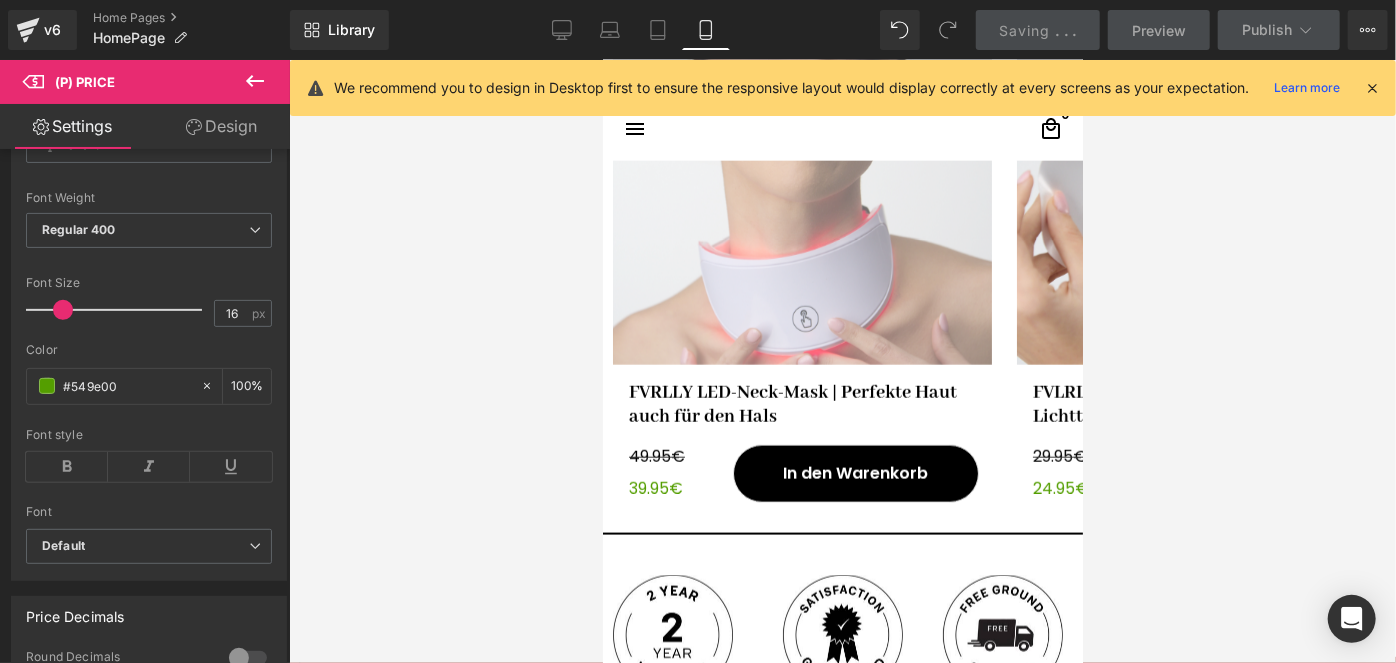 scroll, scrollTop: 1206, scrollLeft: 0, axis: vertical 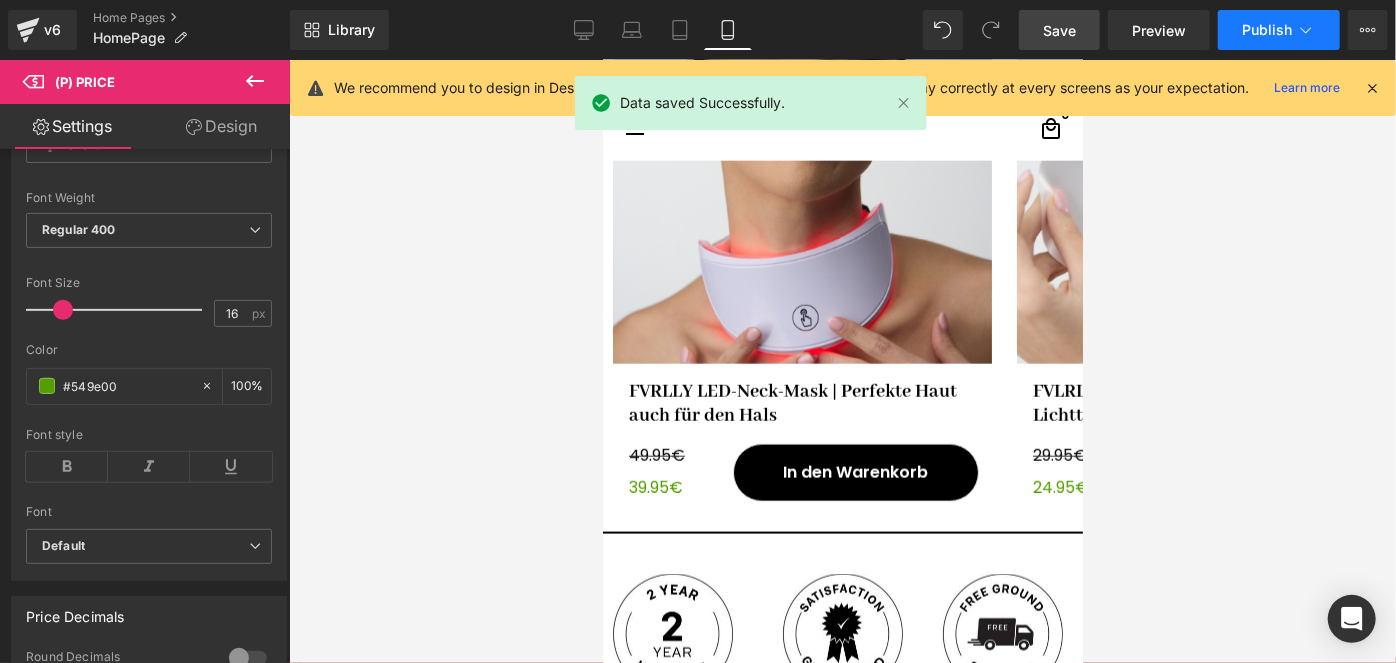 click on "Publish" at bounding box center [1267, 30] 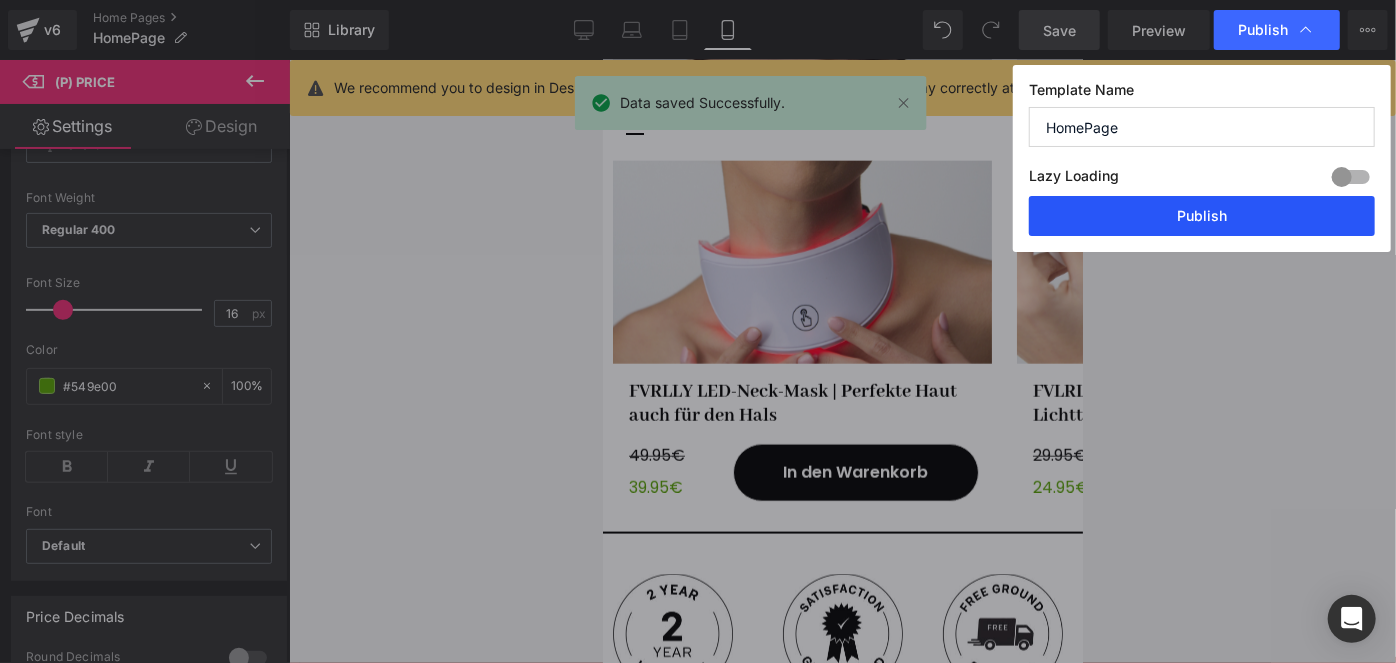 click on "Publish" at bounding box center (1202, 216) 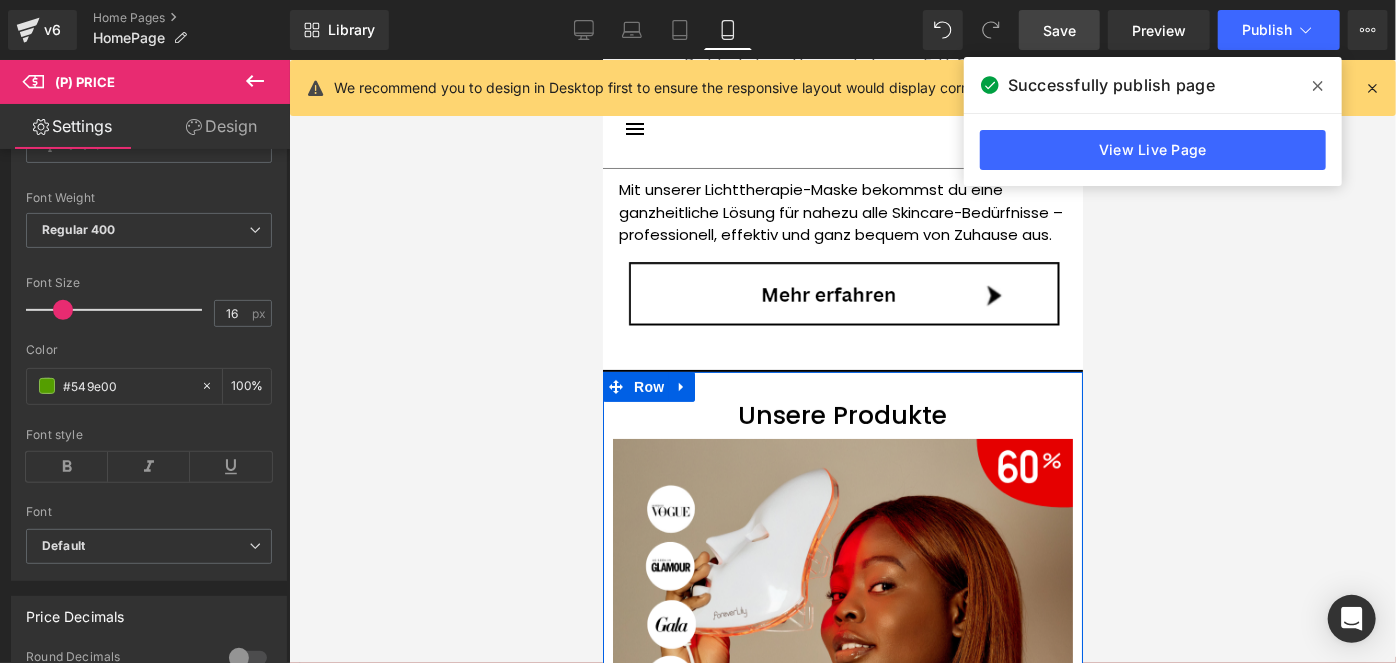 scroll, scrollTop: 0, scrollLeft: 0, axis: both 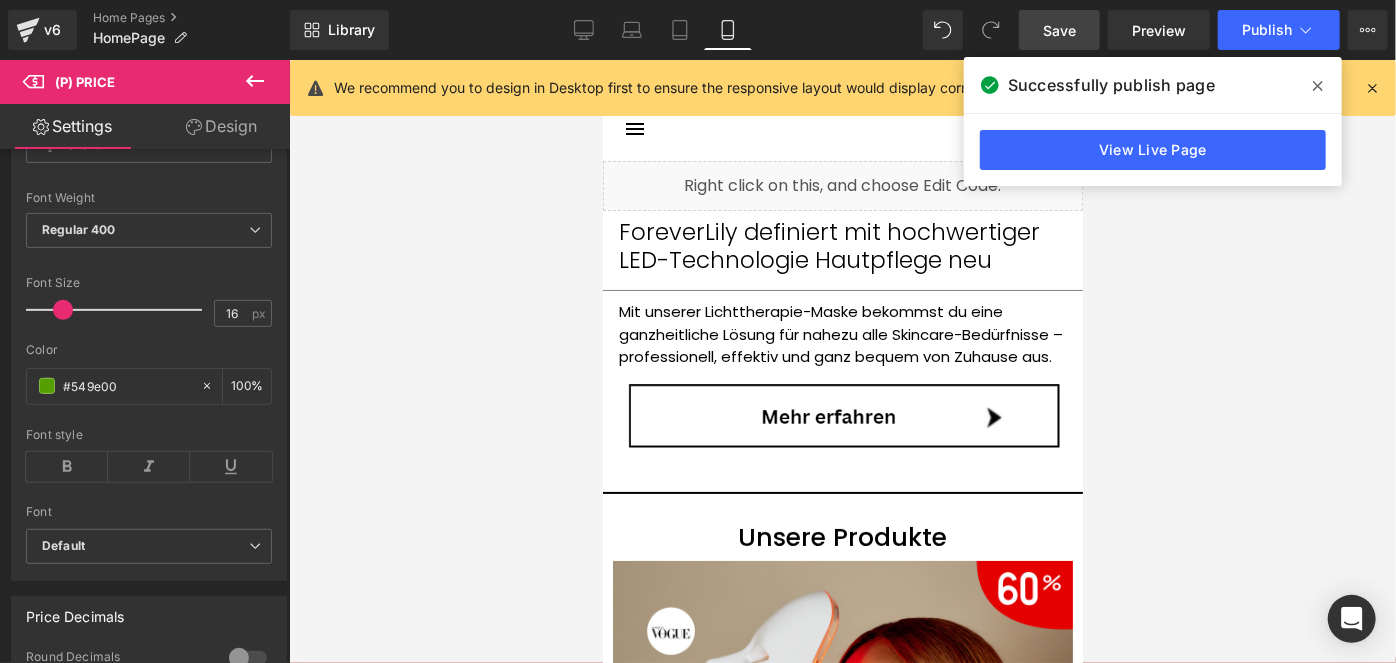 click 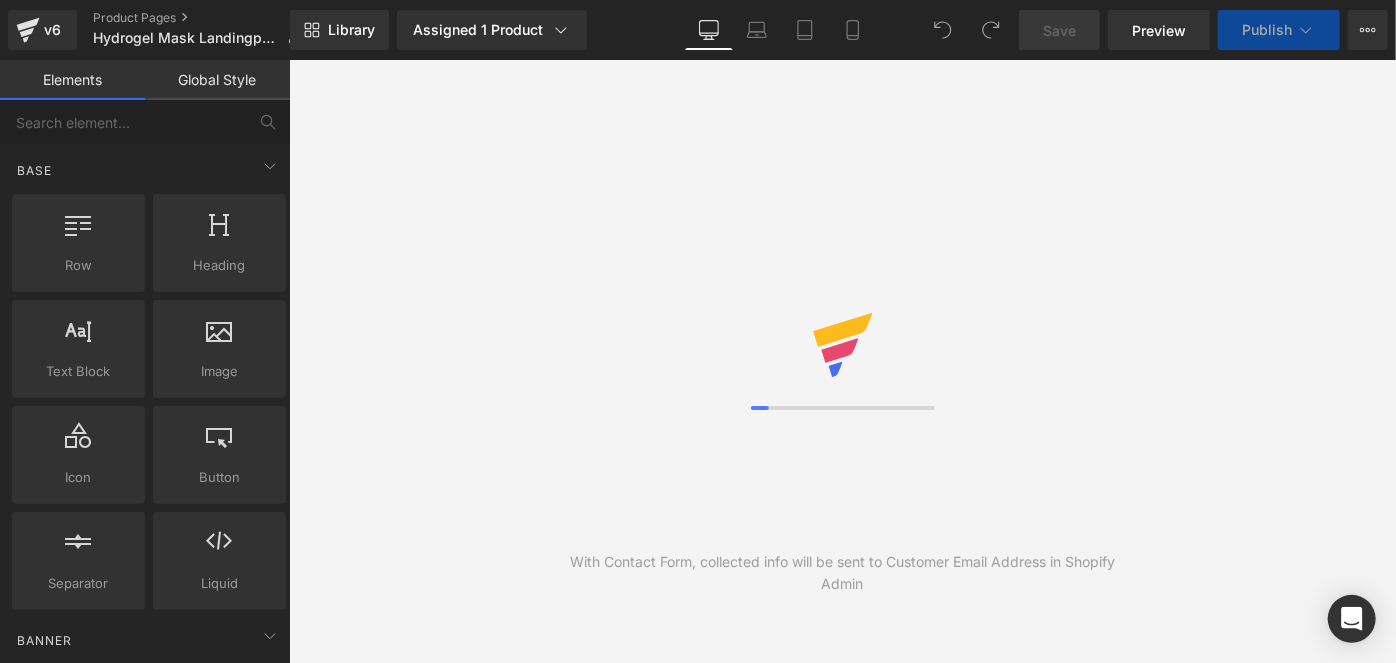 scroll, scrollTop: 0, scrollLeft: 0, axis: both 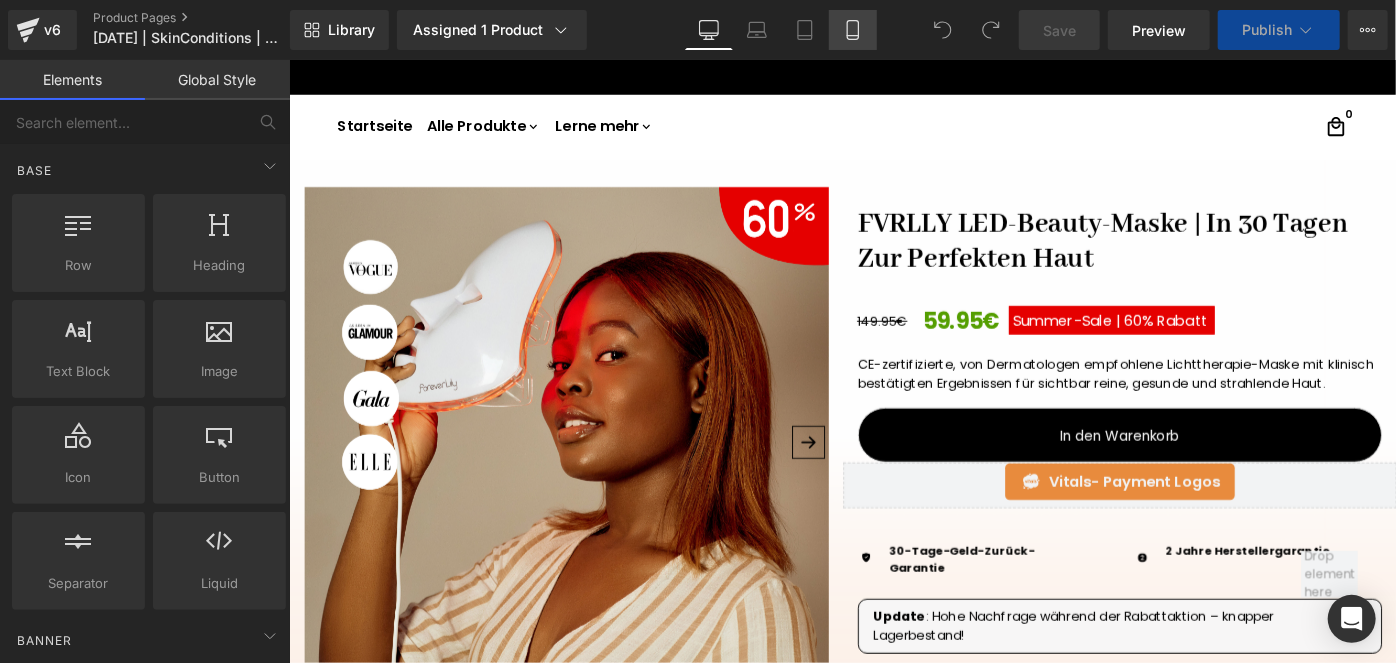 click 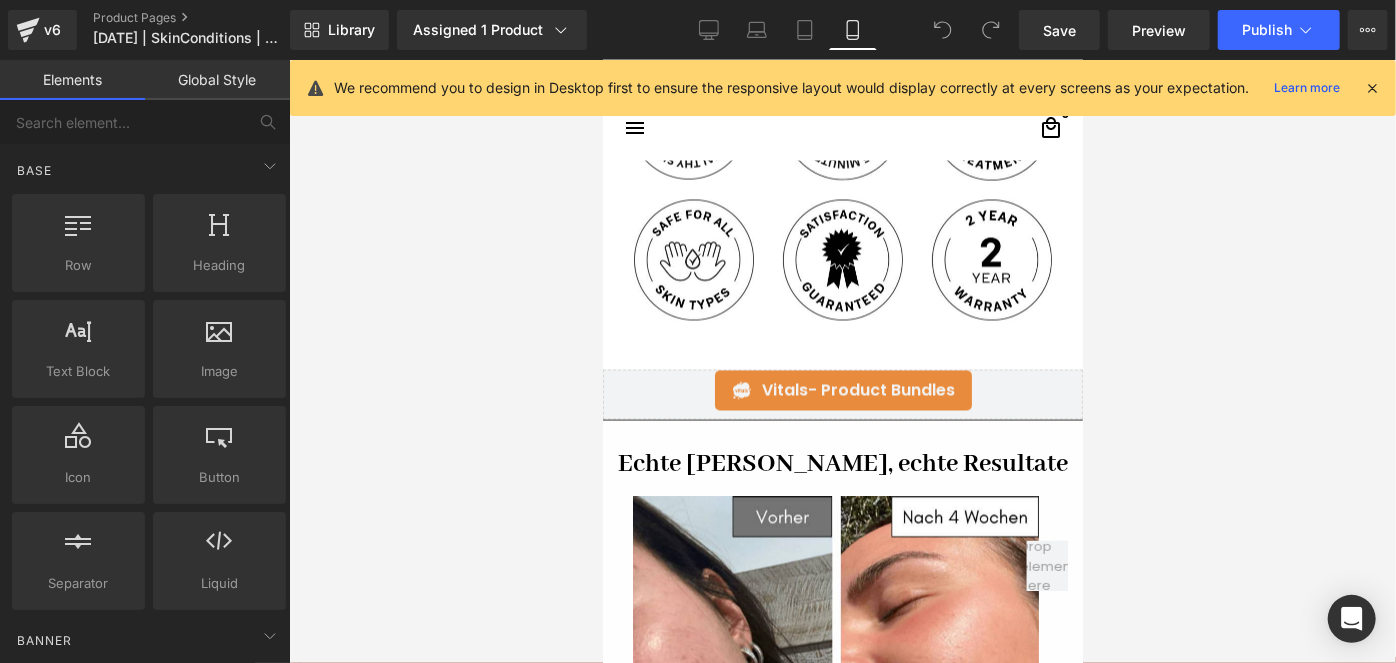 scroll, scrollTop: 1835, scrollLeft: 0, axis: vertical 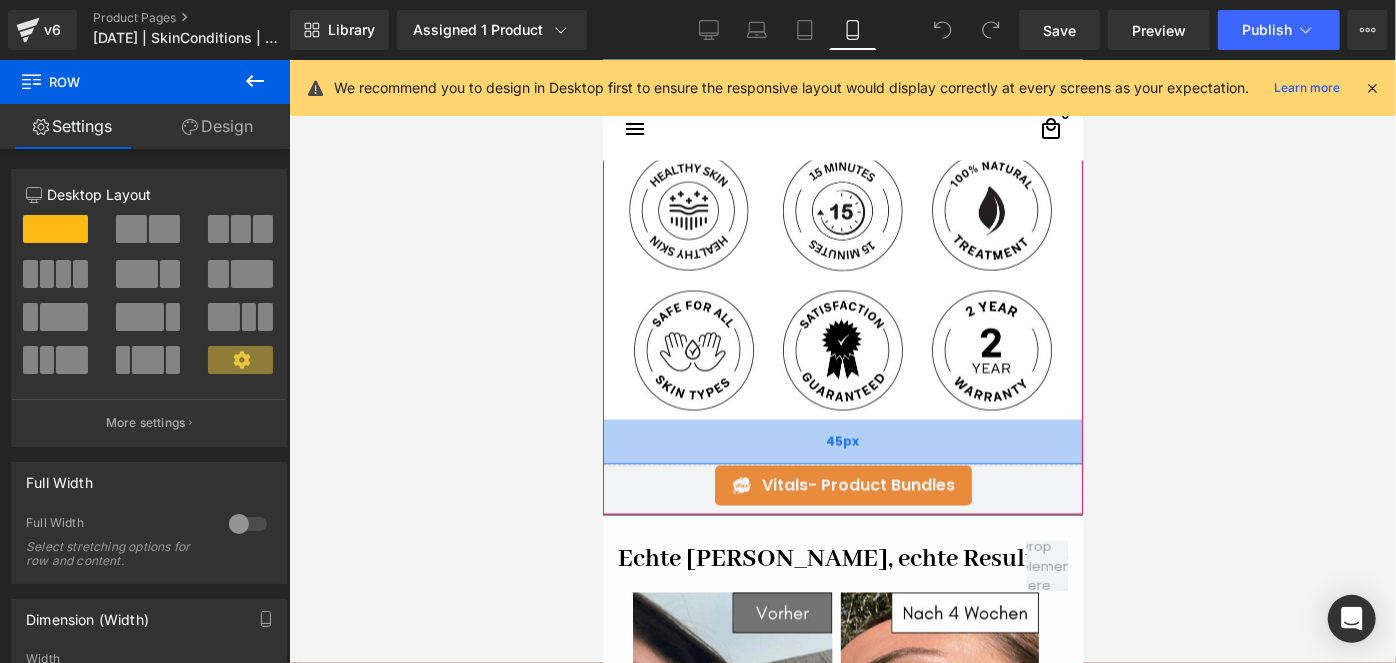 drag, startPoint x: 737, startPoint y: 450, endPoint x: 747, endPoint y: 456, distance: 11.661903 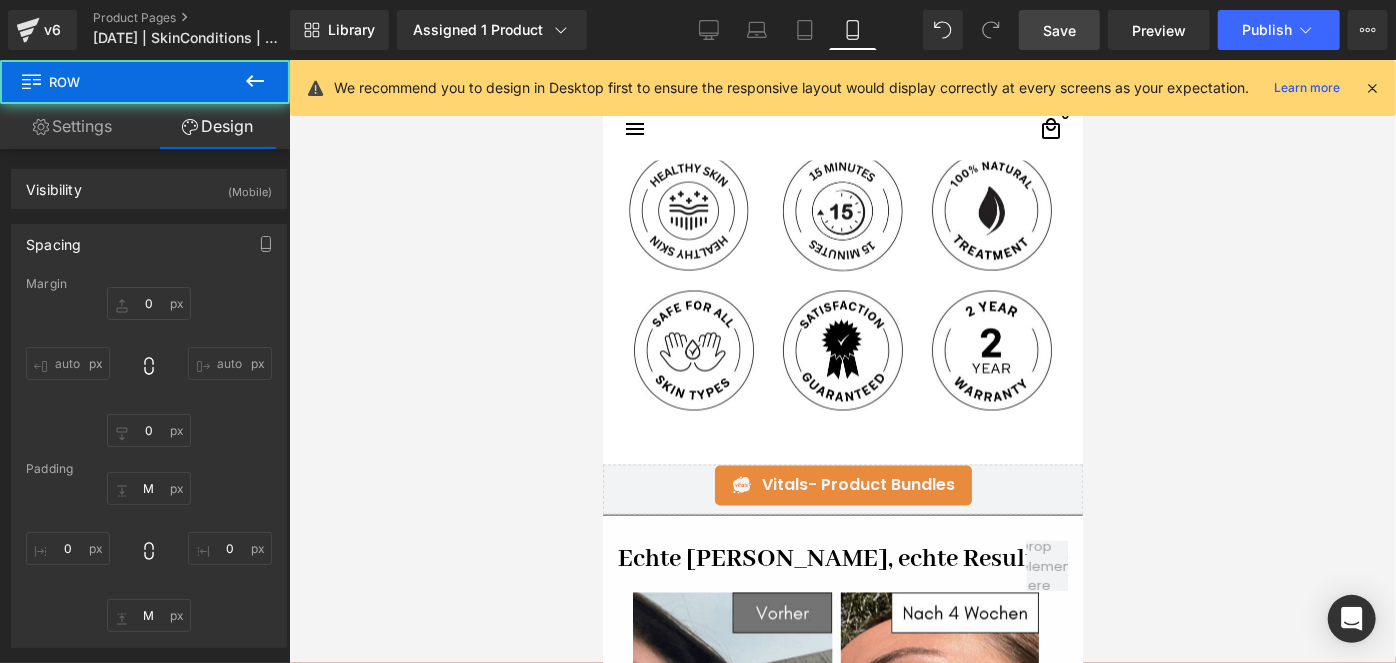 click on "Save" at bounding box center (1059, 30) 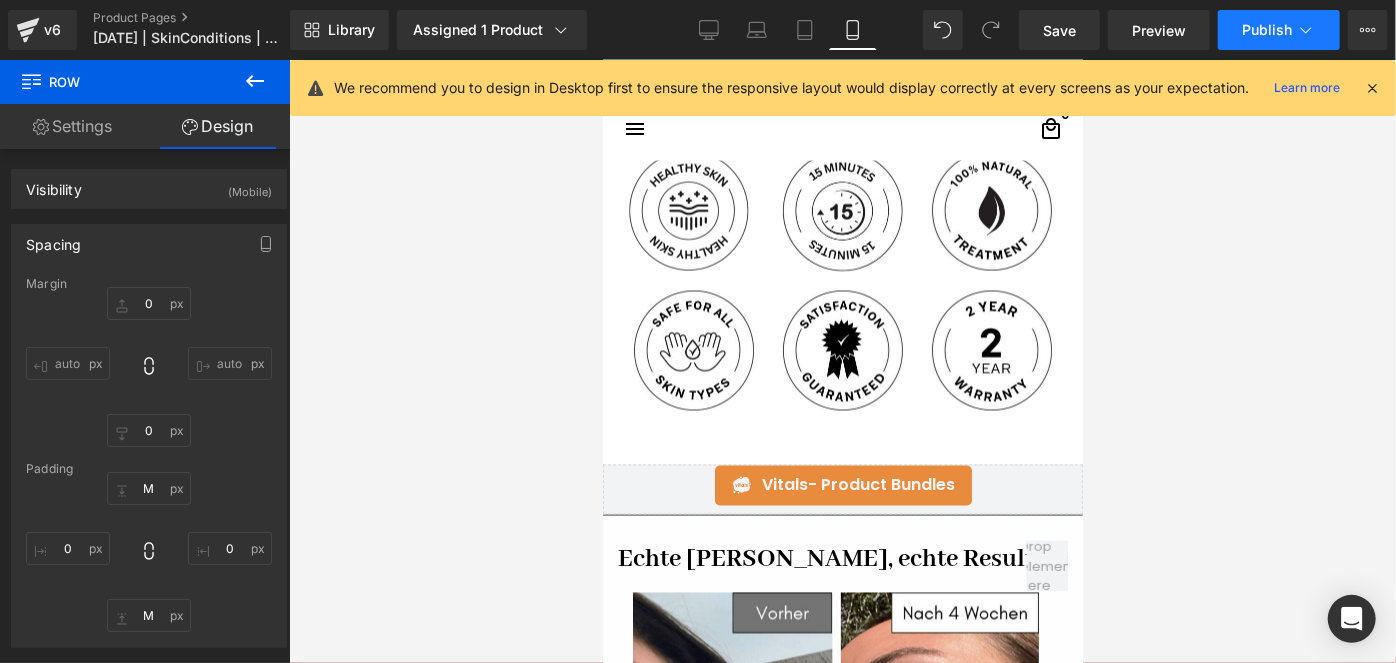 click on "Publish" at bounding box center [1279, 30] 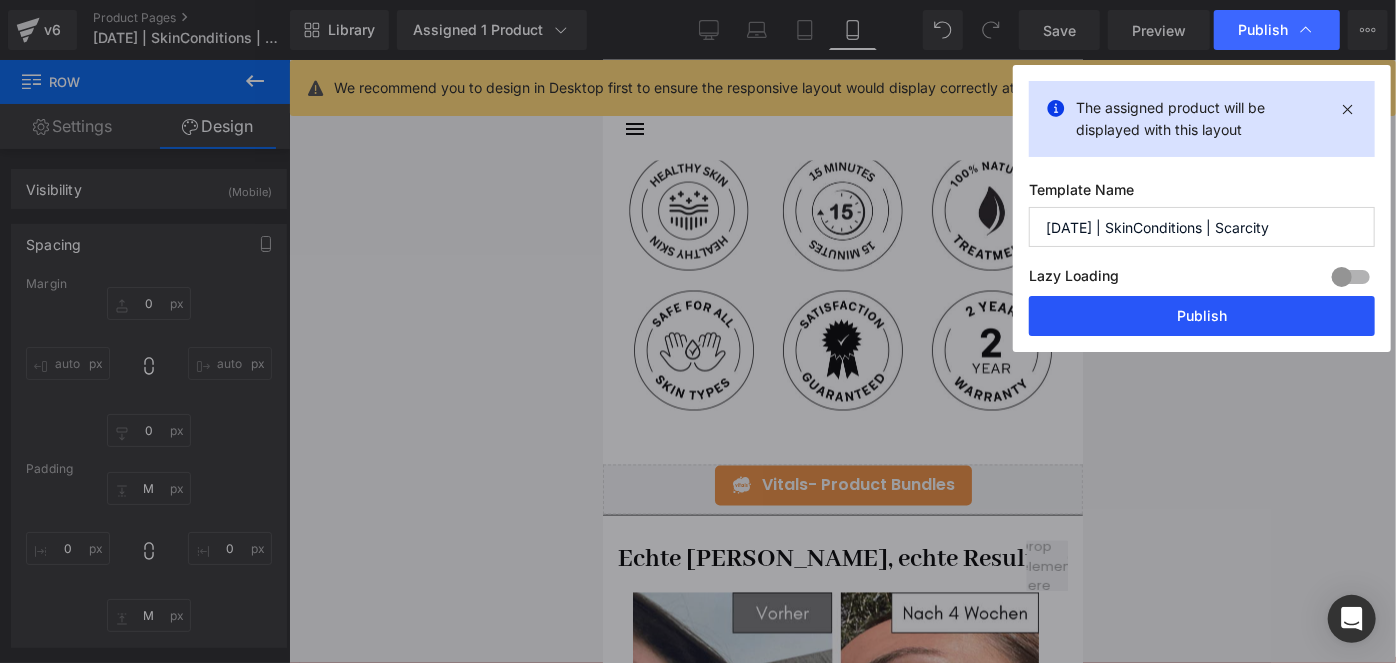 click on "Publish" at bounding box center (1202, 316) 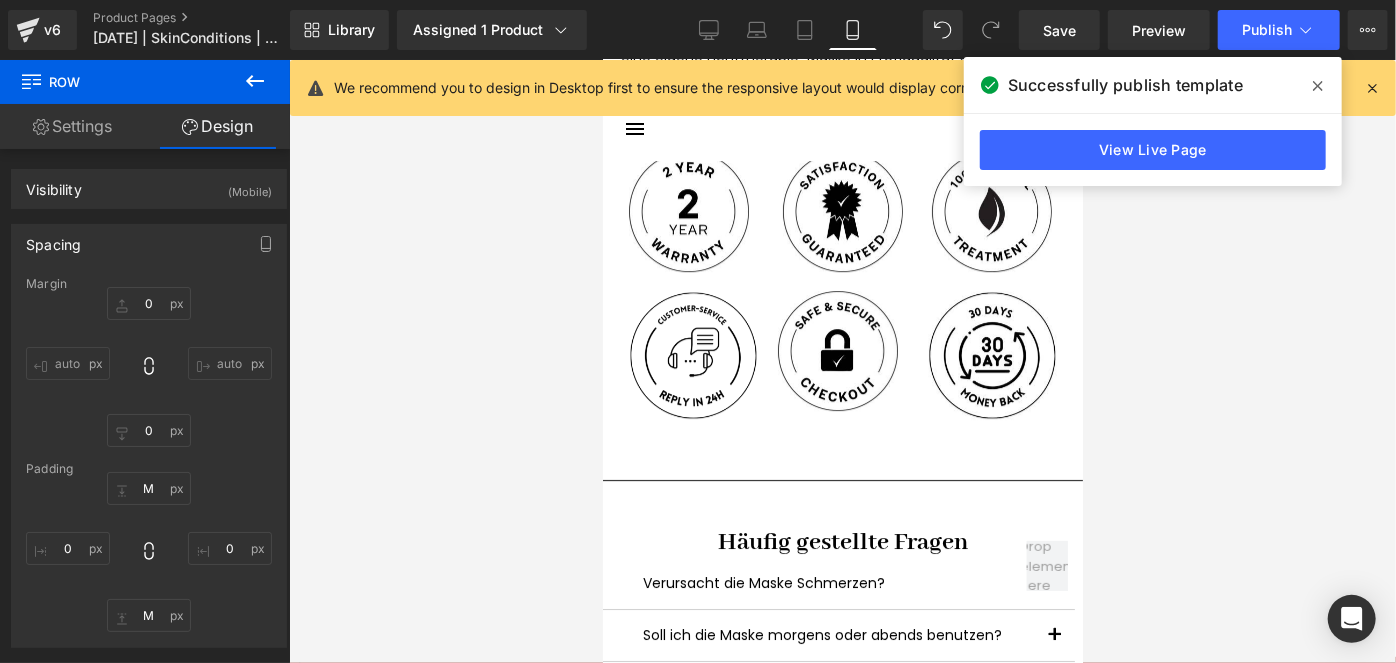 scroll, scrollTop: 6926, scrollLeft: 0, axis: vertical 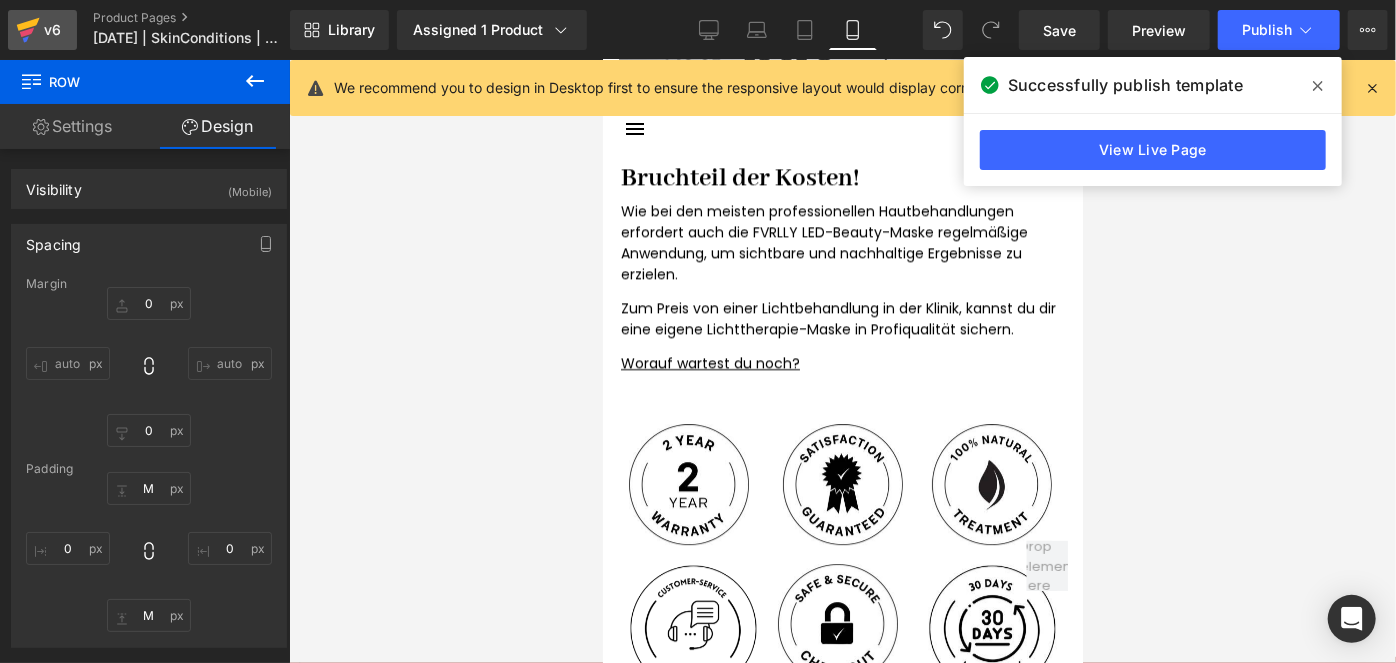 click on "v6" at bounding box center (52, 30) 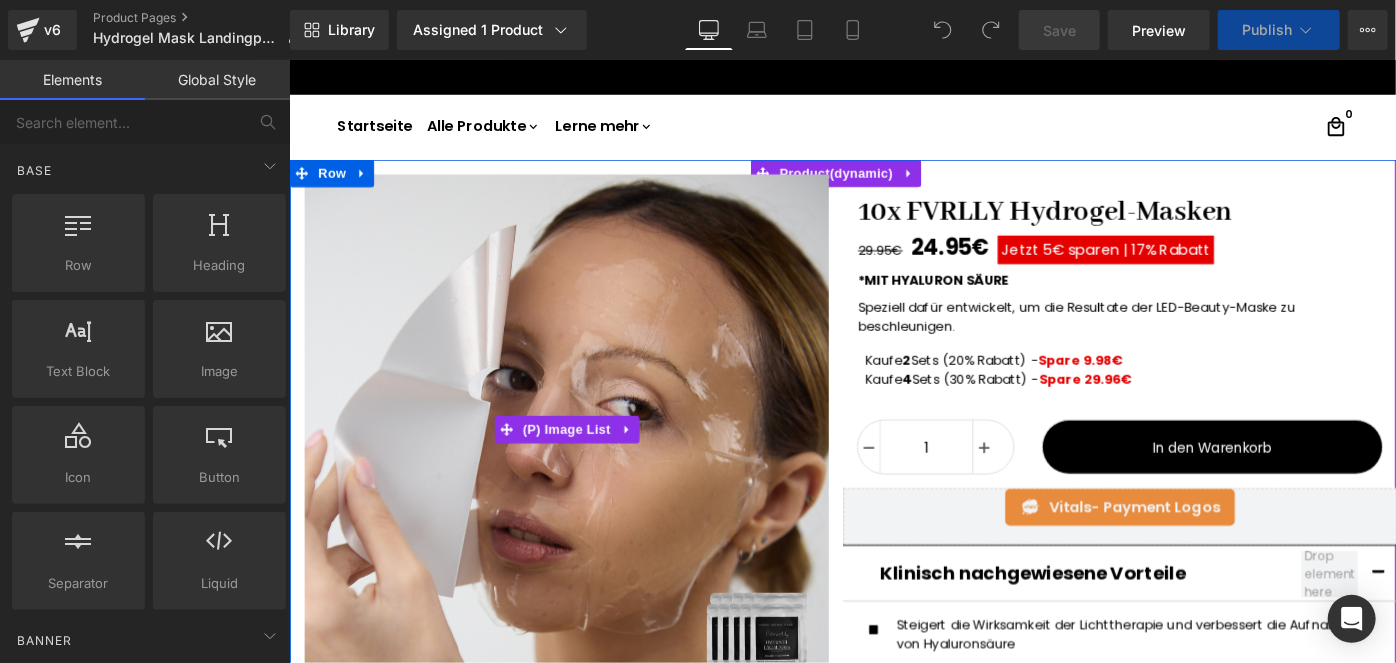 scroll, scrollTop: 0, scrollLeft: 0, axis: both 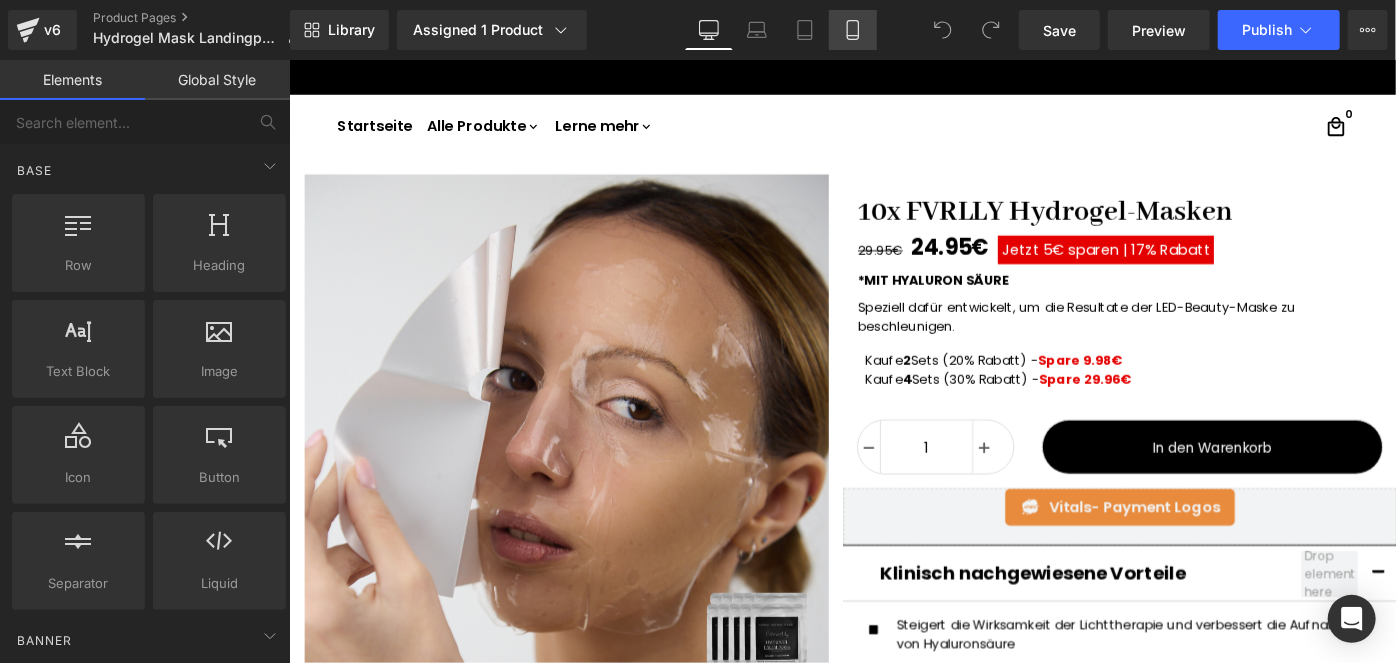 click 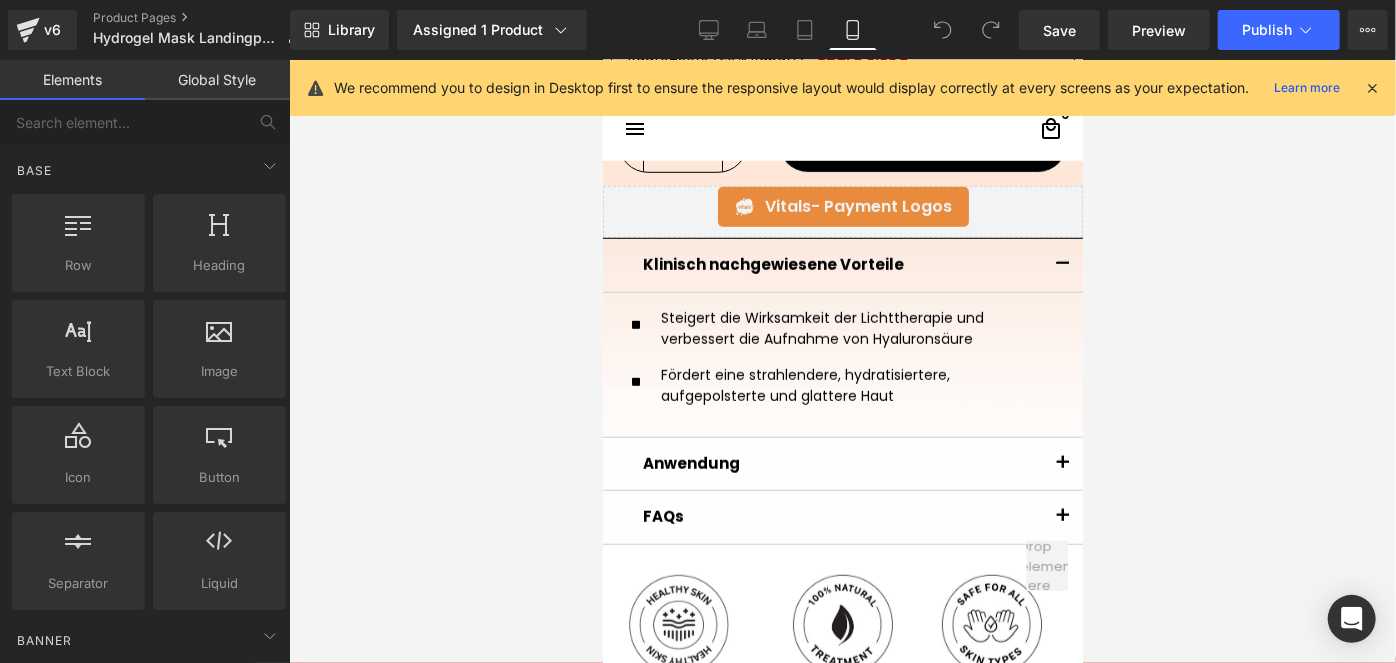 scroll, scrollTop: 926, scrollLeft: 0, axis: vertical 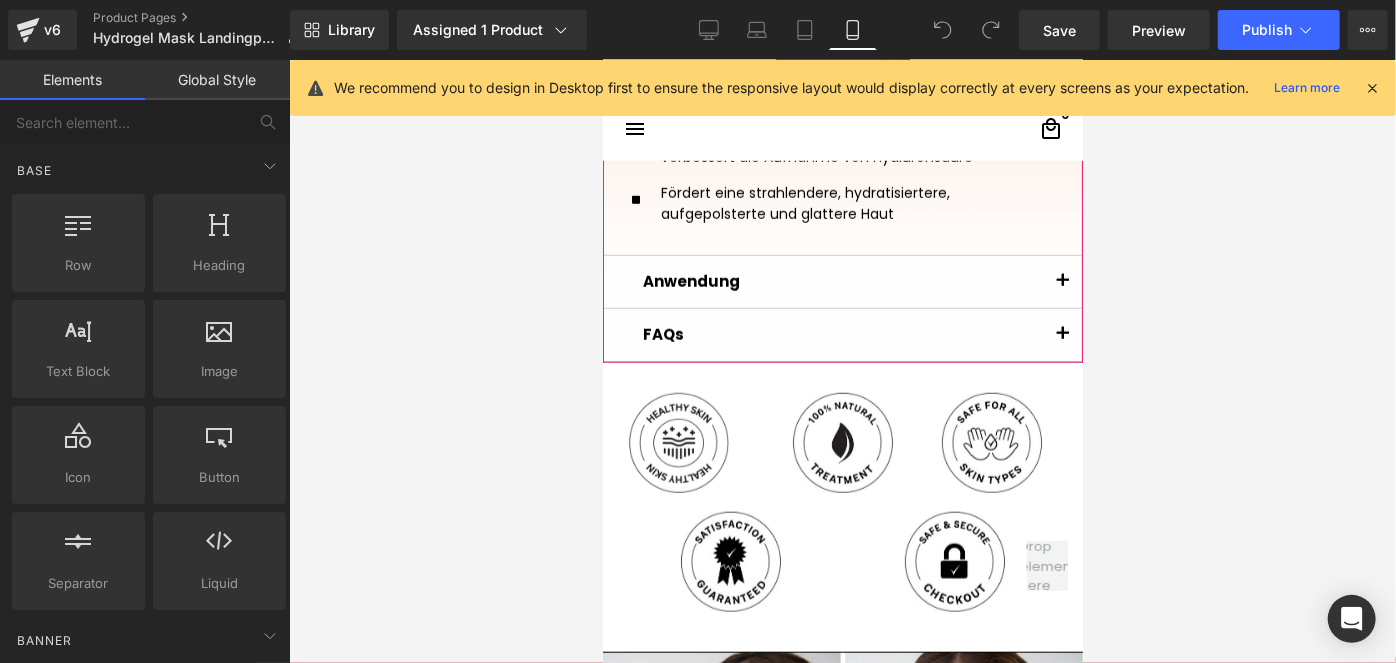 click at bounding box center (1062, 339) 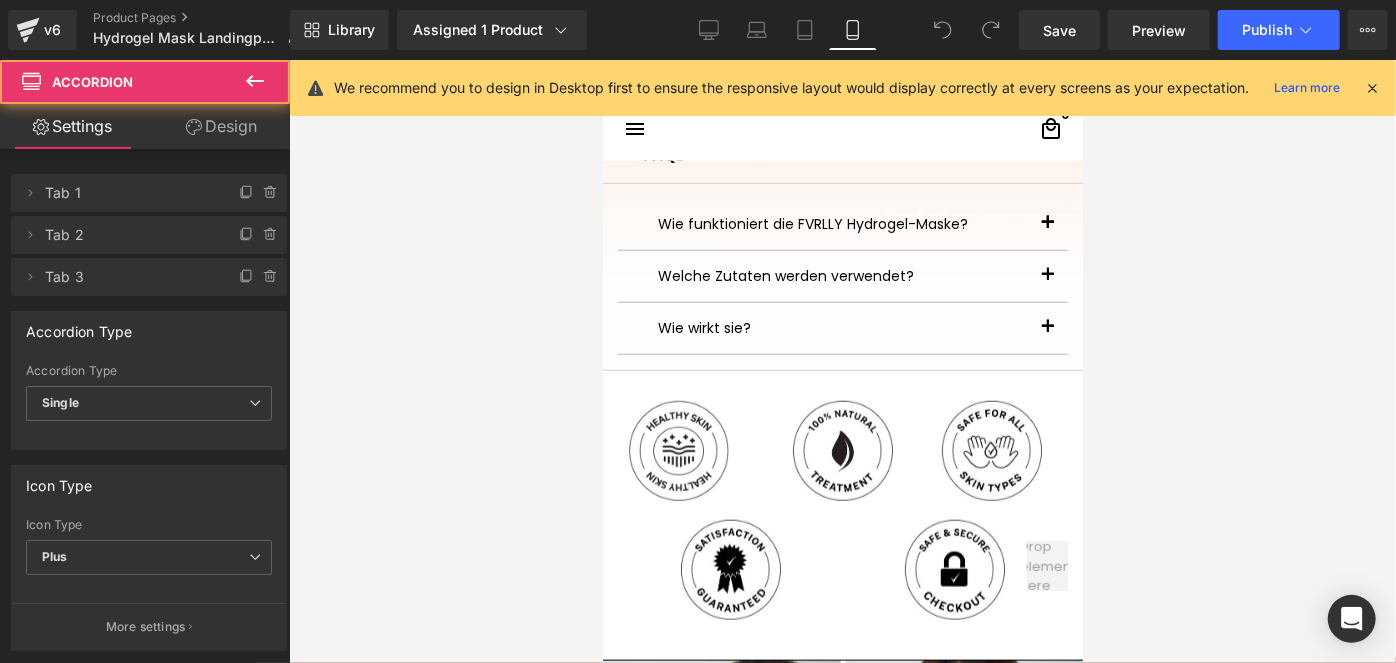 scroll, scrollTop: 963, scrollLeft: 0, axis: vertical 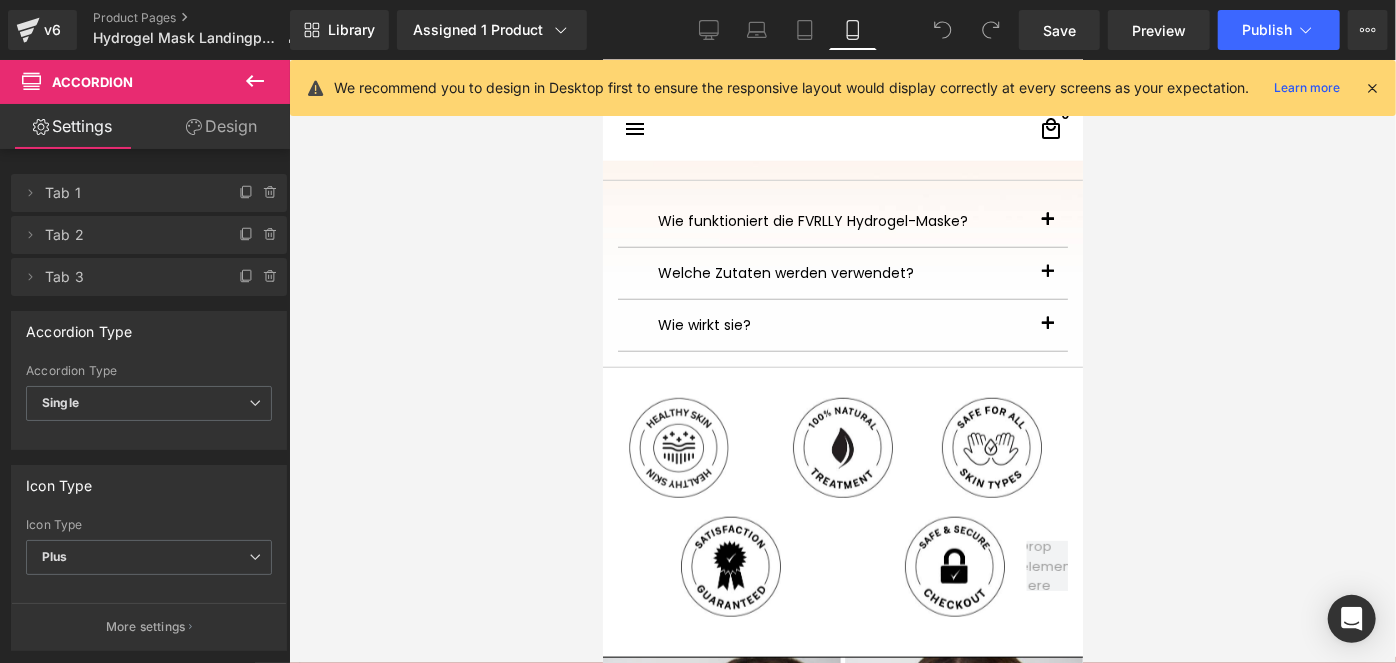 click at bounding box center [255, 82] 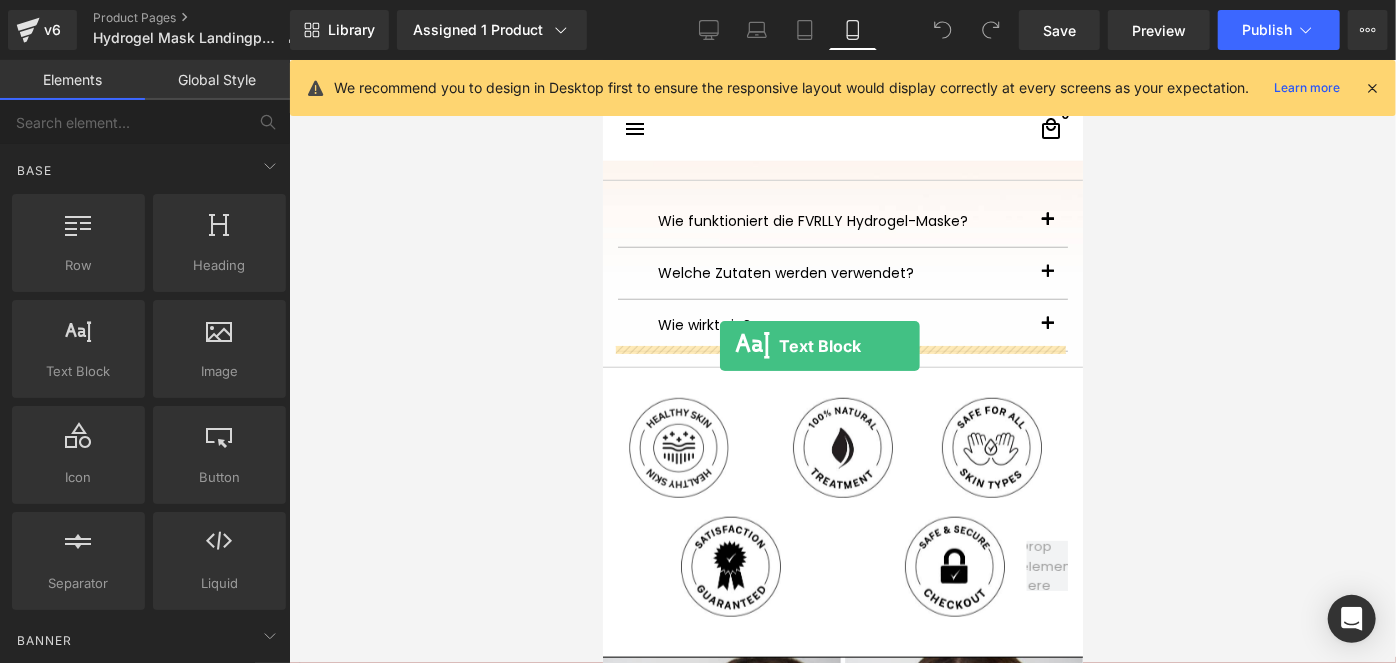 drag, startPoint x: 708, startPoint y: 428, endPoint x: 719, endPoint y: 345, distance: 83.725746 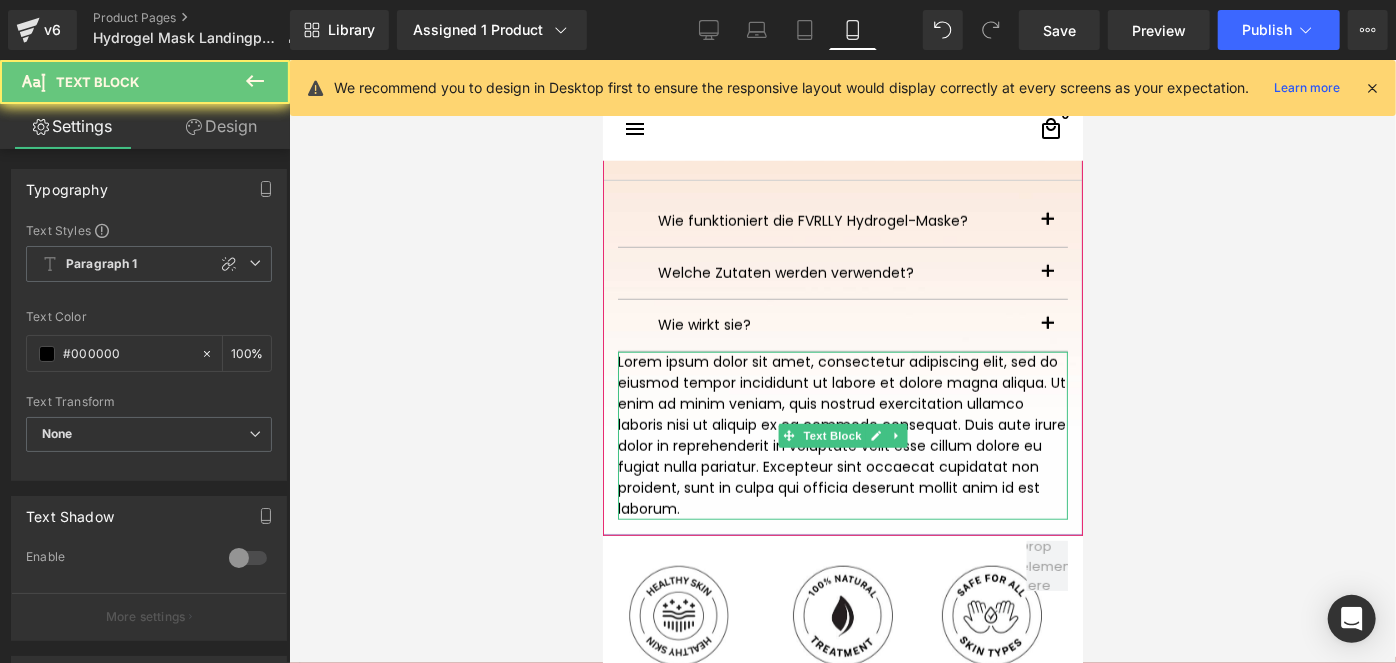 click on "Lorem ipsum dolor sit amet, consectetur adipiscing elit, sed do eiusmod tempor incididunt ut labore et dolore magna aliqua. Ut enim ad minim veniam, quis nostrud exercitation ullamco laboris nisi ut aliquip ex ea commodo consequat. Duis aute irure dolor in reprehenderit in voluptate velit esse cillum dolore eu fugiat nulla pariatur. Excepteur sint occaecat cupidatat non proident, sunt in culpa qui officia deserunt mollit anim id est laborum." at bounding box center [842, 435] 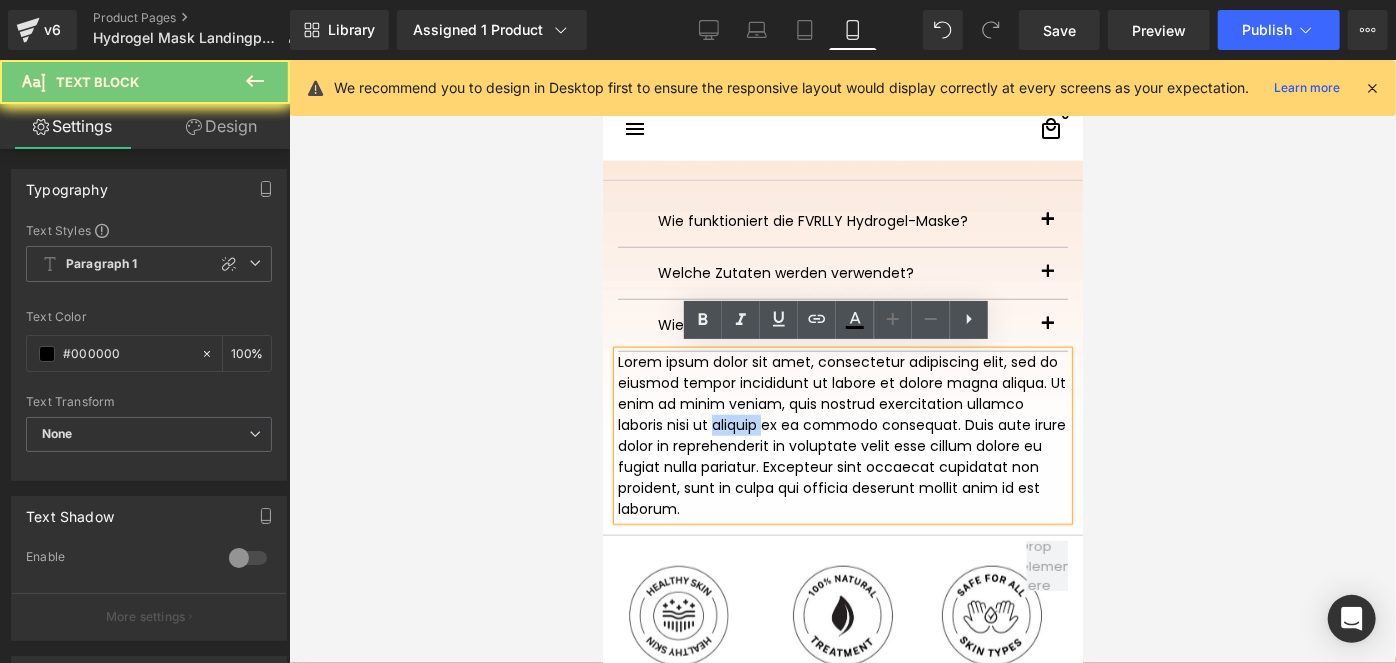 click on "Lorem ipsum dolor sit amet, consectetur adipiscing elit, sed do eiusmod tempor incididunt ut labore et dolore magna aliqua. Ut enim ad minim veniam, quis nostrud exercitation ullamco laboris nisi ut aliquip ex ea commodo consequat. Duis aute irure dolor in reprehenderit in voluptate velit esse cillum dolore eu fugiat nulla pariatur. Excepteur sint occaecat cupidatat non proident, sunt in culpa qui officia deserunt mollit anim id est laborum." at bounding box center (842, 435) 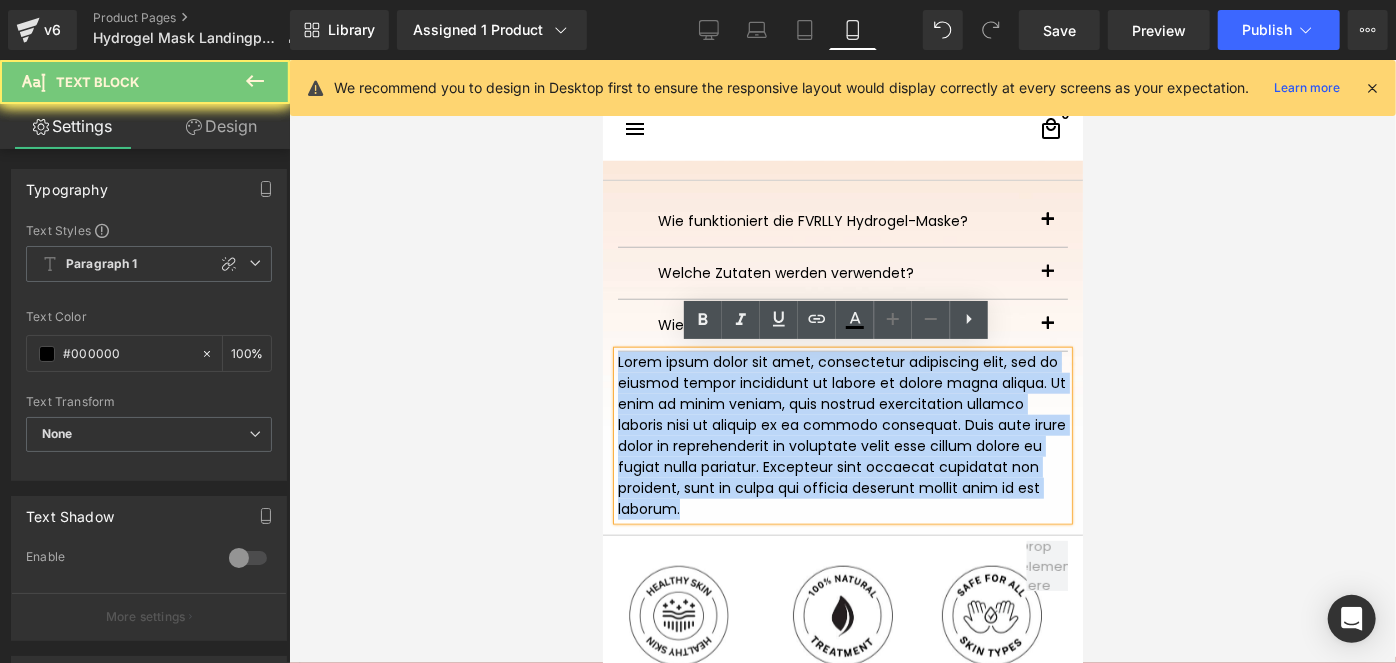 click on "Lorem ipsum dolor sit amet, consectetur adipiscing elit, sed do eiusmod tempor incididunt ut labore et dolore magna aliqua. Ut enim ad minim veniam, quis nostrud exercitation ullamco laboris nisi ut aliquip ex ea commodo consequat. Duis aute irure dolor in reprehenderit in voluptate velit esse cillum dolore eu fugiat nulla pariatur. Excepteur sint occaecat cupidatat non proident, sunt in culpa qui officia deserunt mollit anim id est laborum." at bounding box center [842, 435] 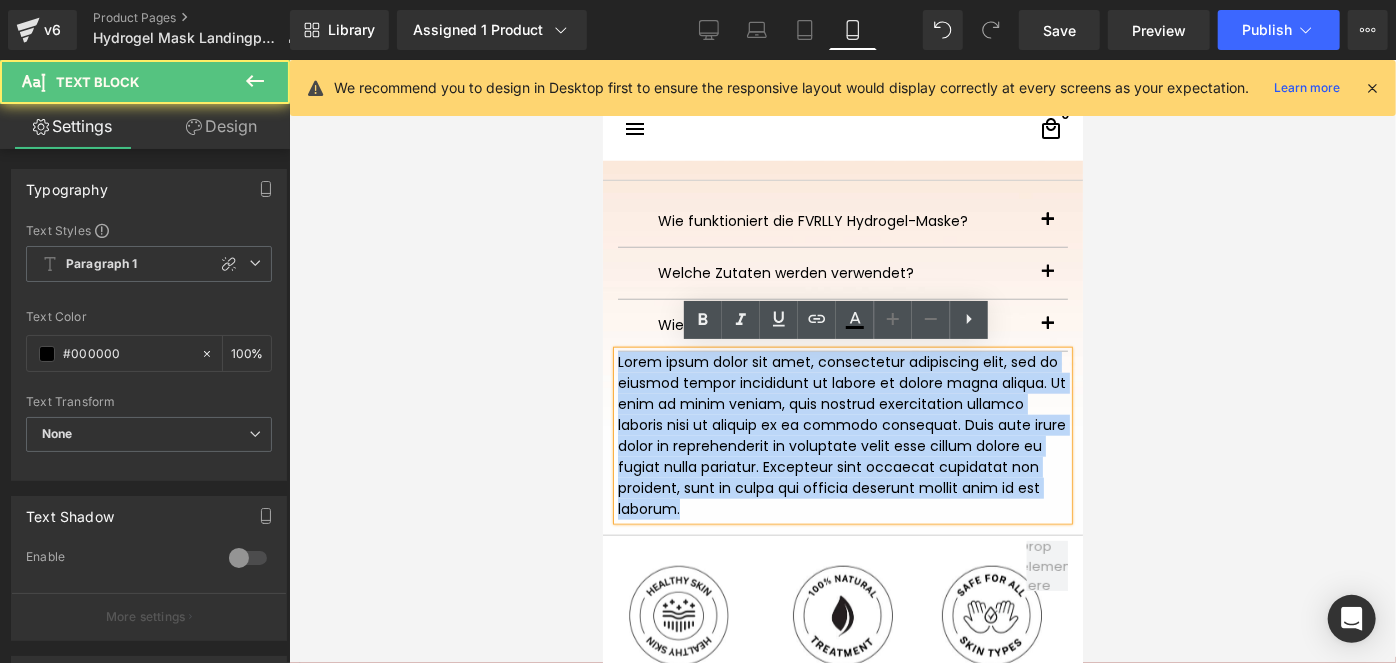 type 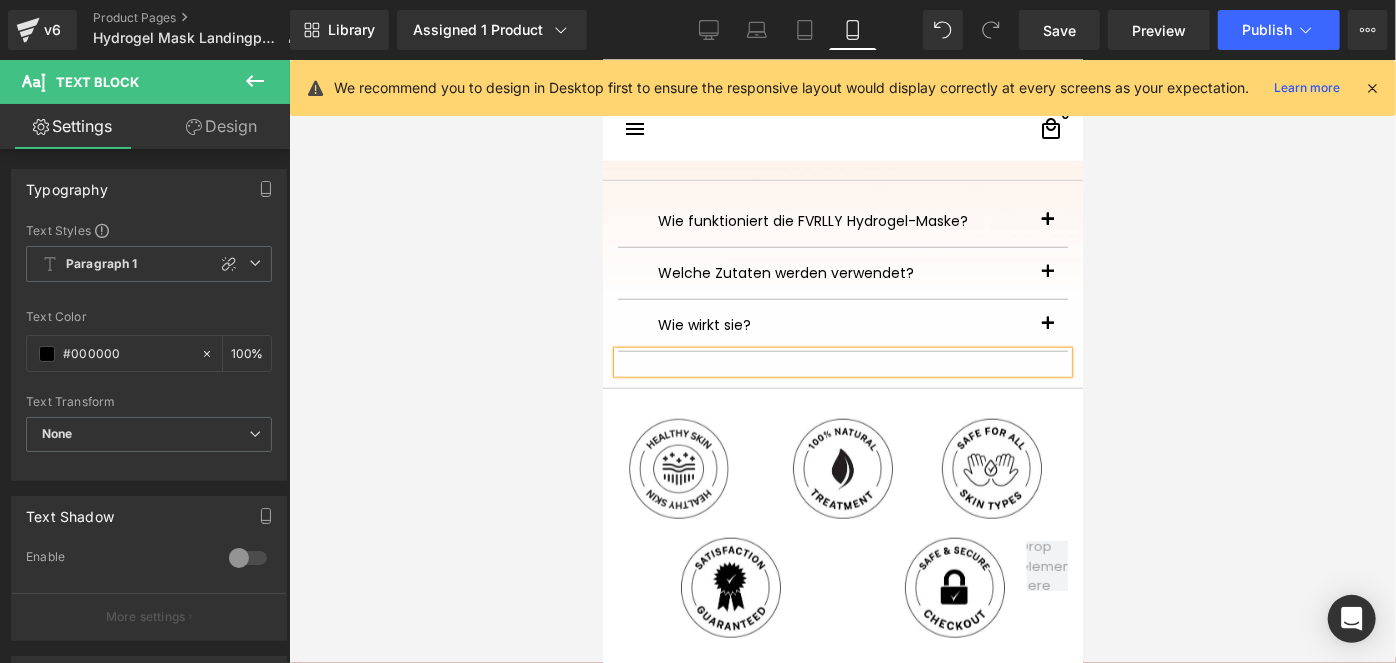 click at bounding box center (842, 361) 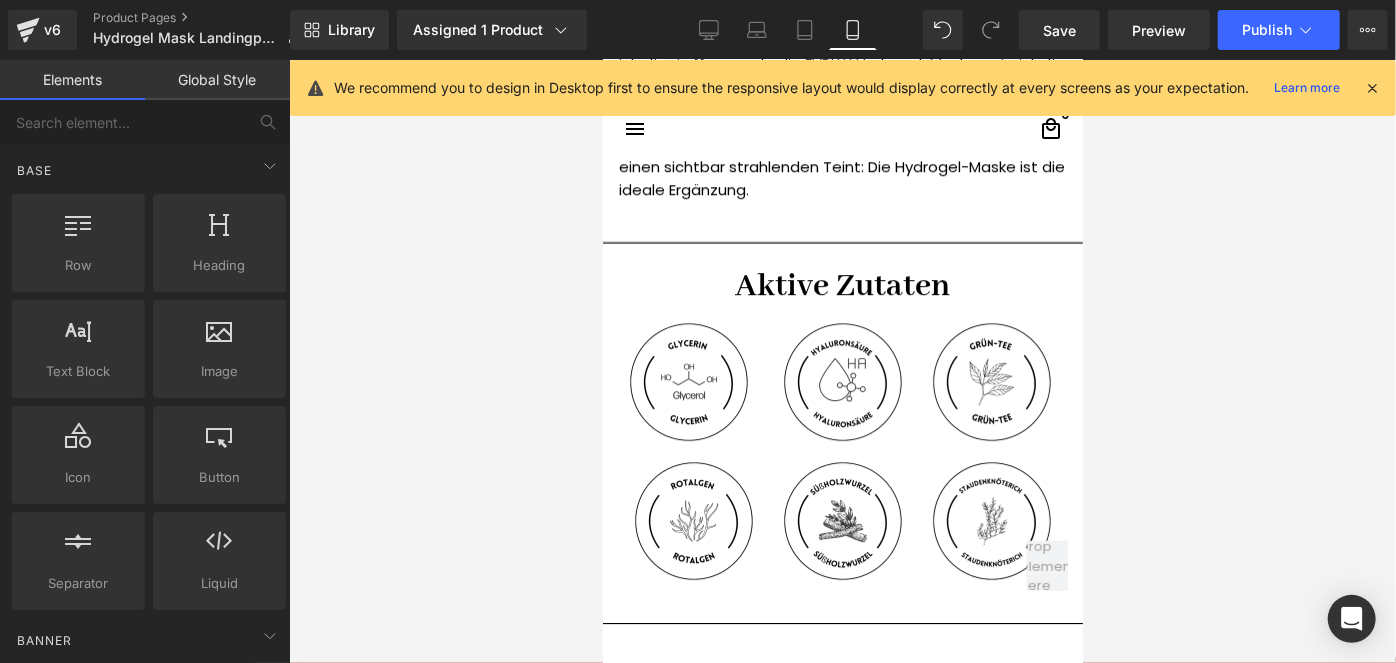 scroll, scrollTop: 2963, scrollLeft: 0, axis: vertical 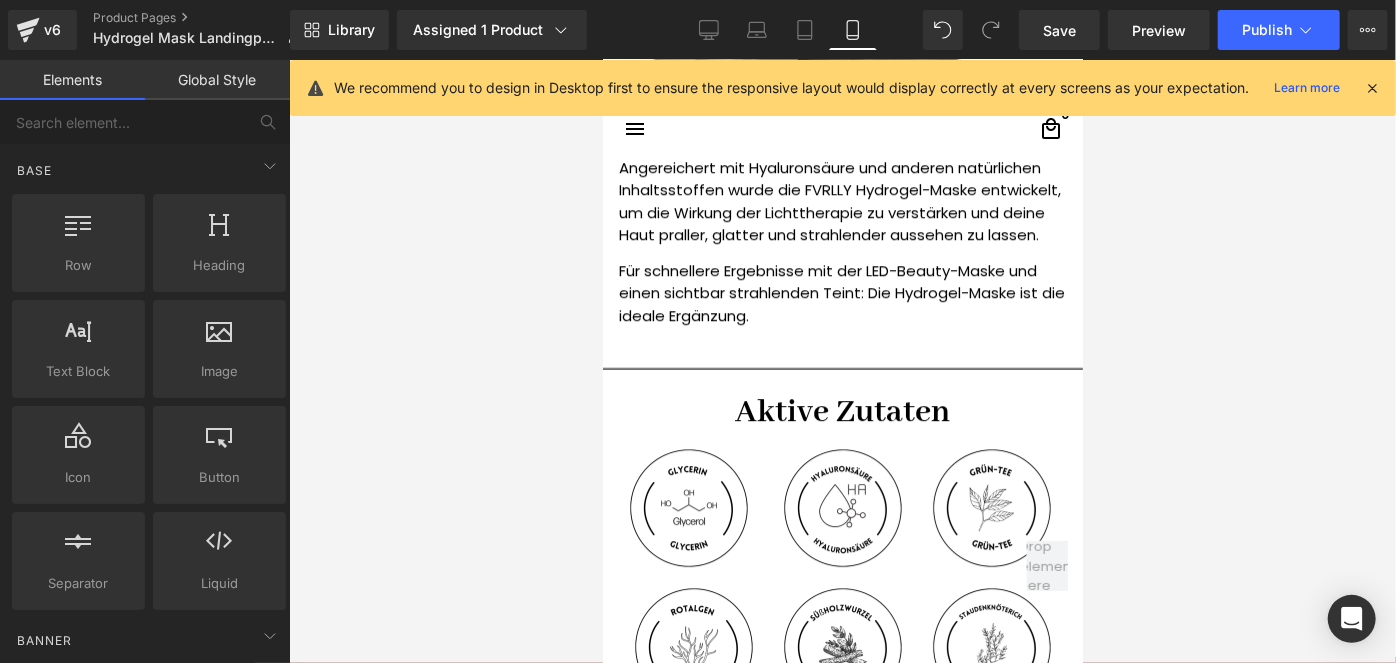 click at bounding box center [602, 59] 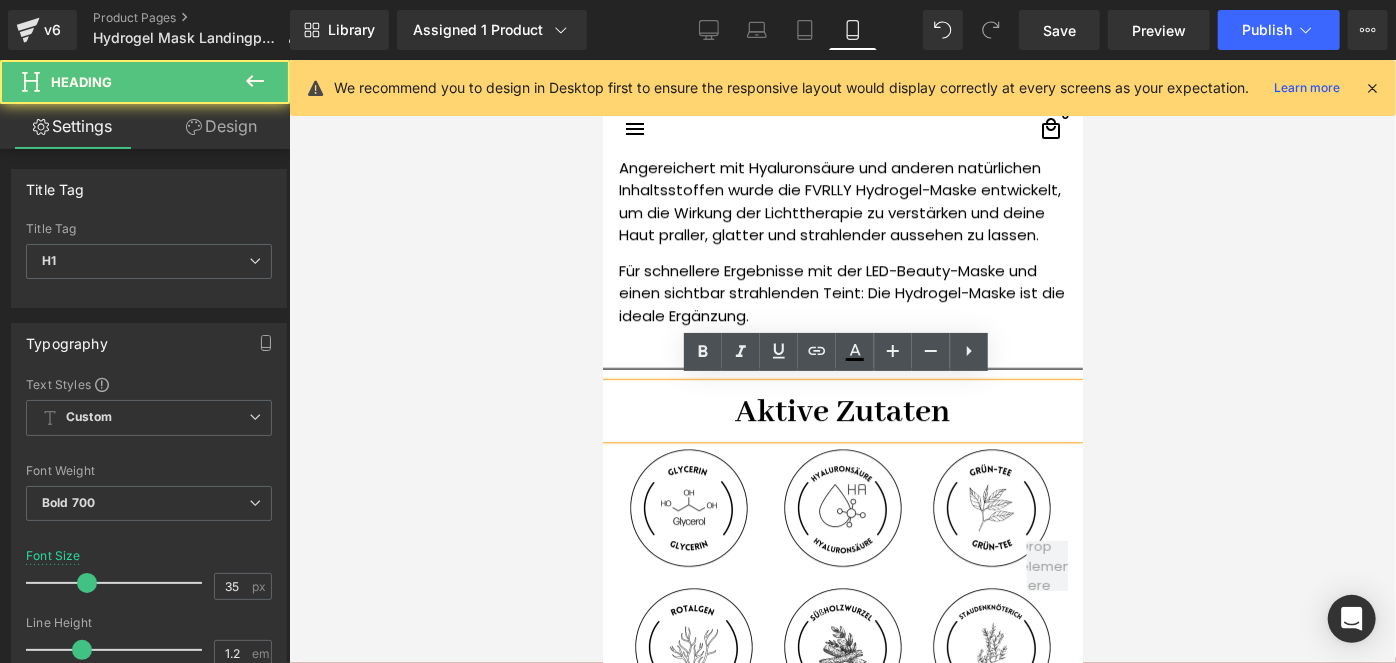 click at bounding box center (842, -478) 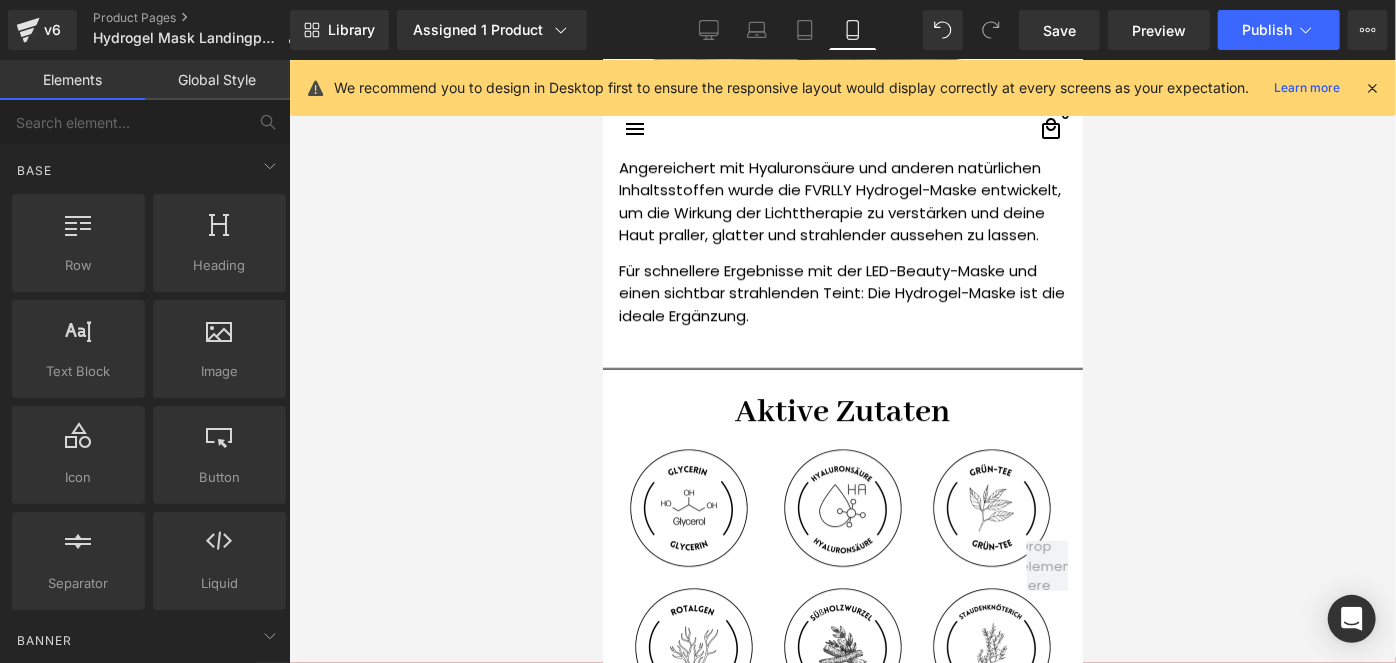 click at bounding box center (842, -478) 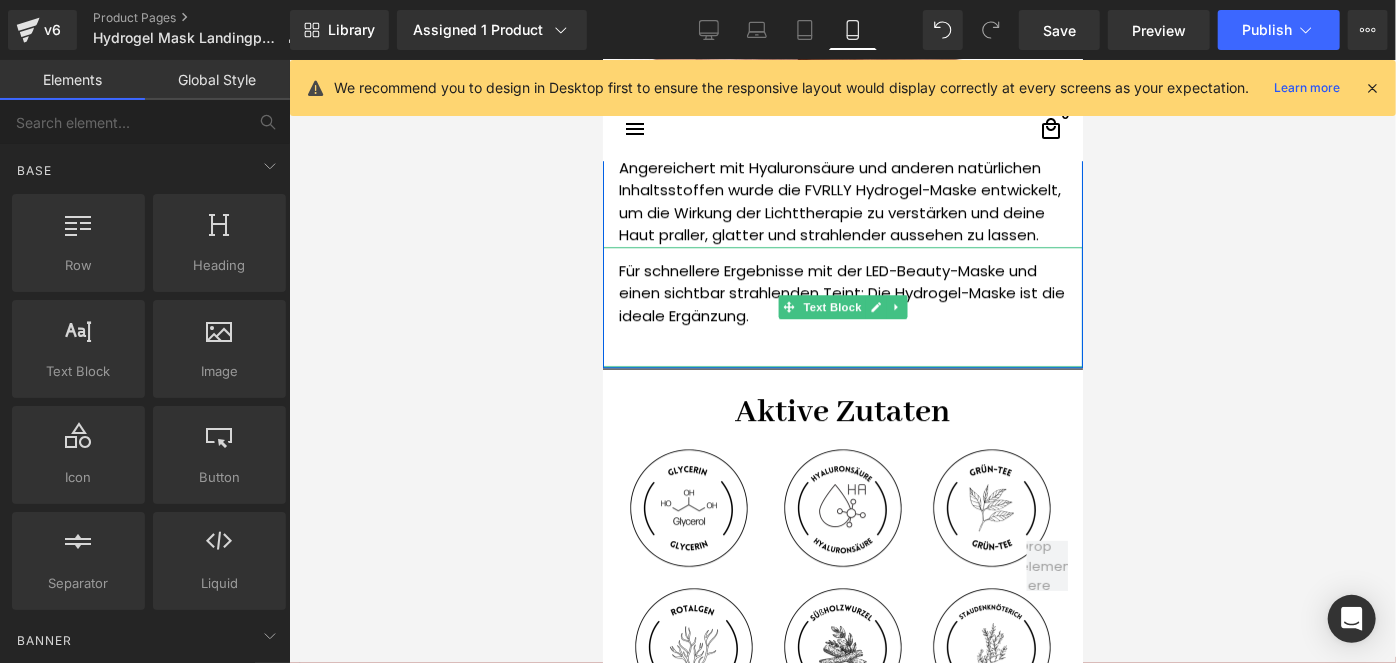 click at bounding box center [842, 363] 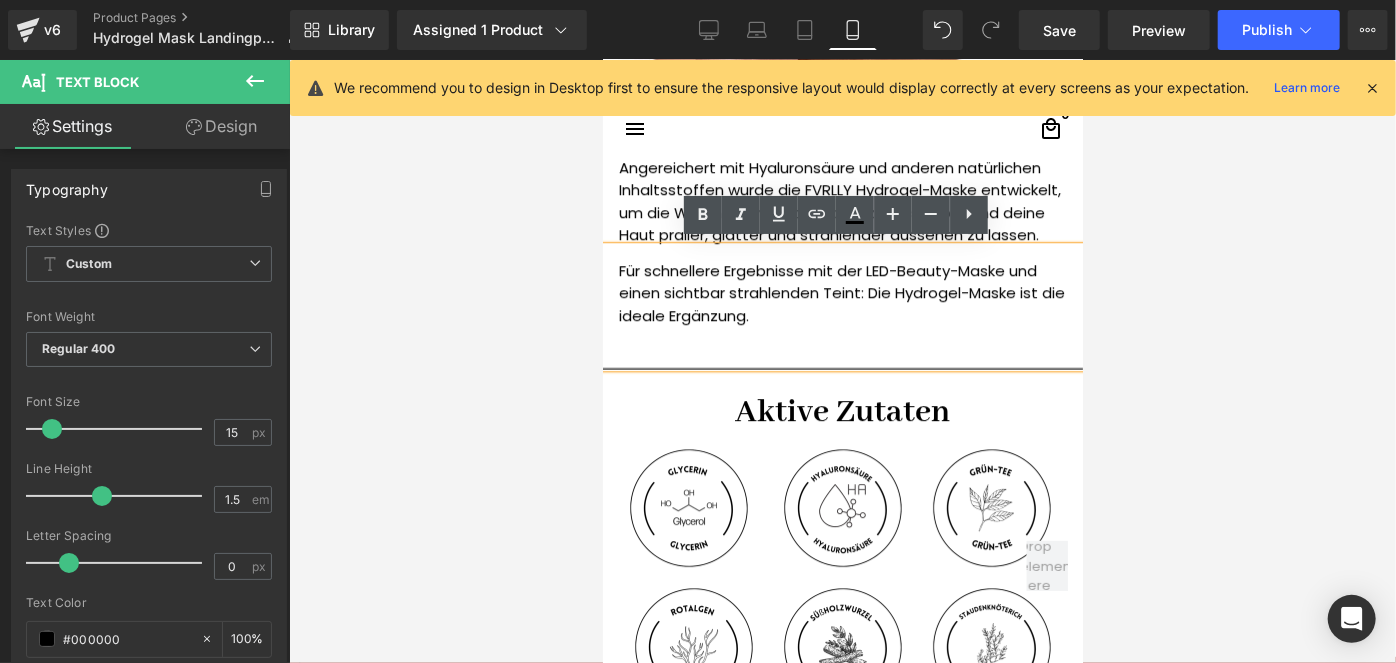 click on "Design" at bounding box center [221, 126] 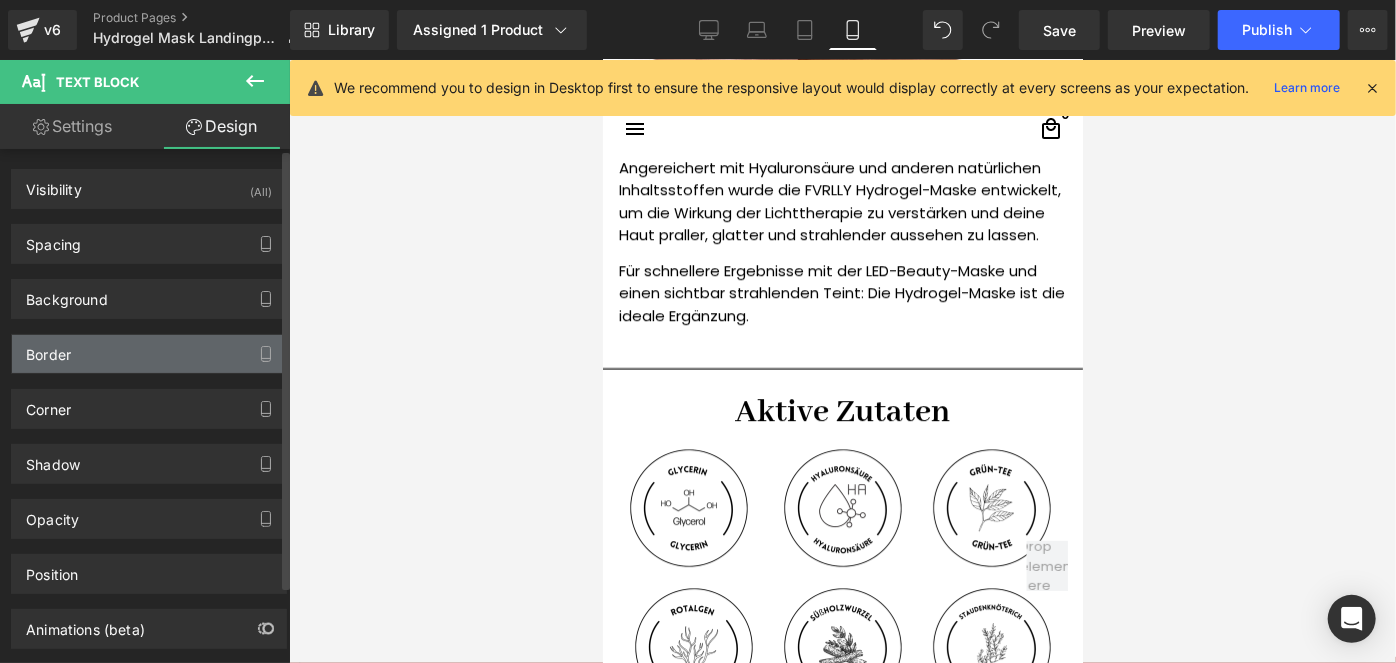 click on "Border" at bounding box center (149, 354) 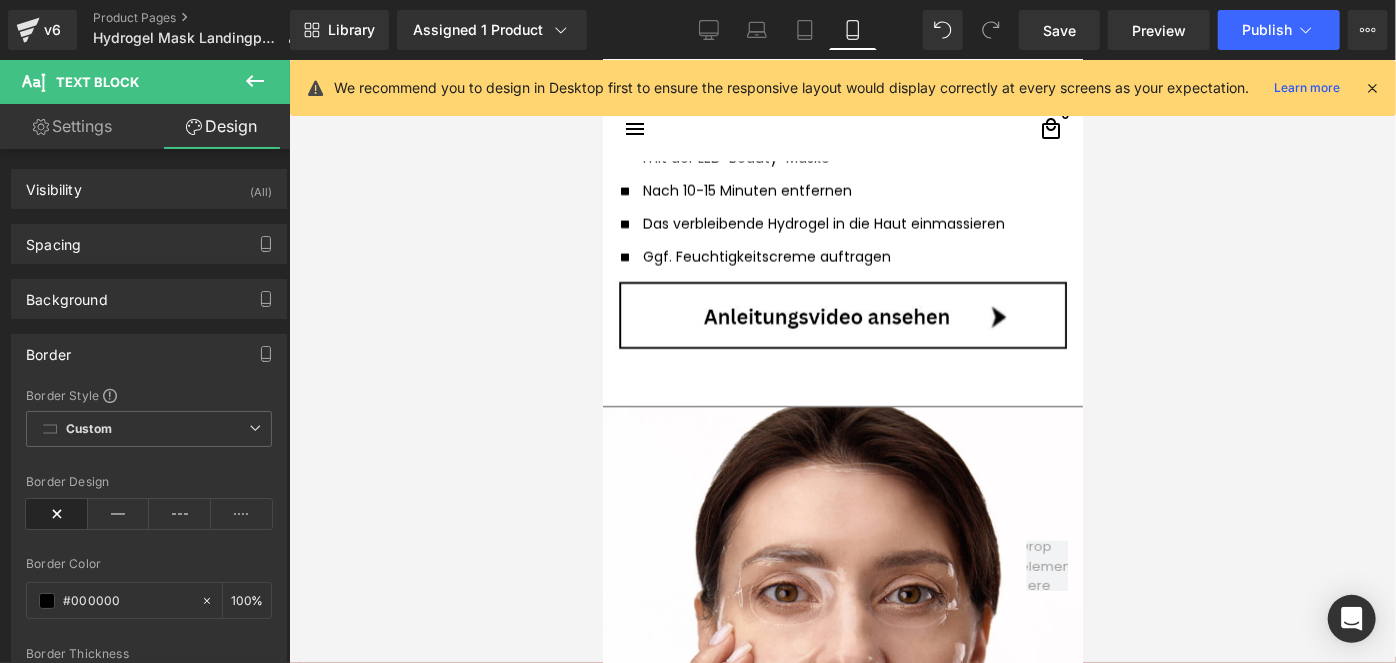 scroll, scrollTop: 2145, scrollLeft: 0, axis: vertical 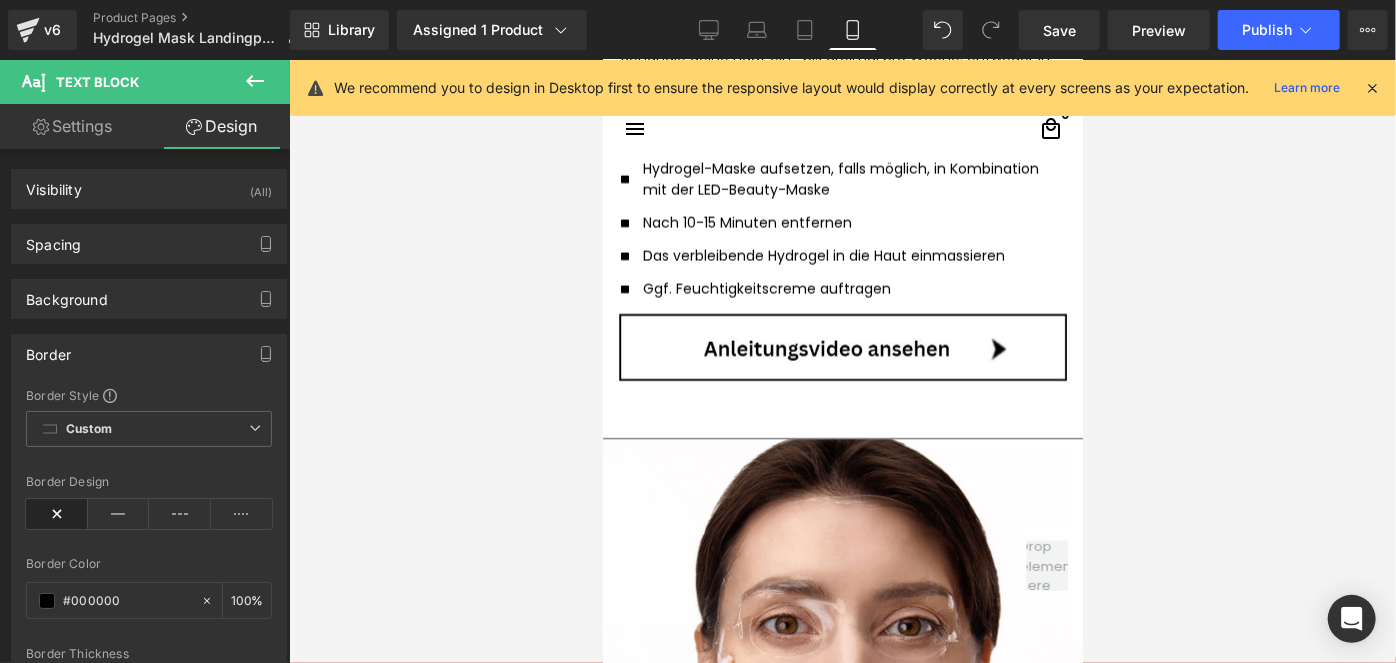 click on "Video Popup" at bounding box center (842, 359) 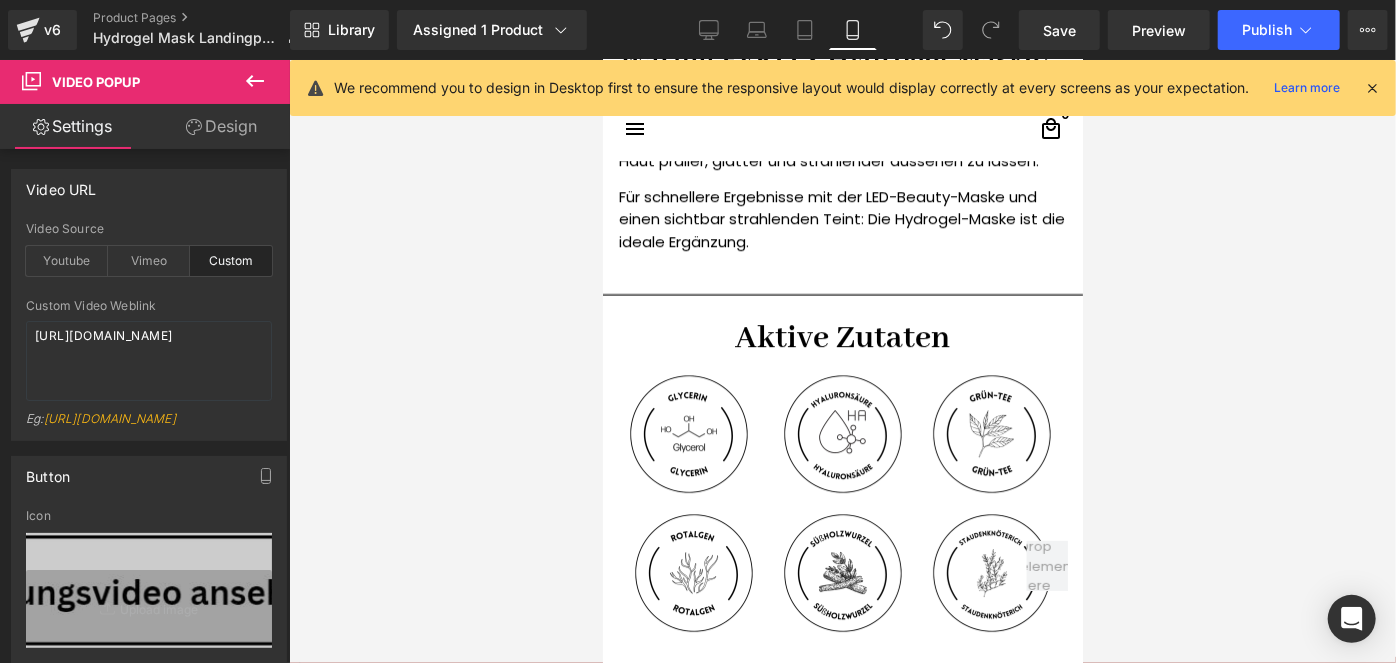 scroll, scrollTop: 2963, scrollLeft: 0, axis: vertical 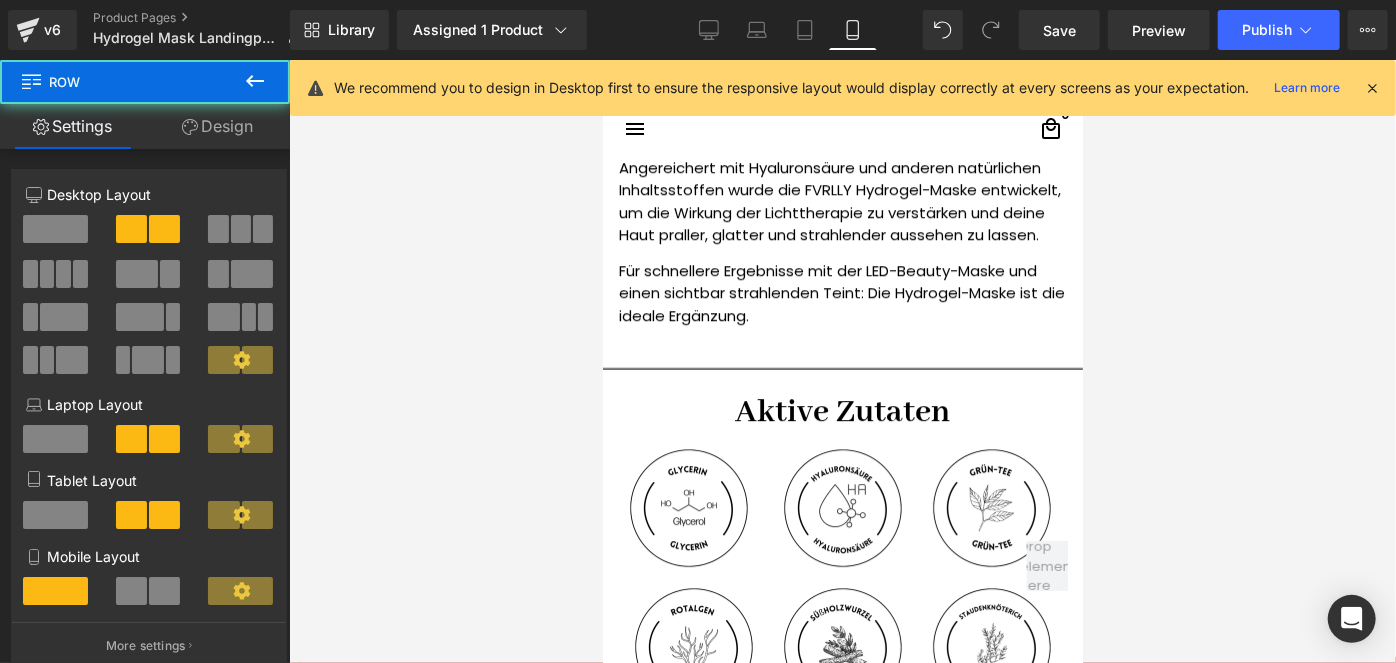 click on "Image         Warum FVRLLY Hydrogel-Maske? Heading         Angereichert mit Hyaluronsäure und anderen natürlichen Inhaltsstoffen wurde die FVRLLY Hydrogel-Maske entwickelt, um die Wirkung der Lichttherapie zu verstärken und deine Haut praller, glatter und strahlender aussehen zu lassen.   Text Block         Für schnellere Ergebnisse mit der LED-Beauty-Maske und einen sichtbar strahlenden Teint: Die Hydrogel-Maske ist die ideale Ergänzung.  Text Block         Row" at bounding box center (842, -6) 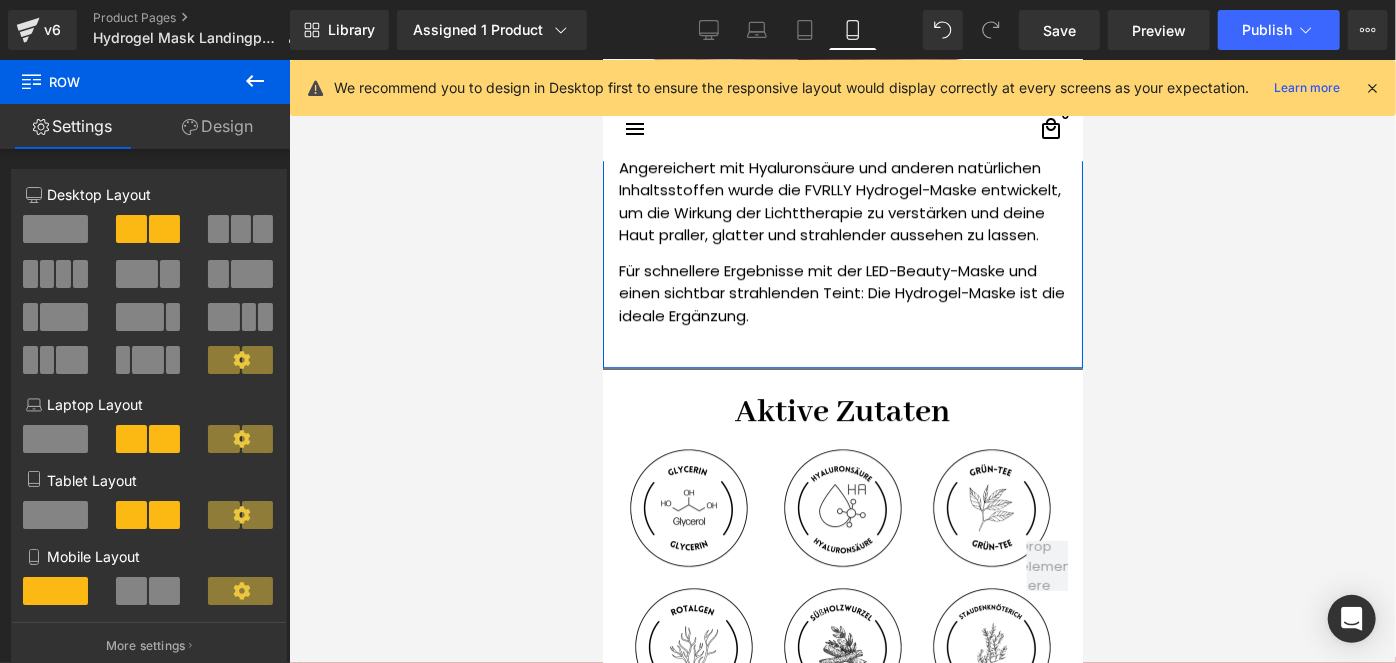 click on "Design" at bounding box center (217, 126) 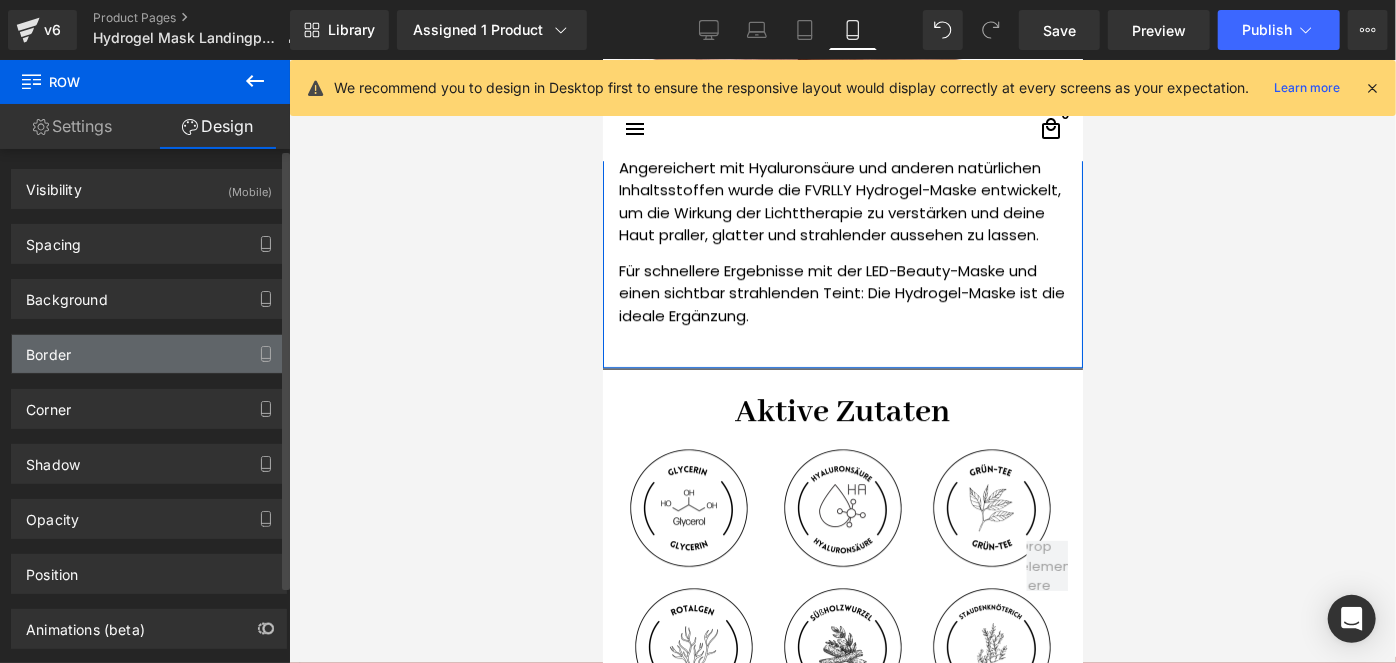 click on "Border" at bounding box center [149, 354] 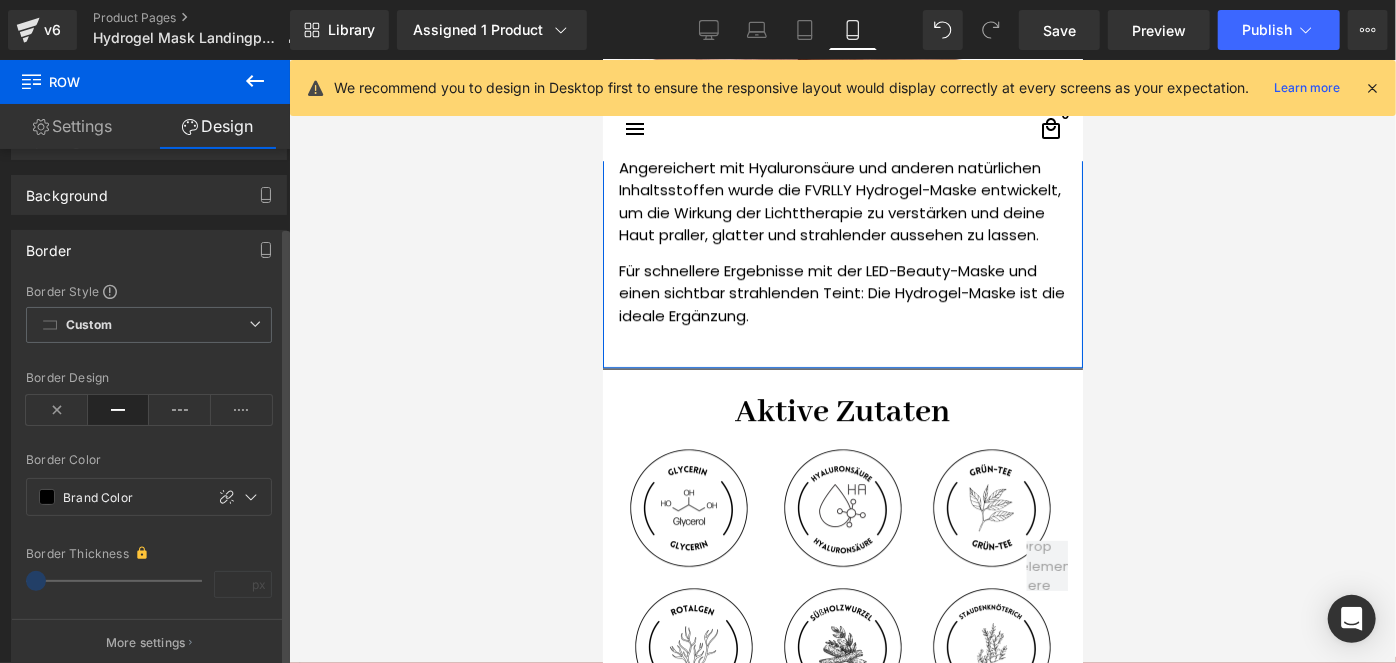 scroll, scrollTop: 181, scrollLeft: 0, axis: vertical 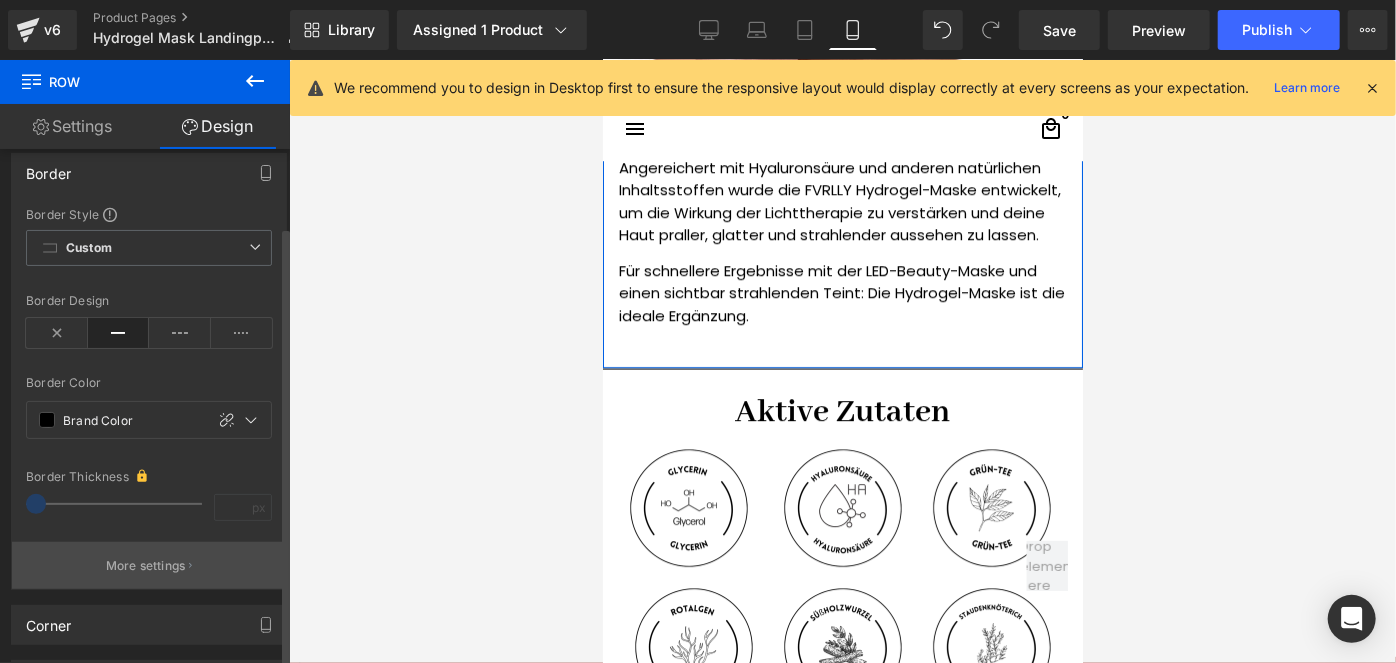 click on "More settings" at bounding box center (149, 565) 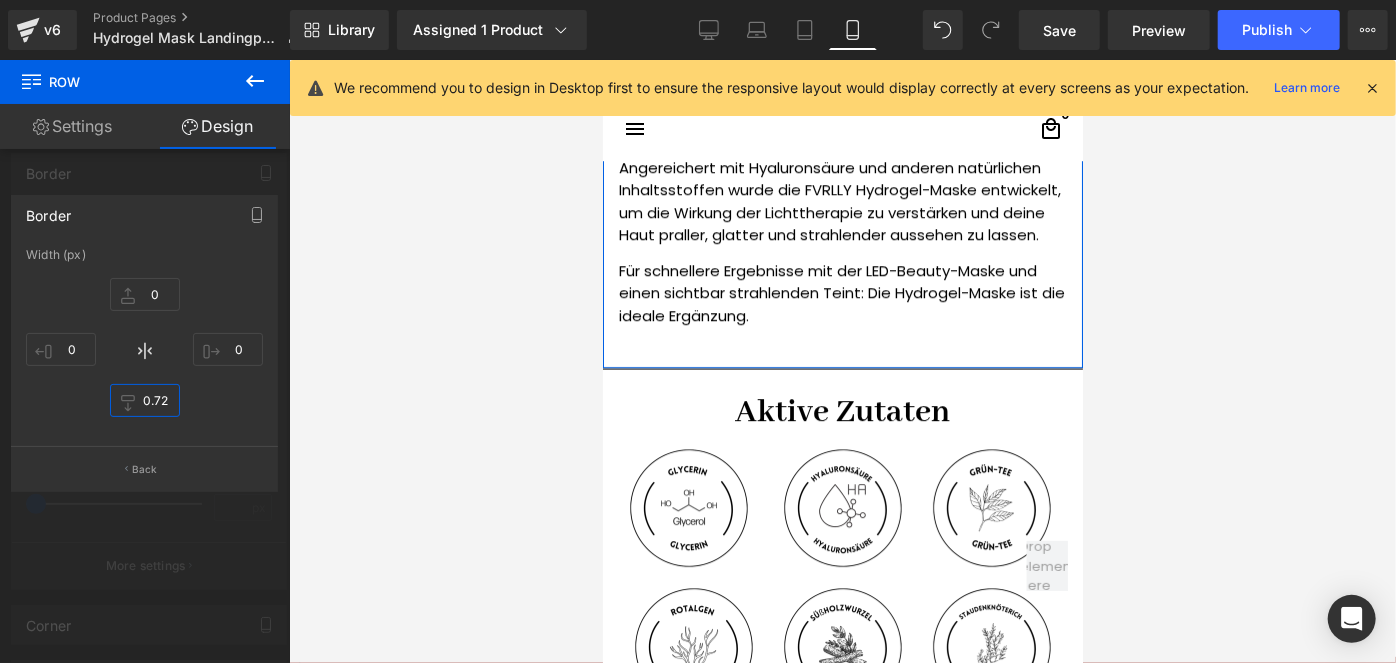 click on "0.72" at bounding box center (145, 400) 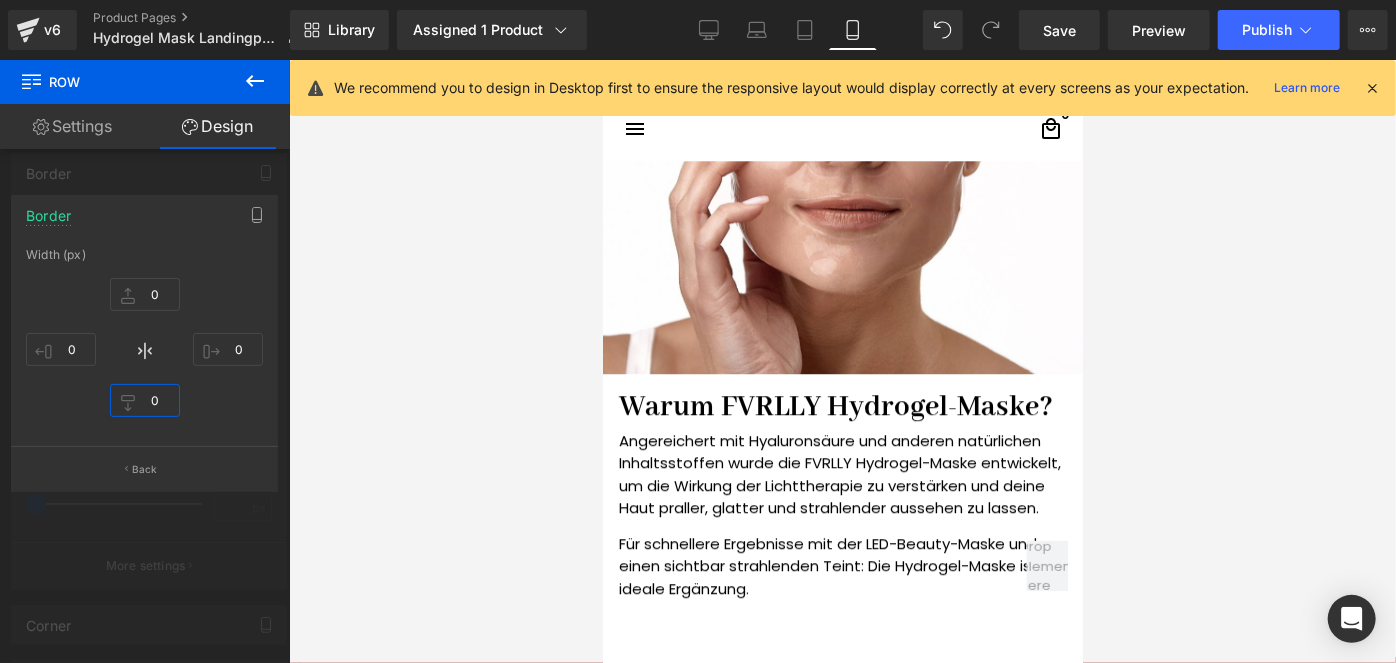 scroll, scrollTop: 2600, scrollLeft: 0, axis: vertical 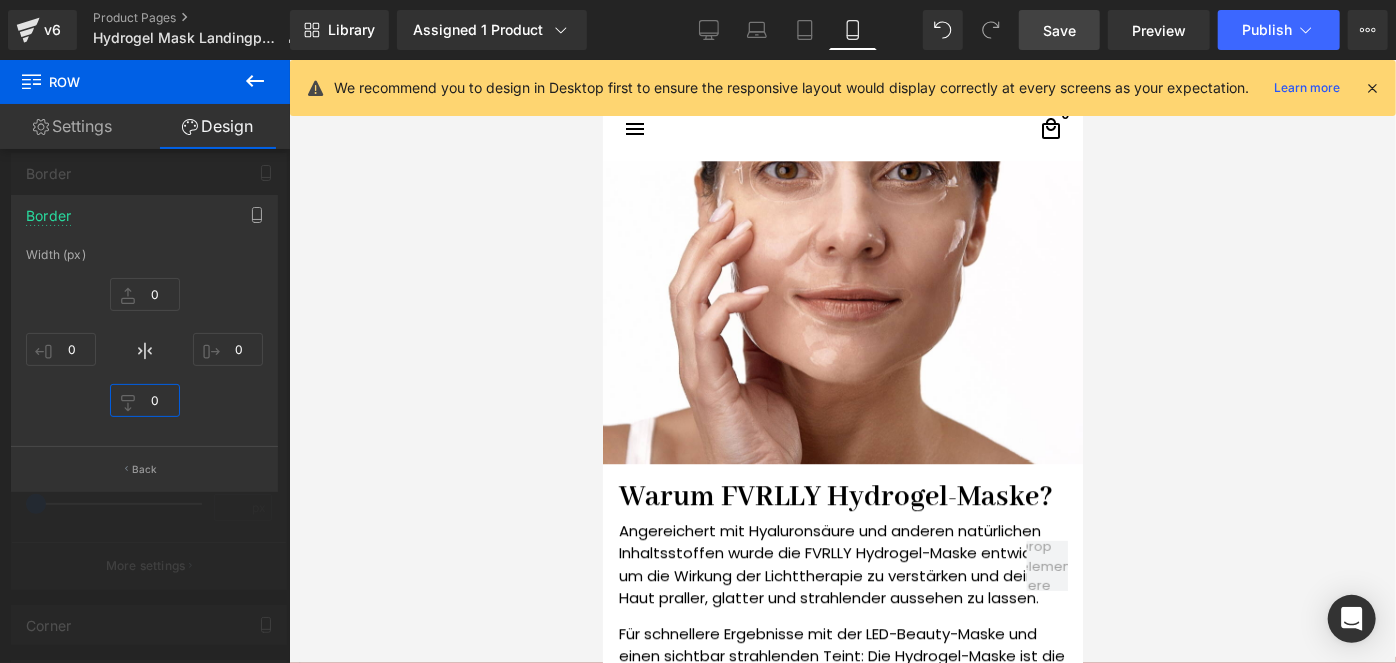 type on "0" 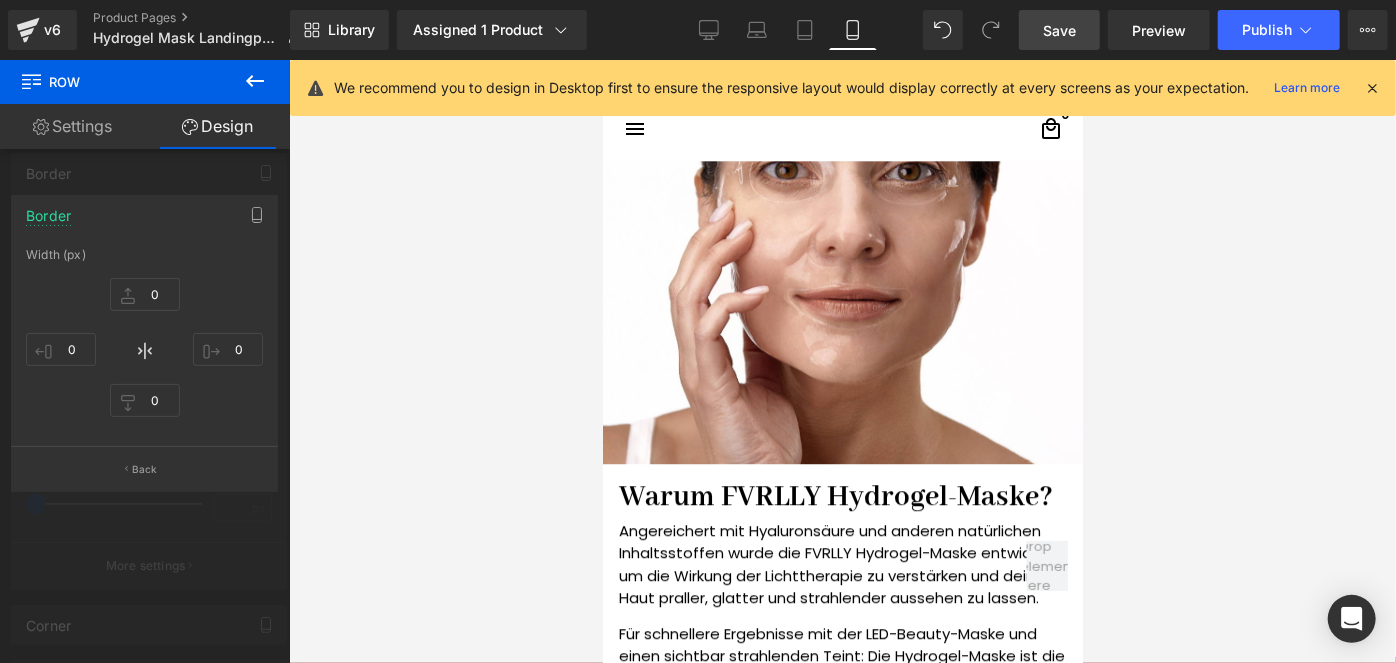 click on "Save" at bounding box center [1059, 30] 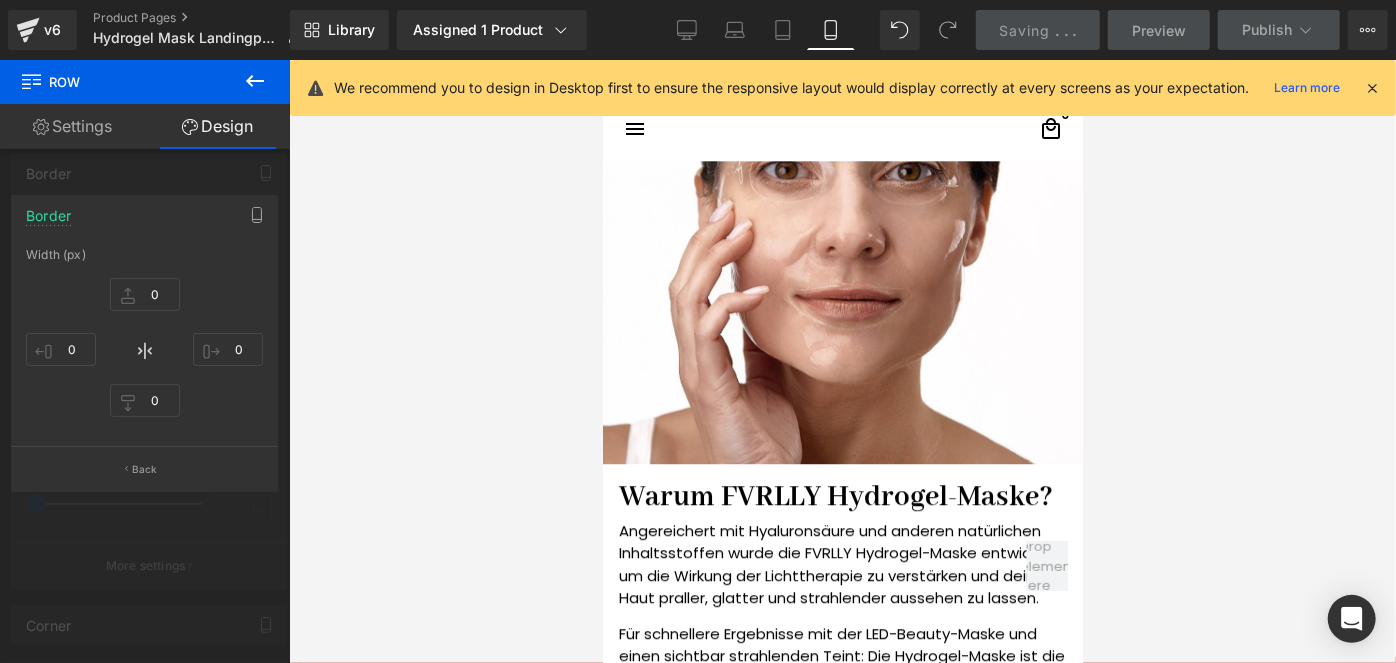 scroll, scrollTop: 2872, scrollLeft: 0, axis: vertical 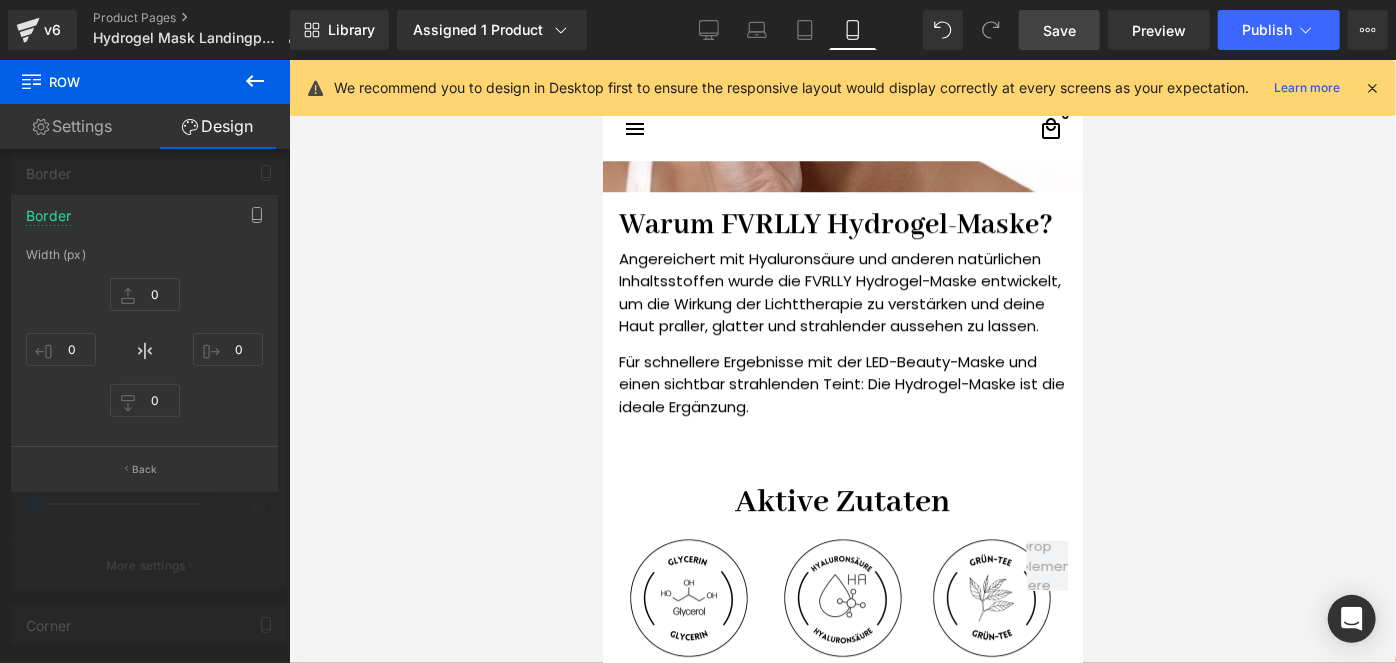 click 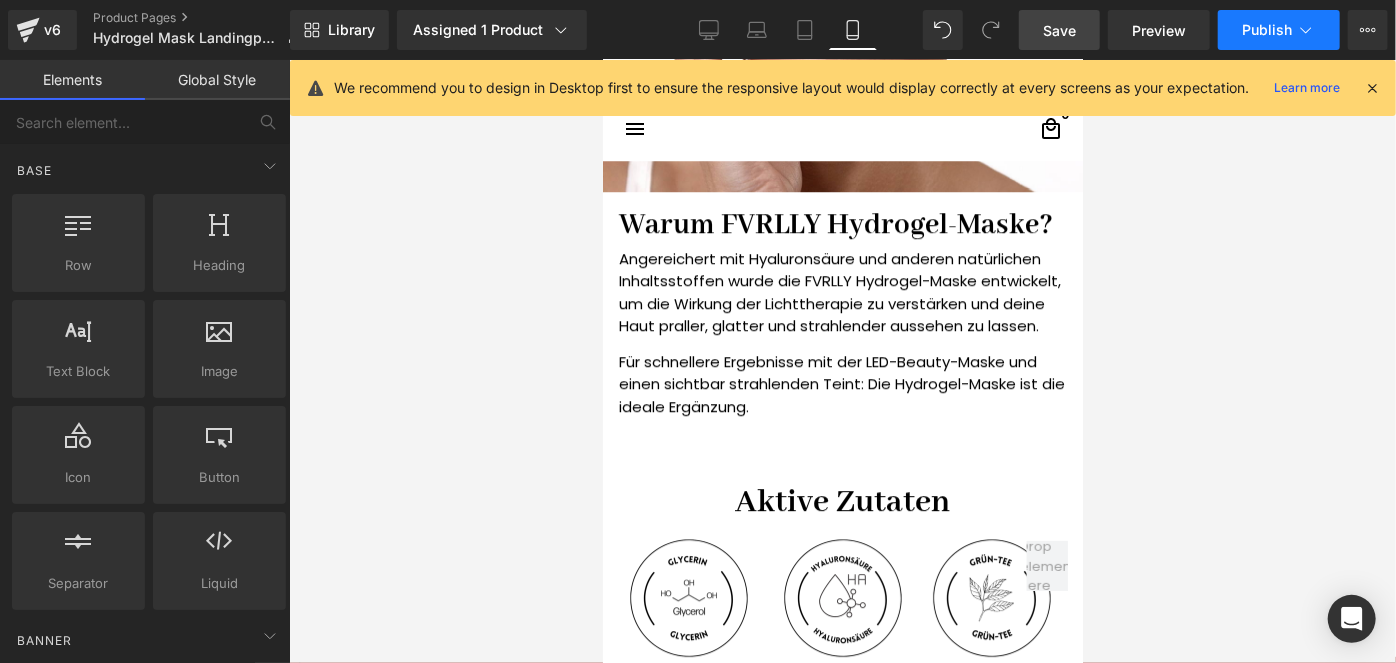 click on "Publish" at bounding box center [1267, 30] 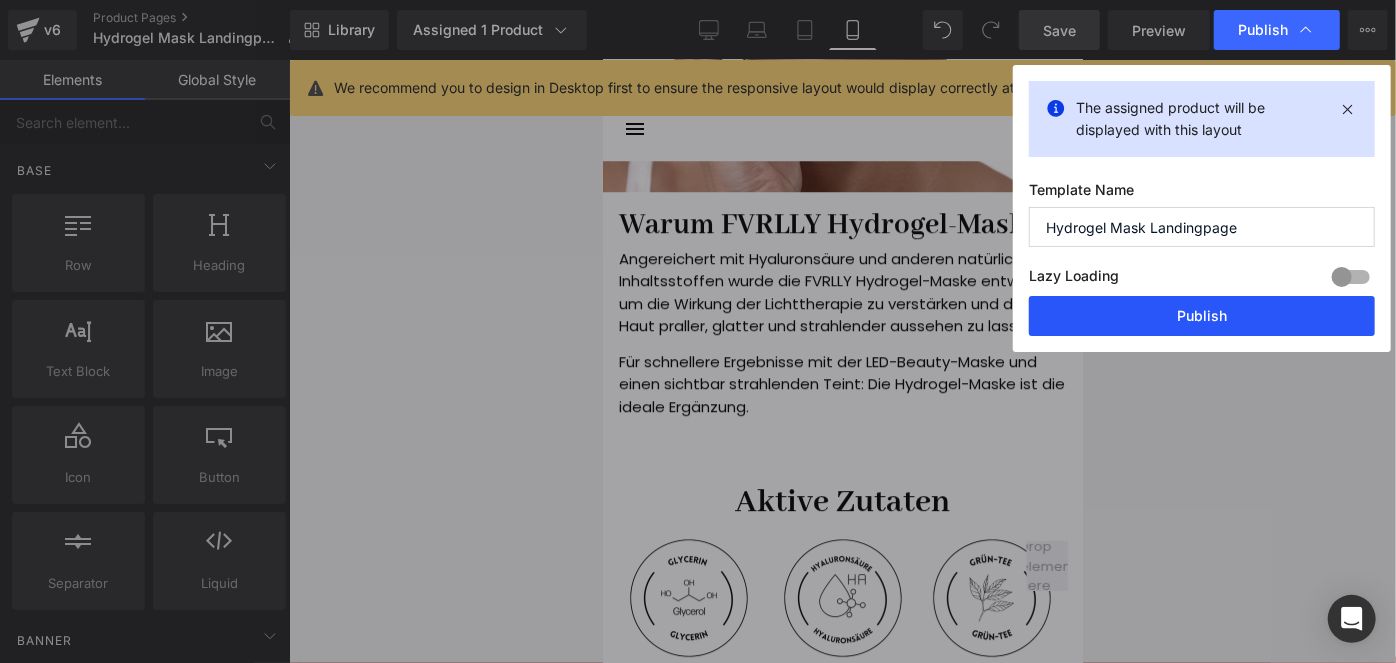 click on "Publish" at bounding box center (1202, 316) 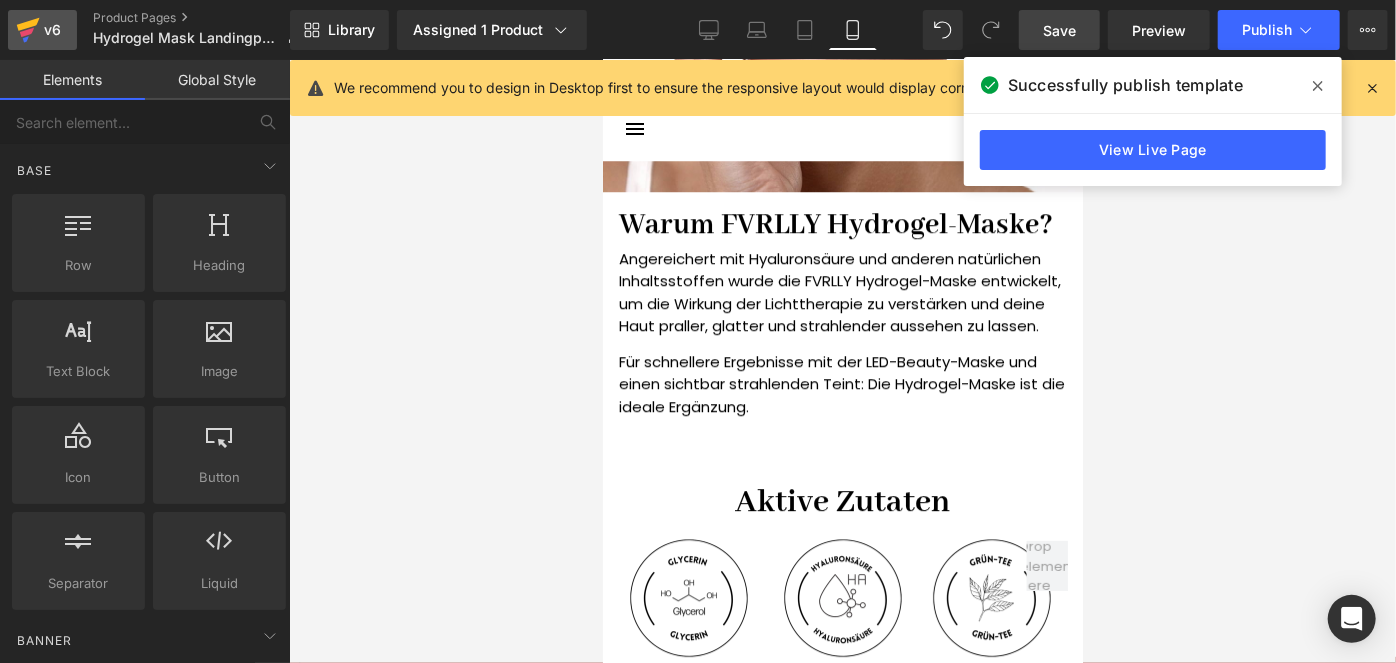 click 